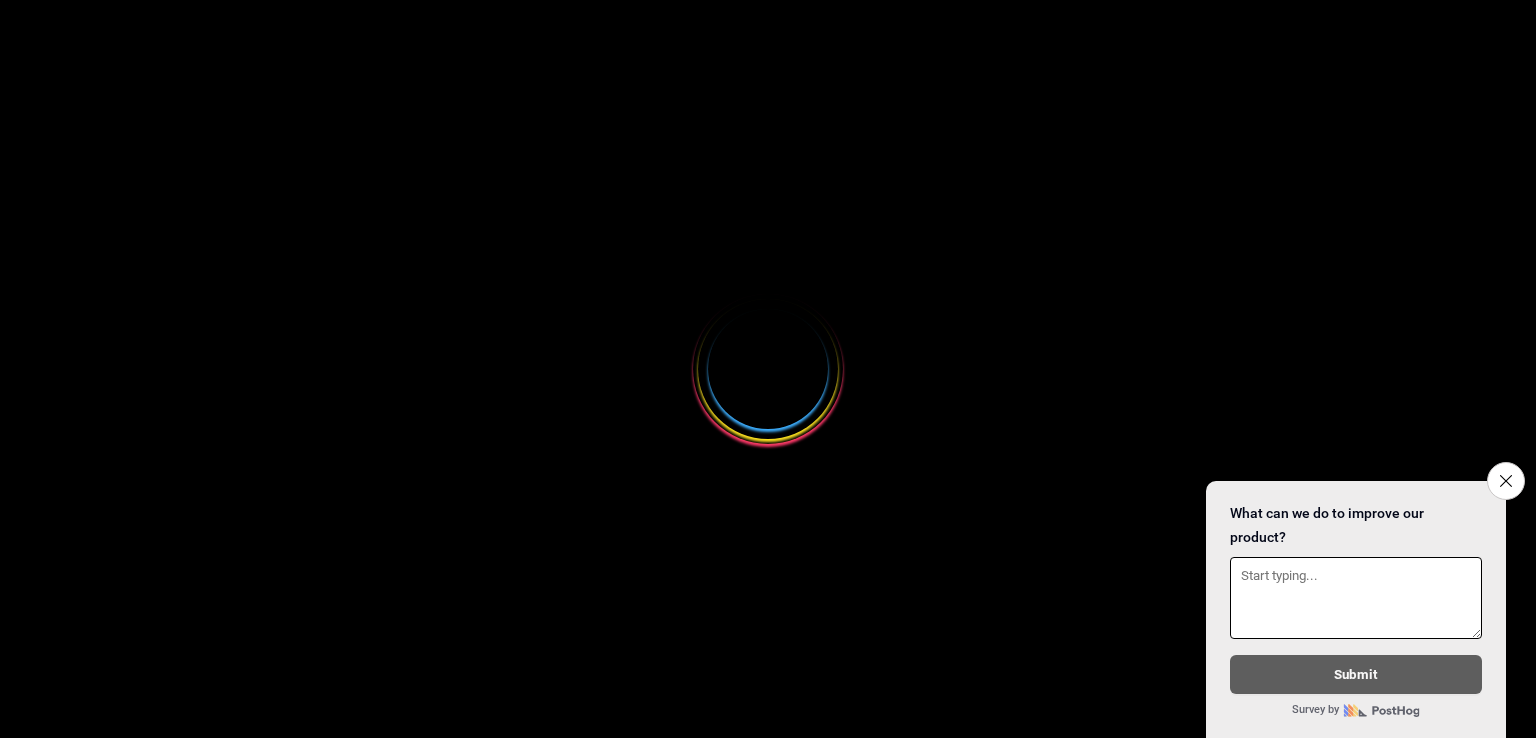 scroll, scrollTop: 0, scrollLeft: 0, axis: both 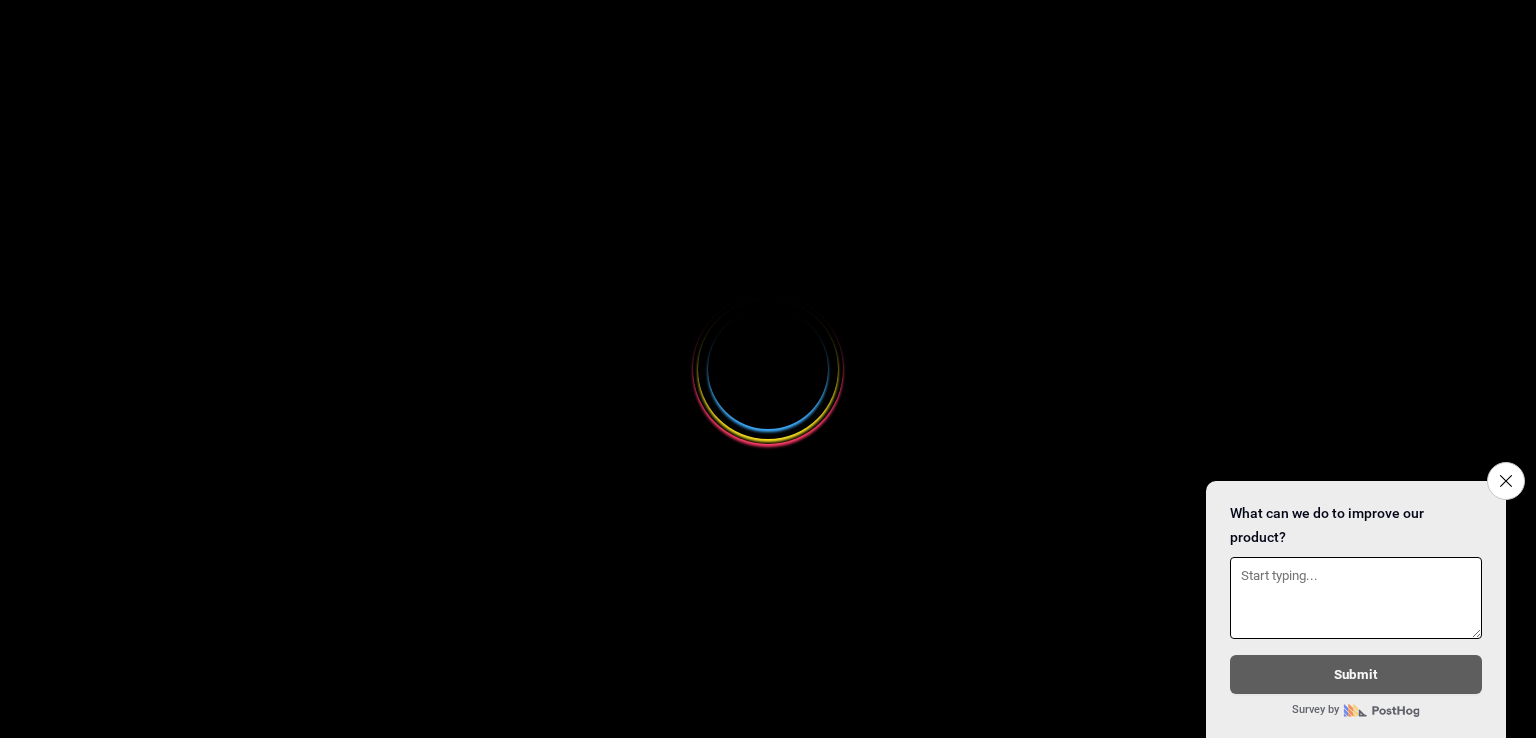 select 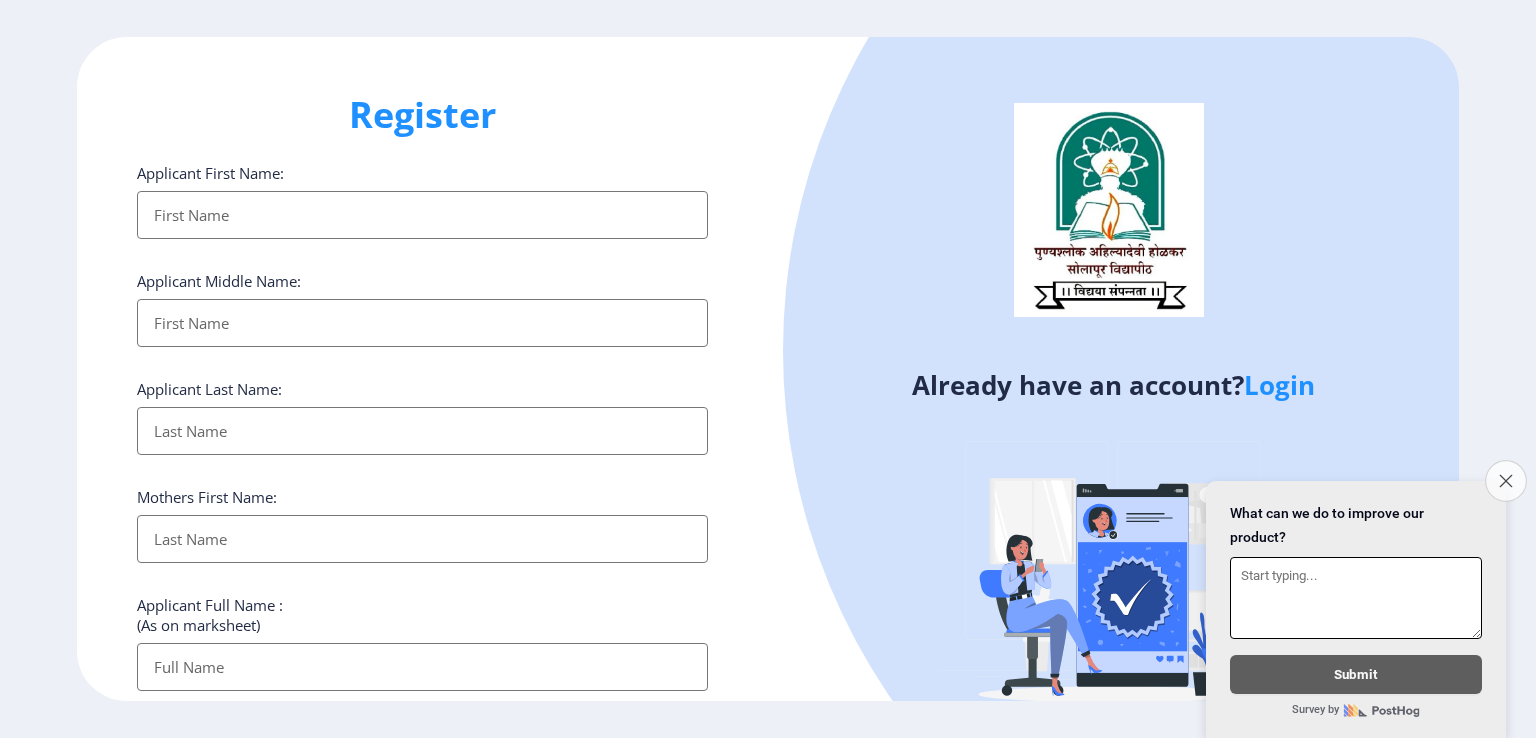 click on "Close survey" 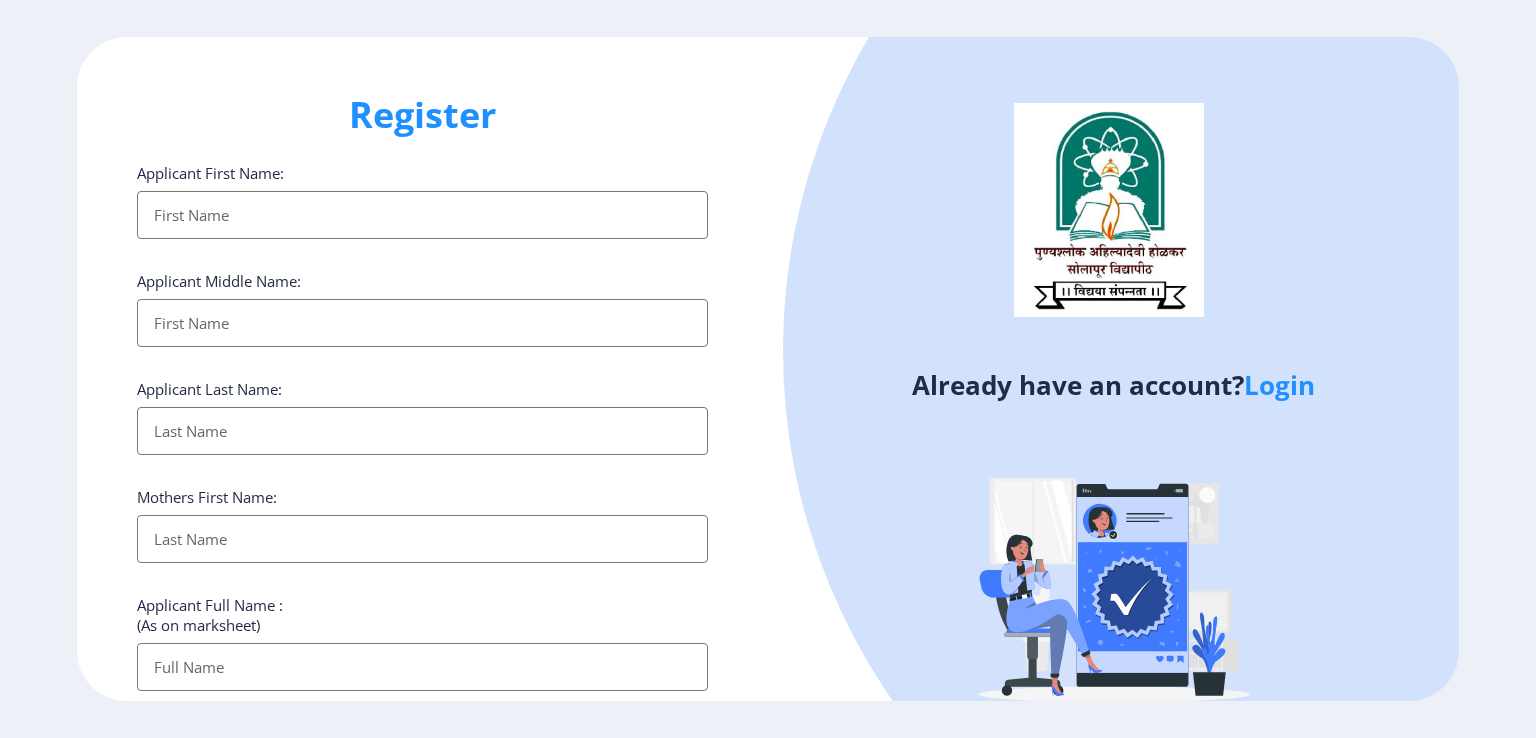 click on "Applicant First Name:" at bounding box center [422, 215] 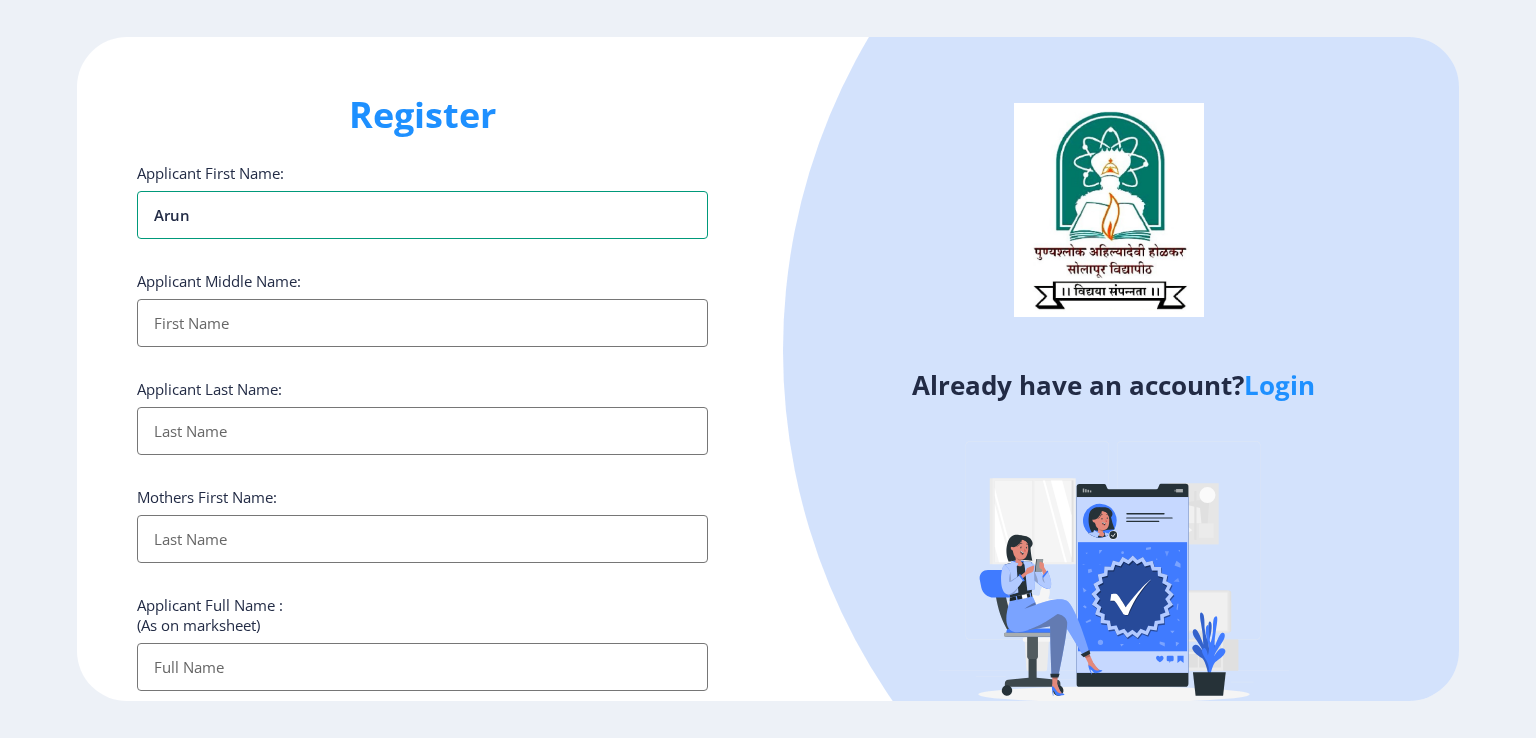 type on "Arun" 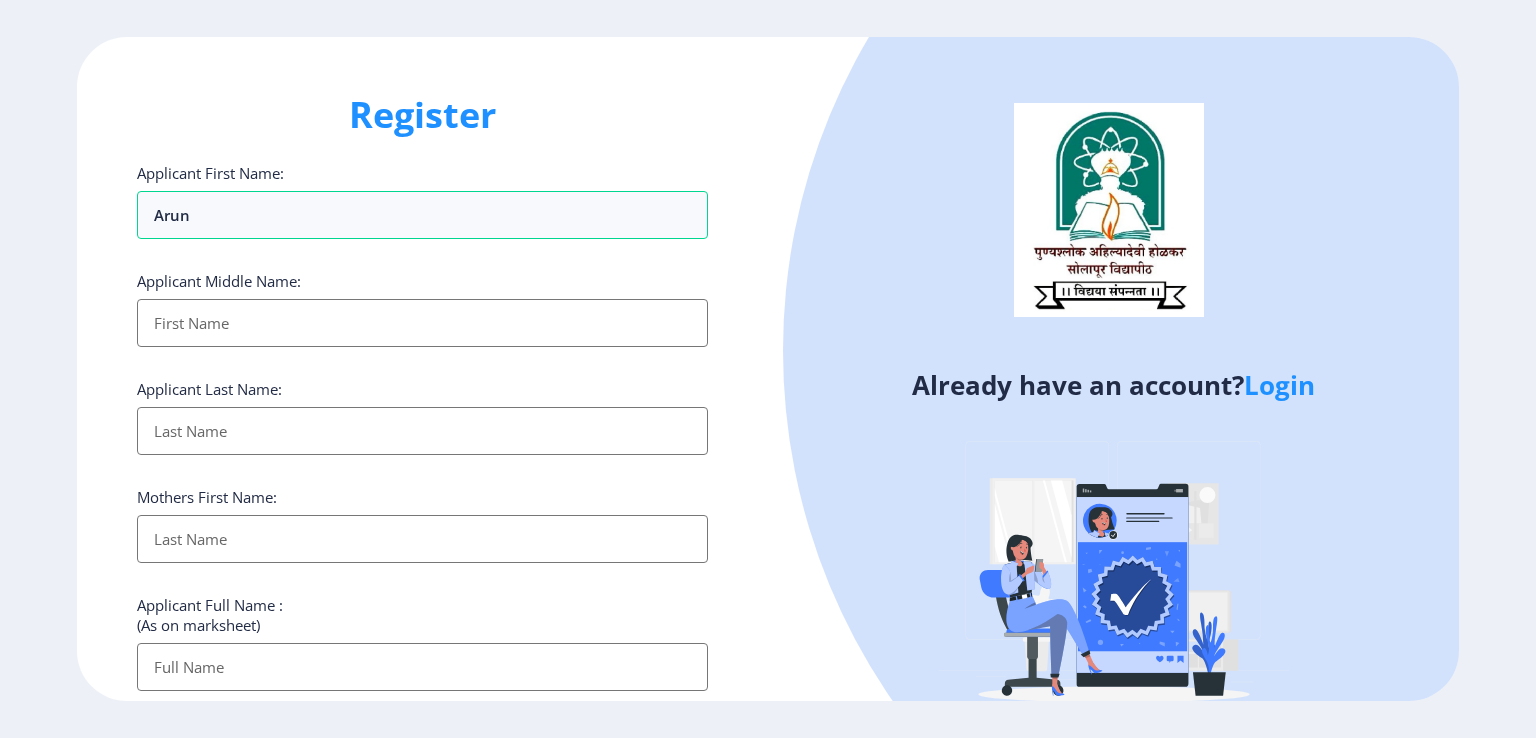 click on "Applicant First Name:" at bounding box center [422, 323] 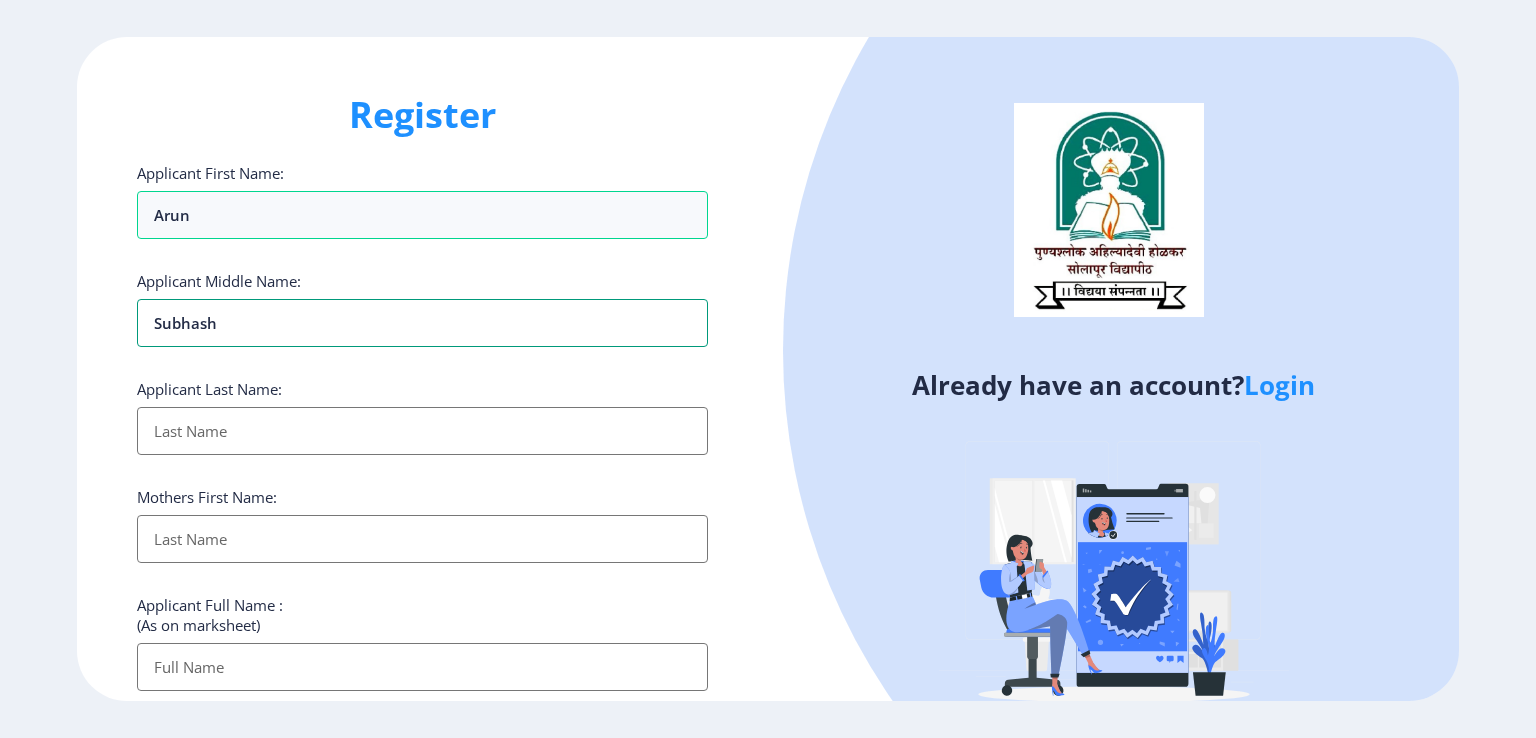 type on "Subhash" 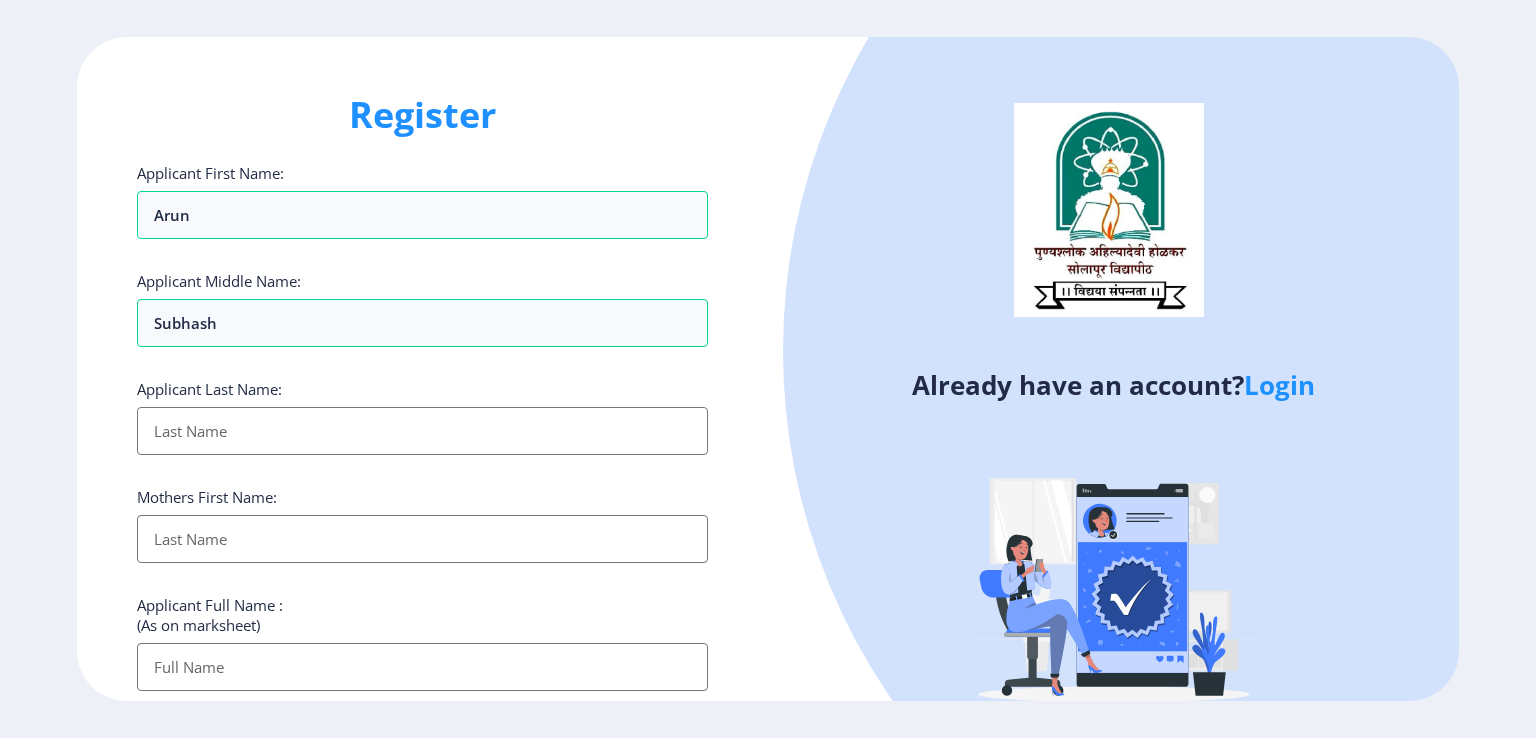 click on "Applicant First Name:" at bounding box center (422, 431) 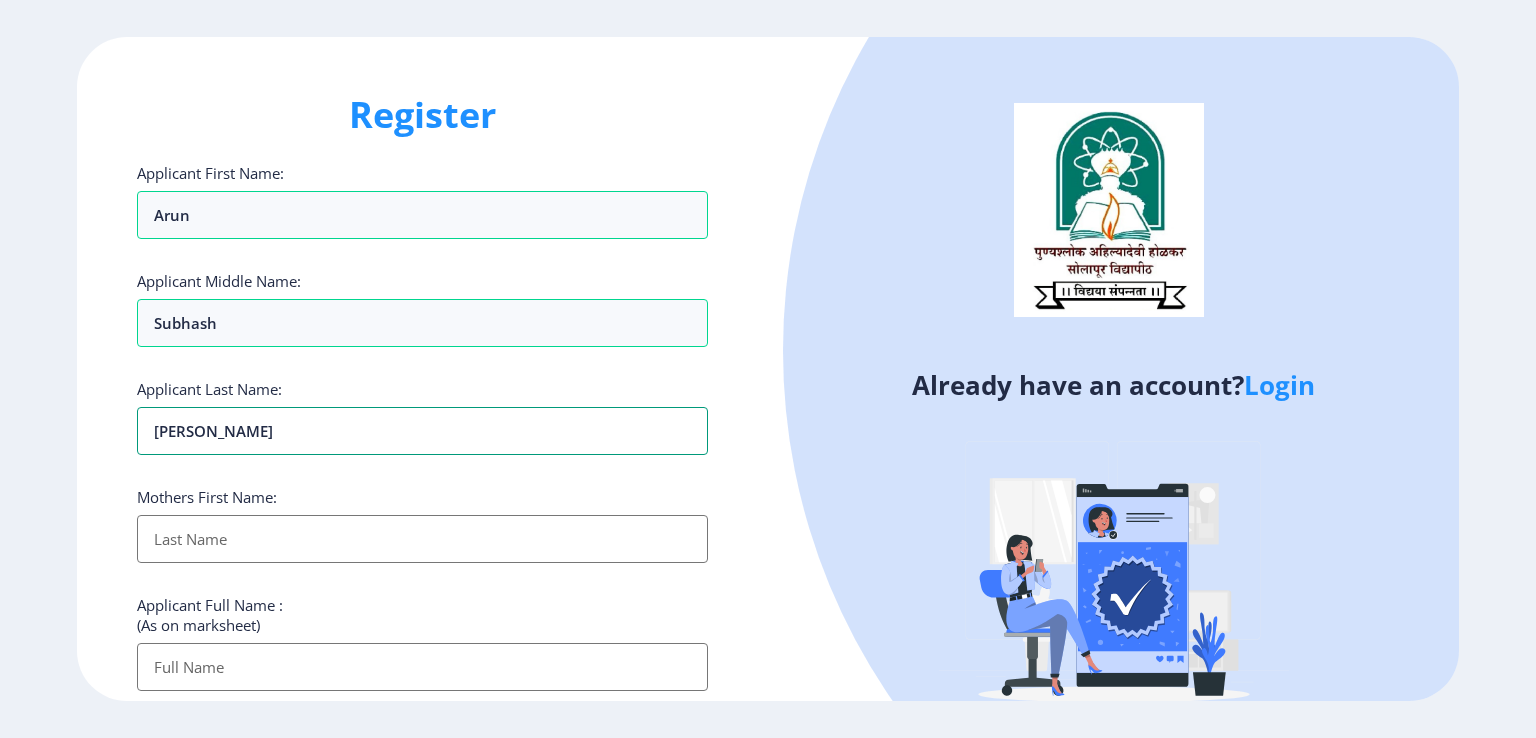 type on "[PERSON_NAME]" 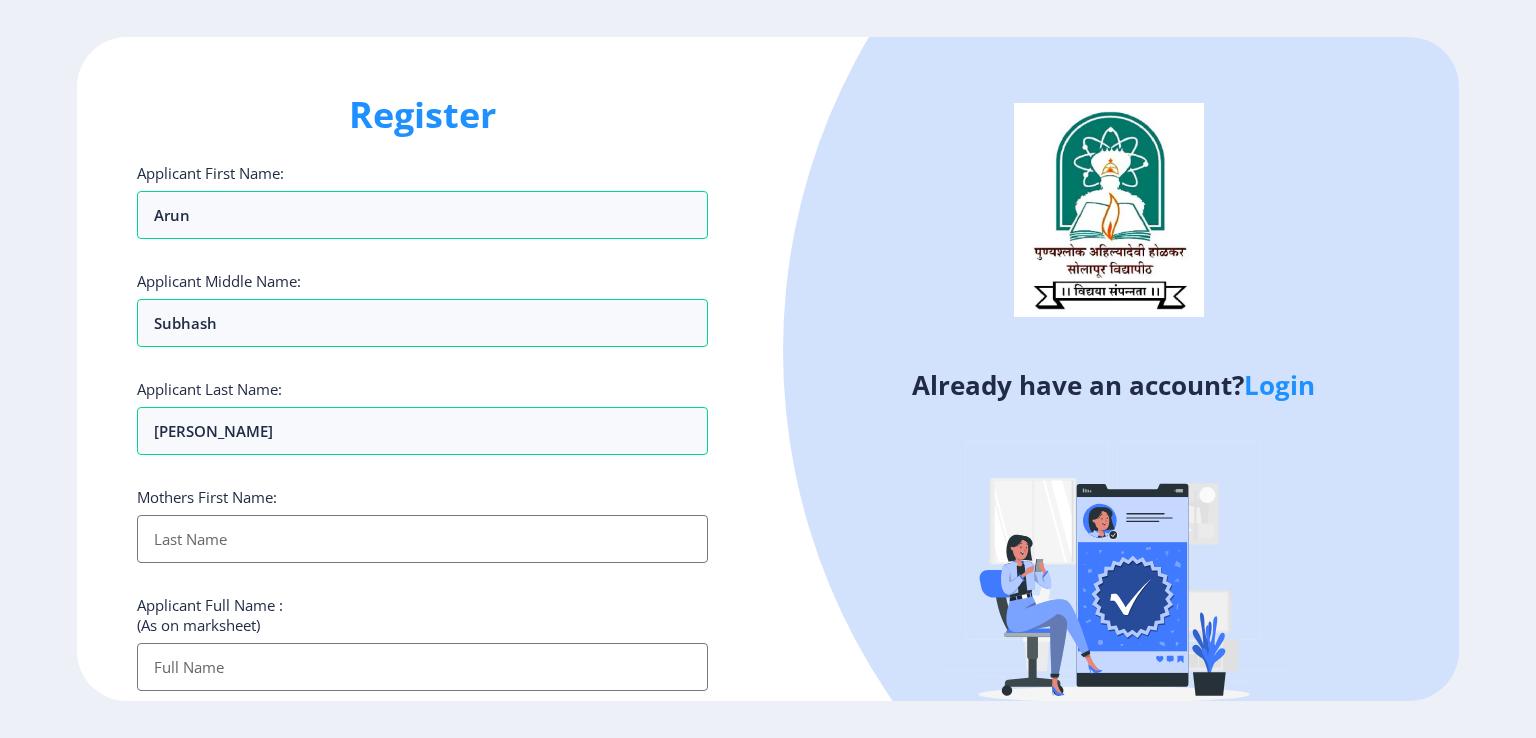 click on "Applicant First Name:" at bounding box center (422, 539) 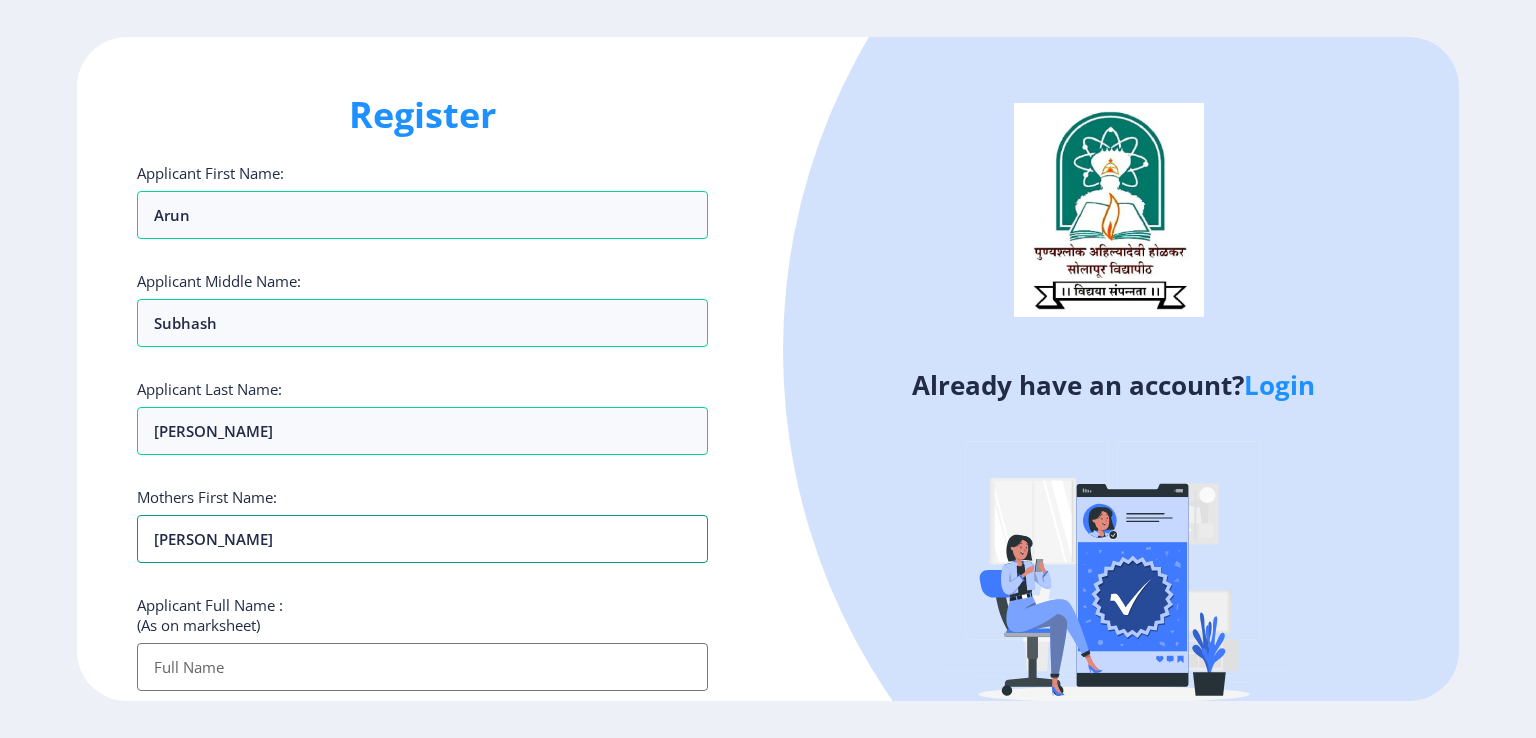 type on "[PERSON_NAME]" 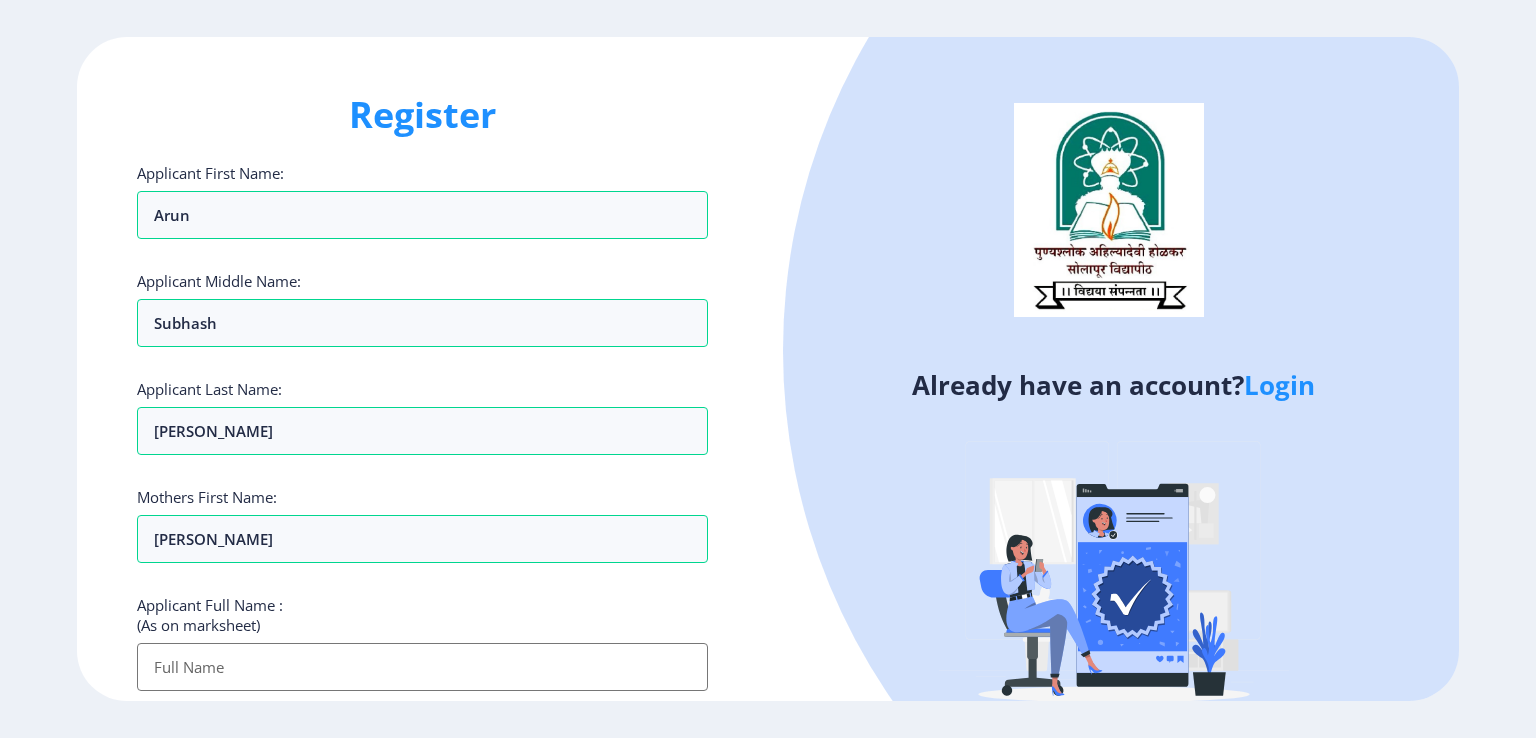click on "Applicant First Name:" at bounding box center (422, 667) 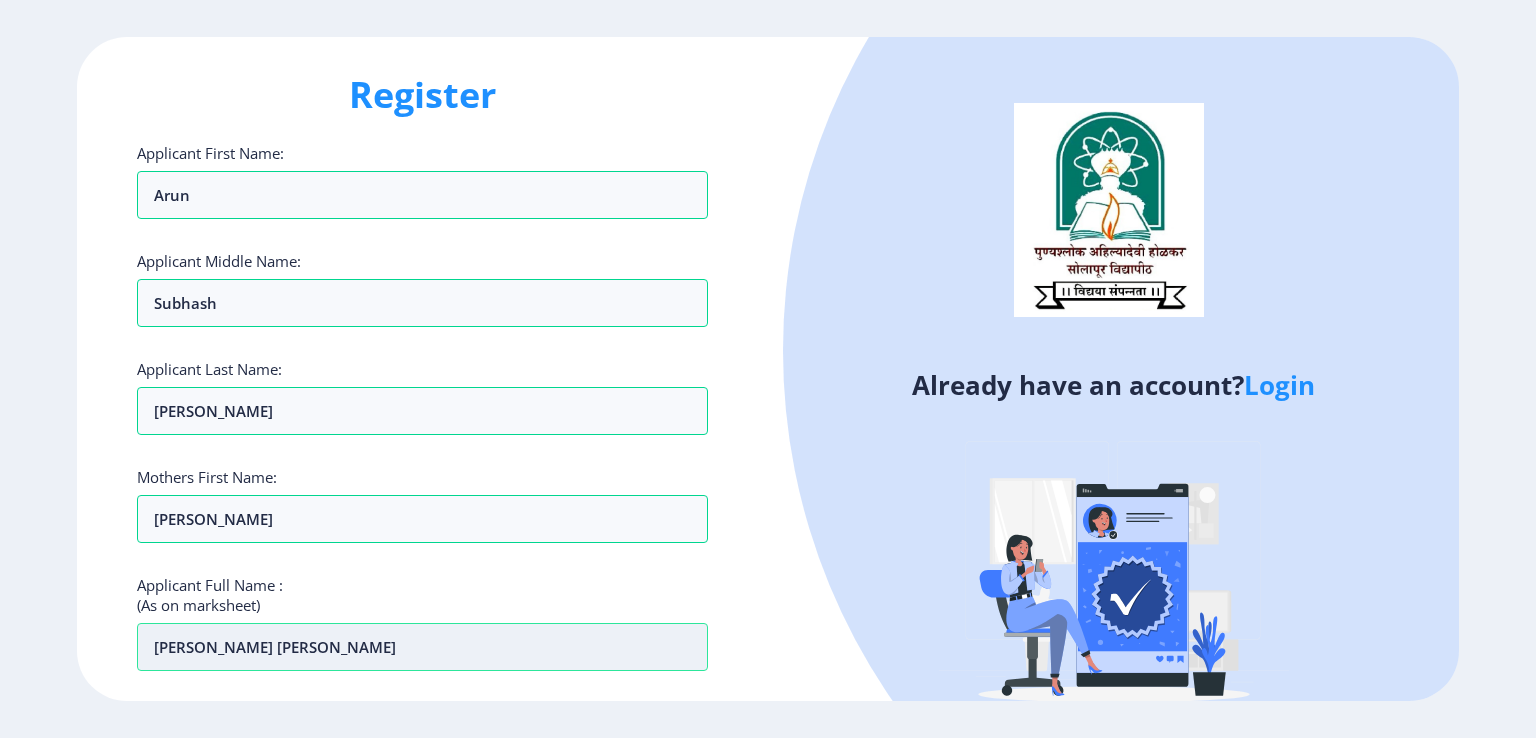 scroll, scrollTop: 100, scrollLeft: 0, axis: vertical 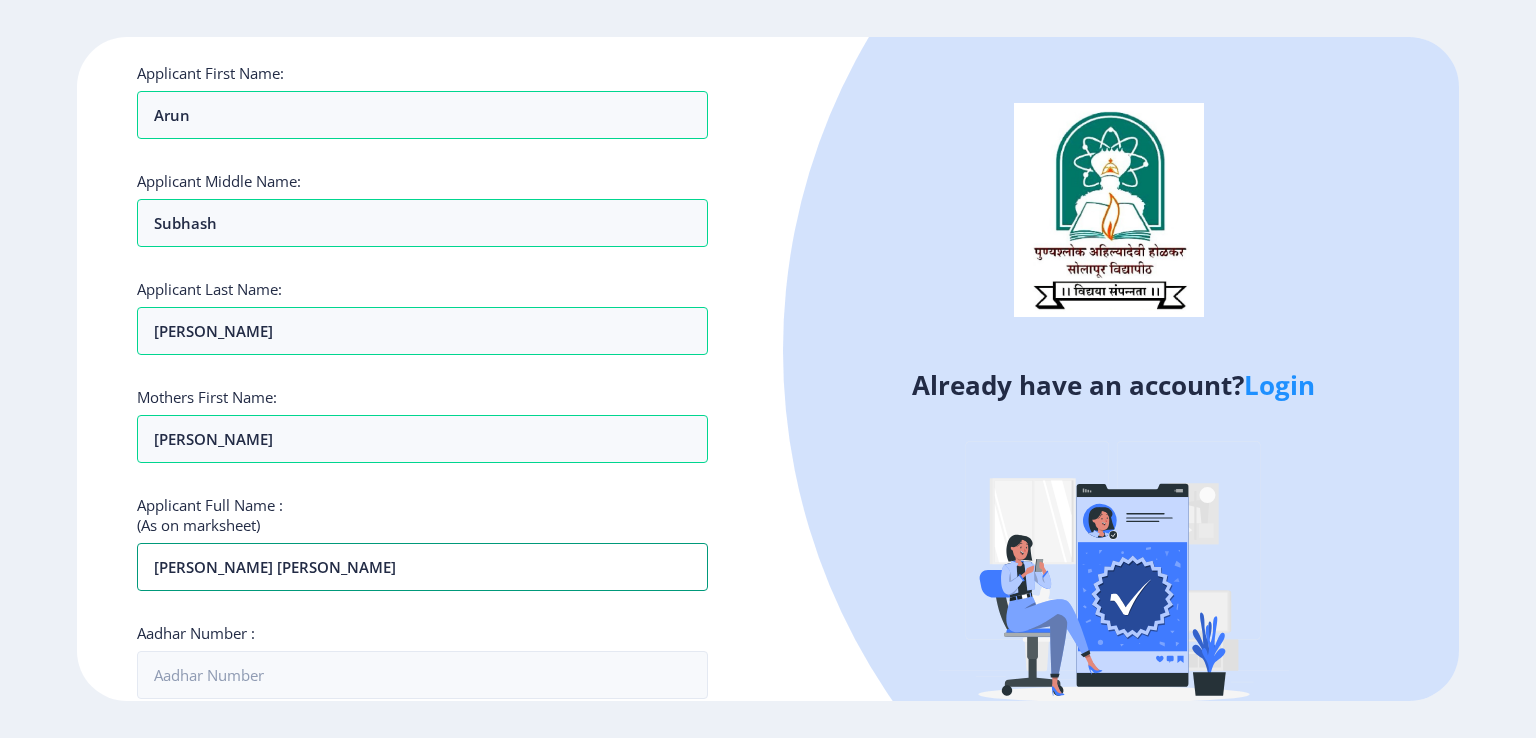 type on "[PERSON_NAME] [PERSON_NAME]" 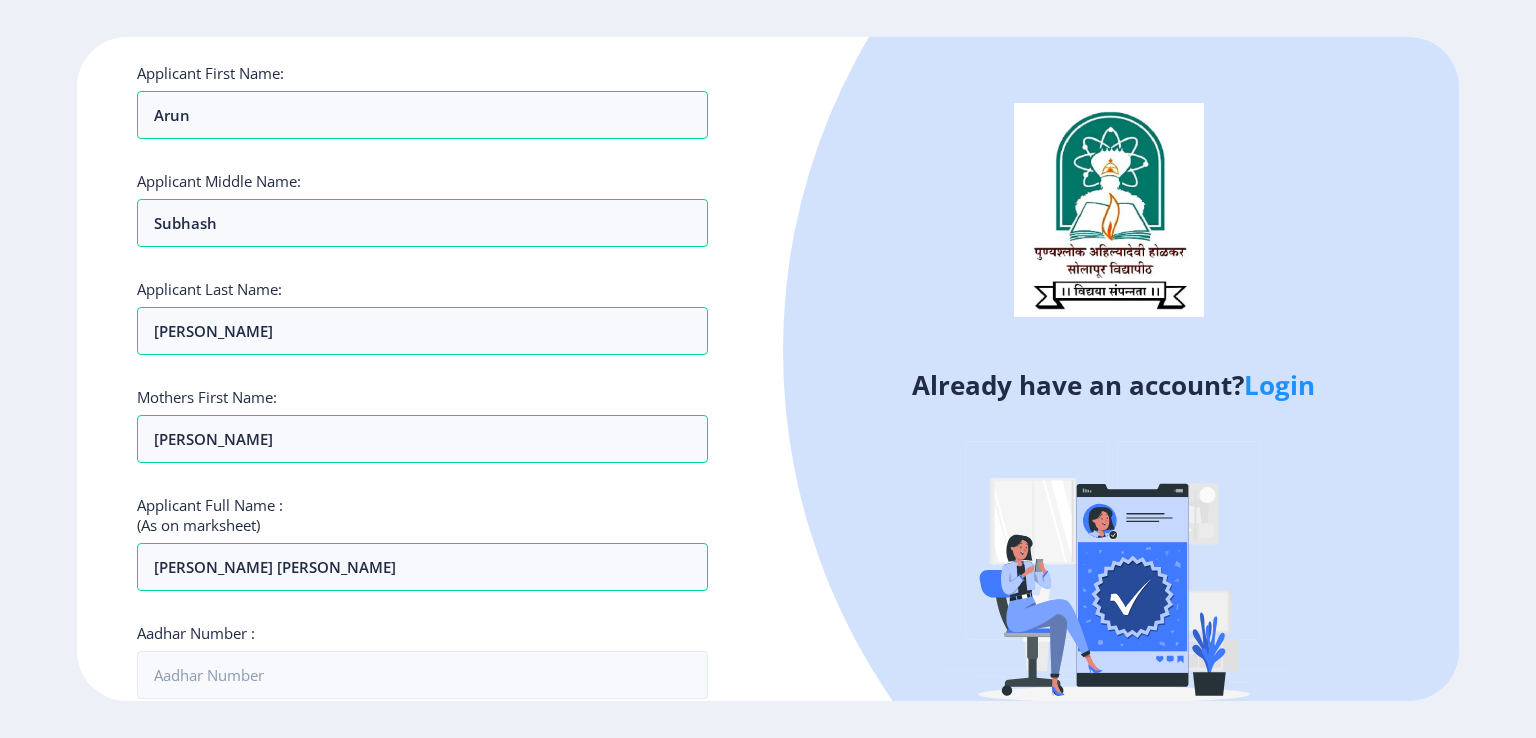 click on "Applicant Full Name : (As on marksheet) [PERSON_NAME] [PERSON_NAME]" 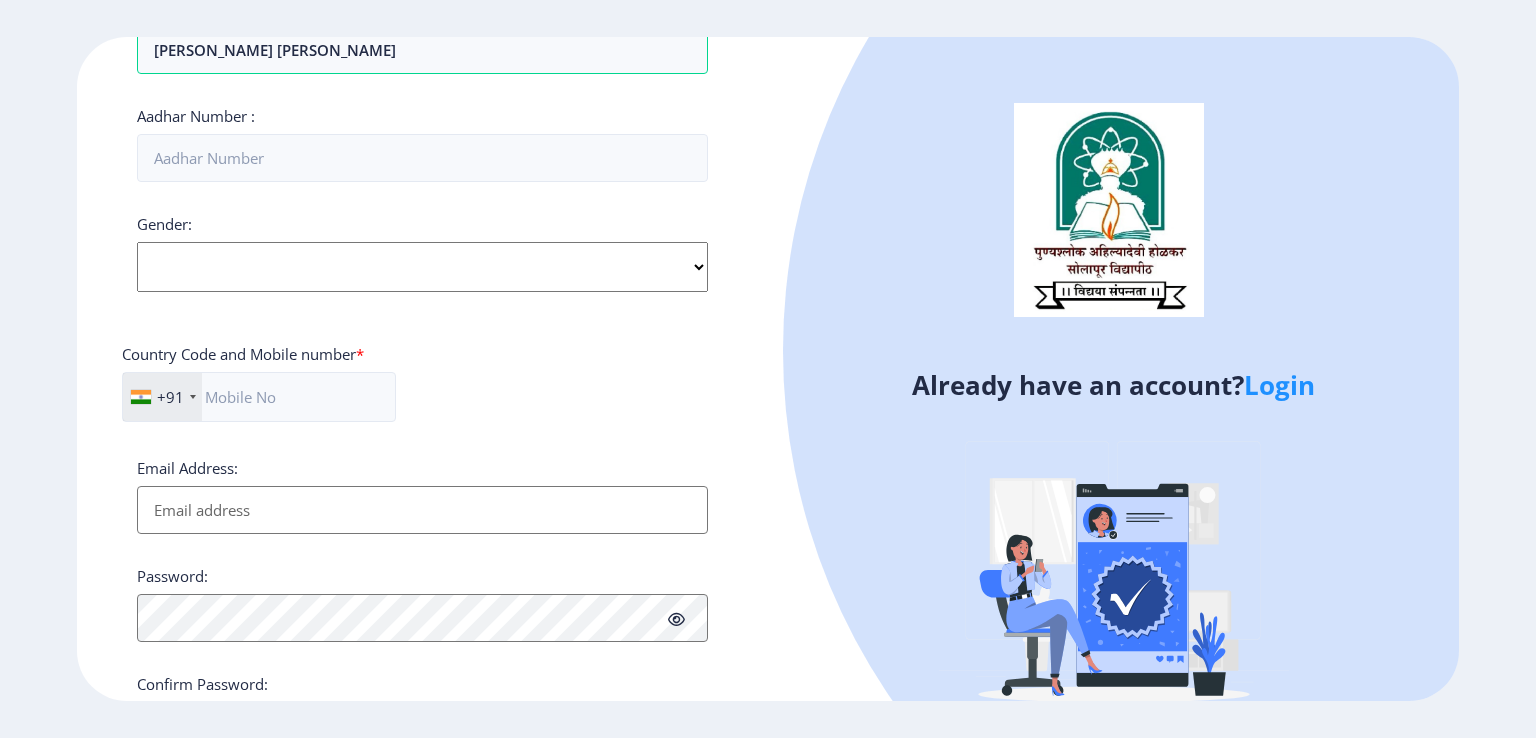 scroll, scrollTop: 620, scrollLeft: 0, axis: vertical 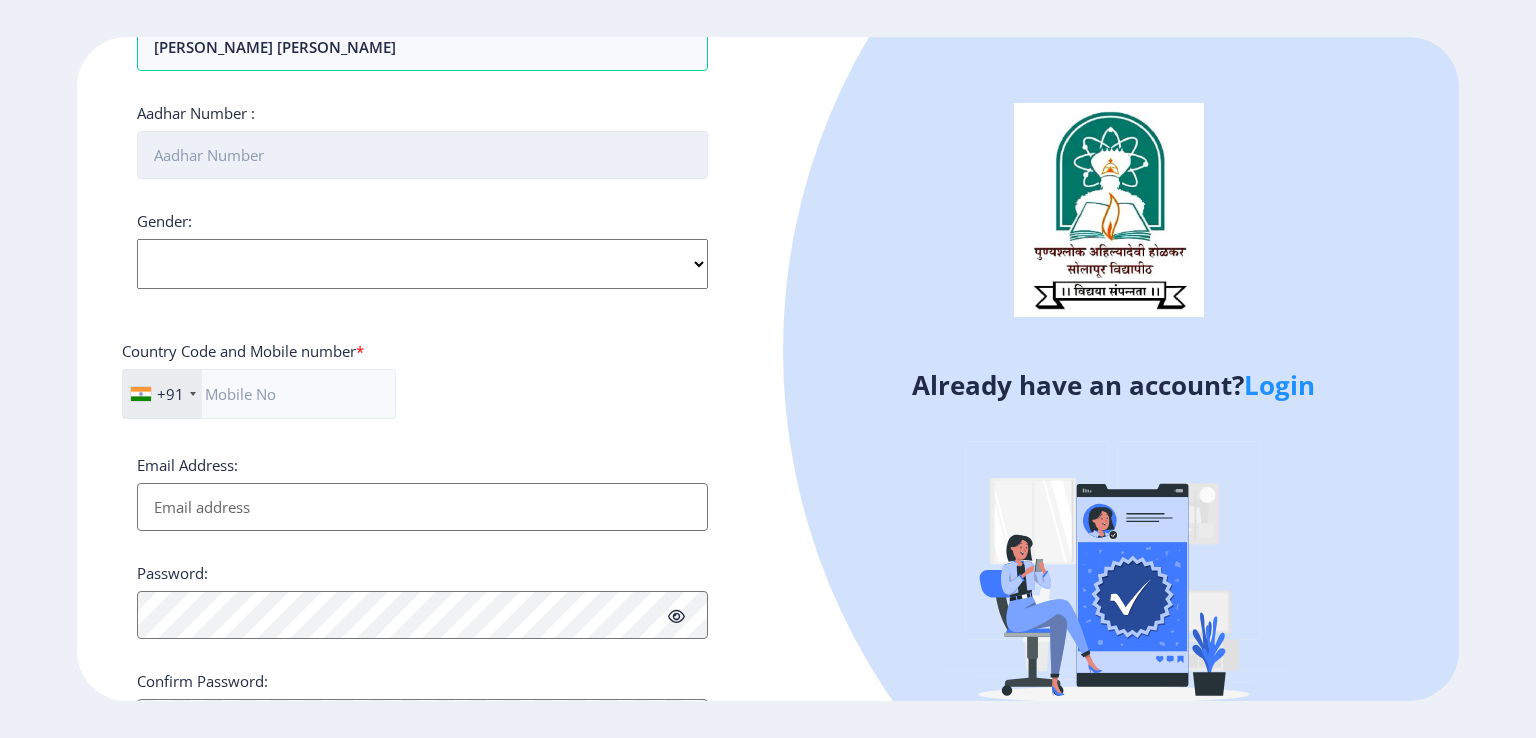 click on "Aadhar Number :" at bounding box center (422, 155) 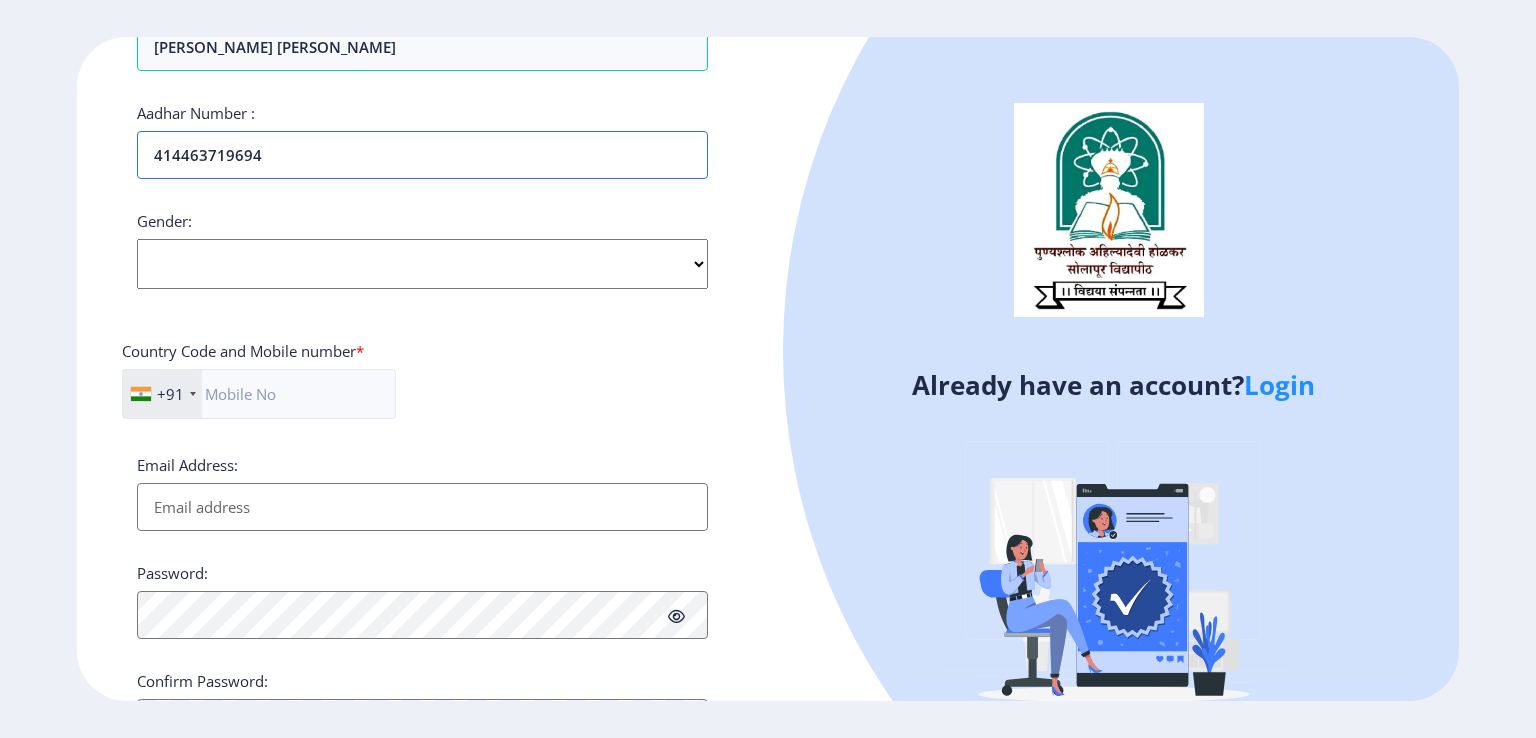 type on "414463719694" 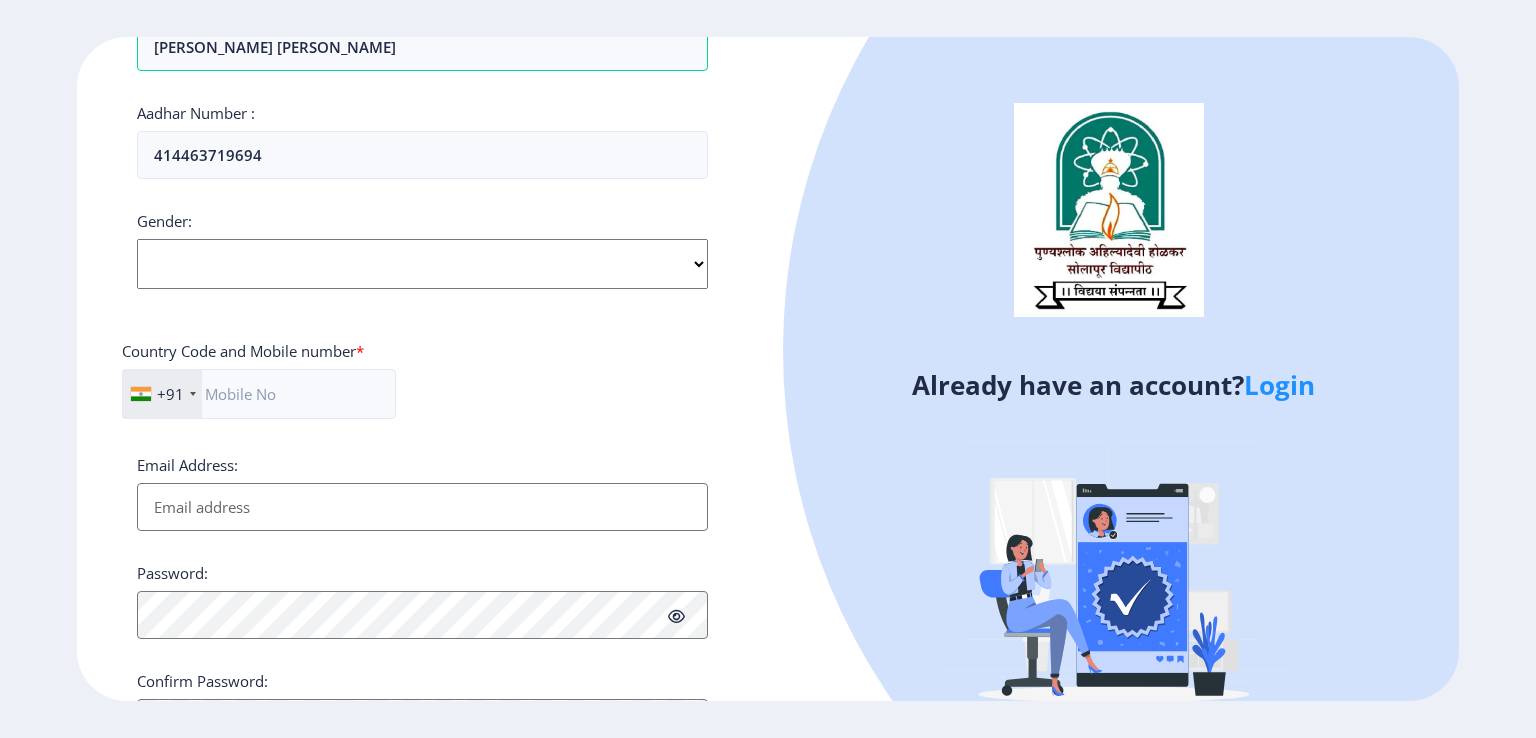click on "Select Gender [DEMOGRAPHIC_DATA] [DEMOGRAPHIC_DATA] Other" 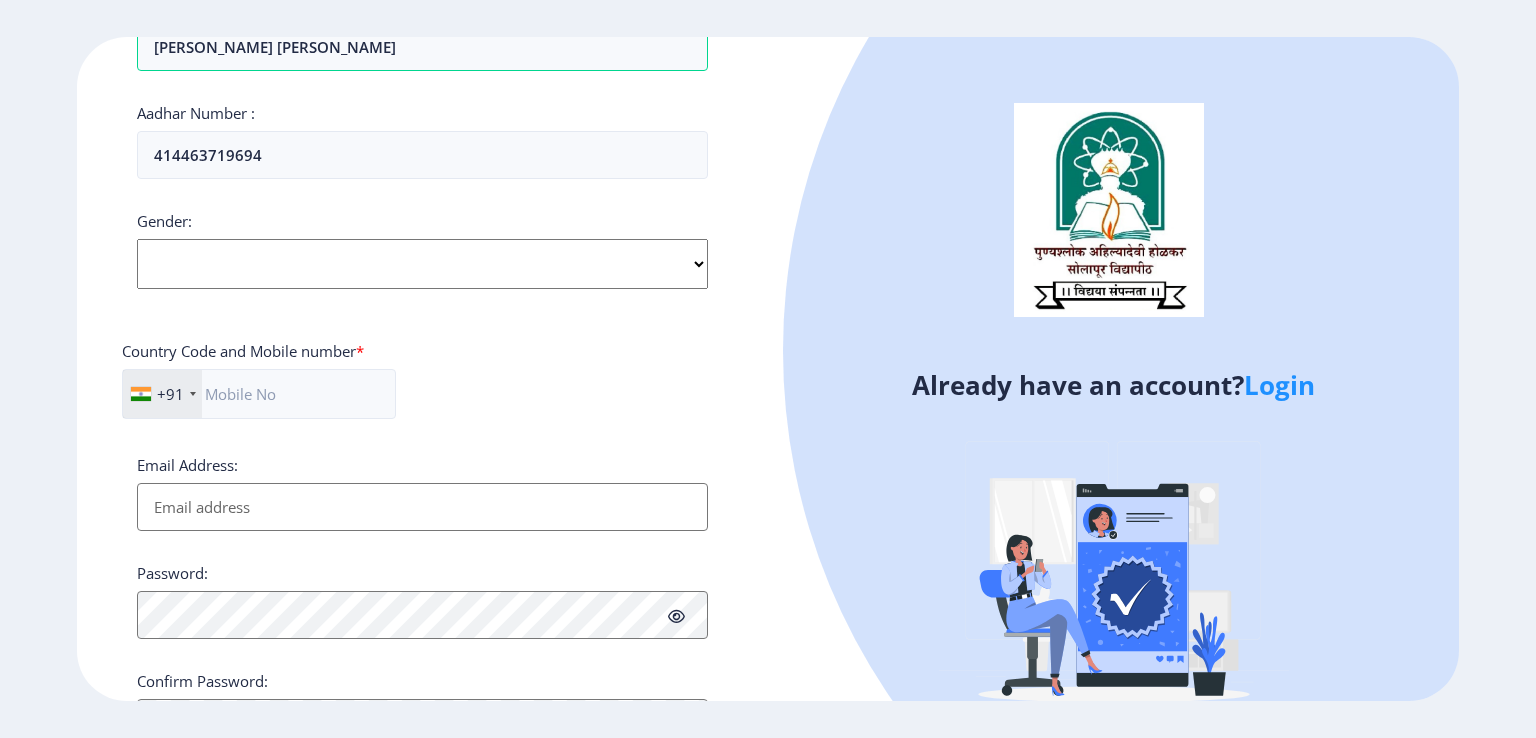 select on "[DEMOGRAPHIC_DATA]" 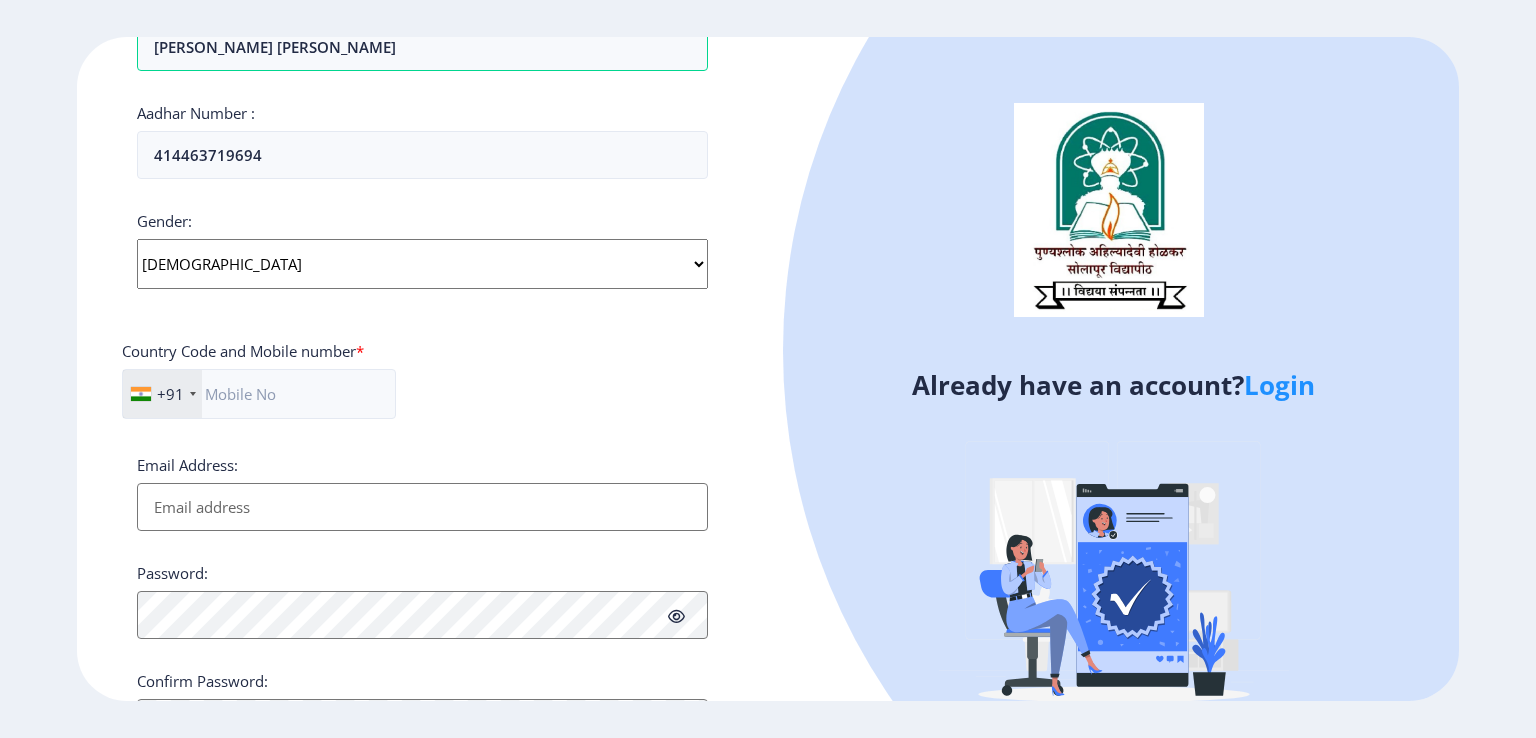 click on "Select Gender [DEMOGRAPHIC_DATA] [DEMOGRAPHIC_DATA] Other" 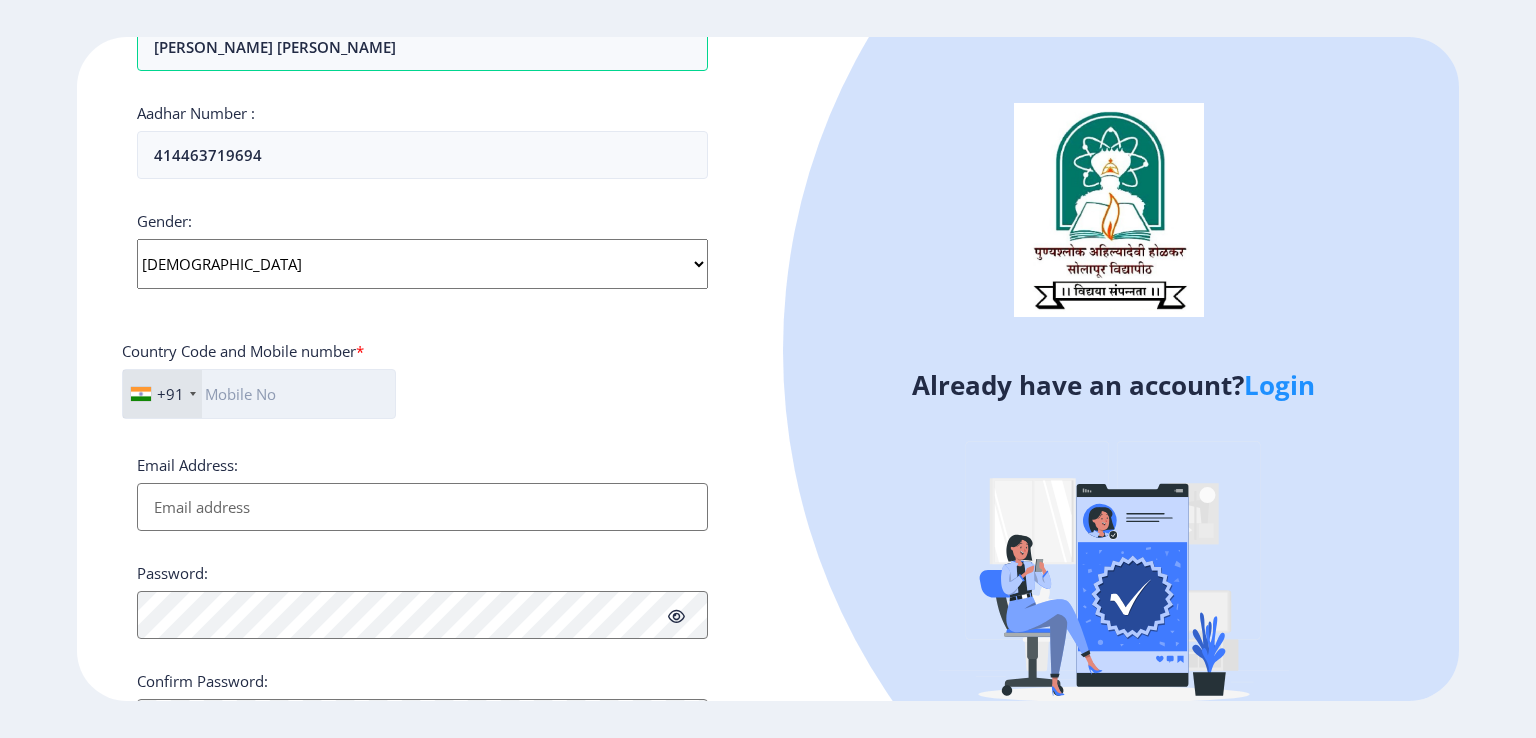 click 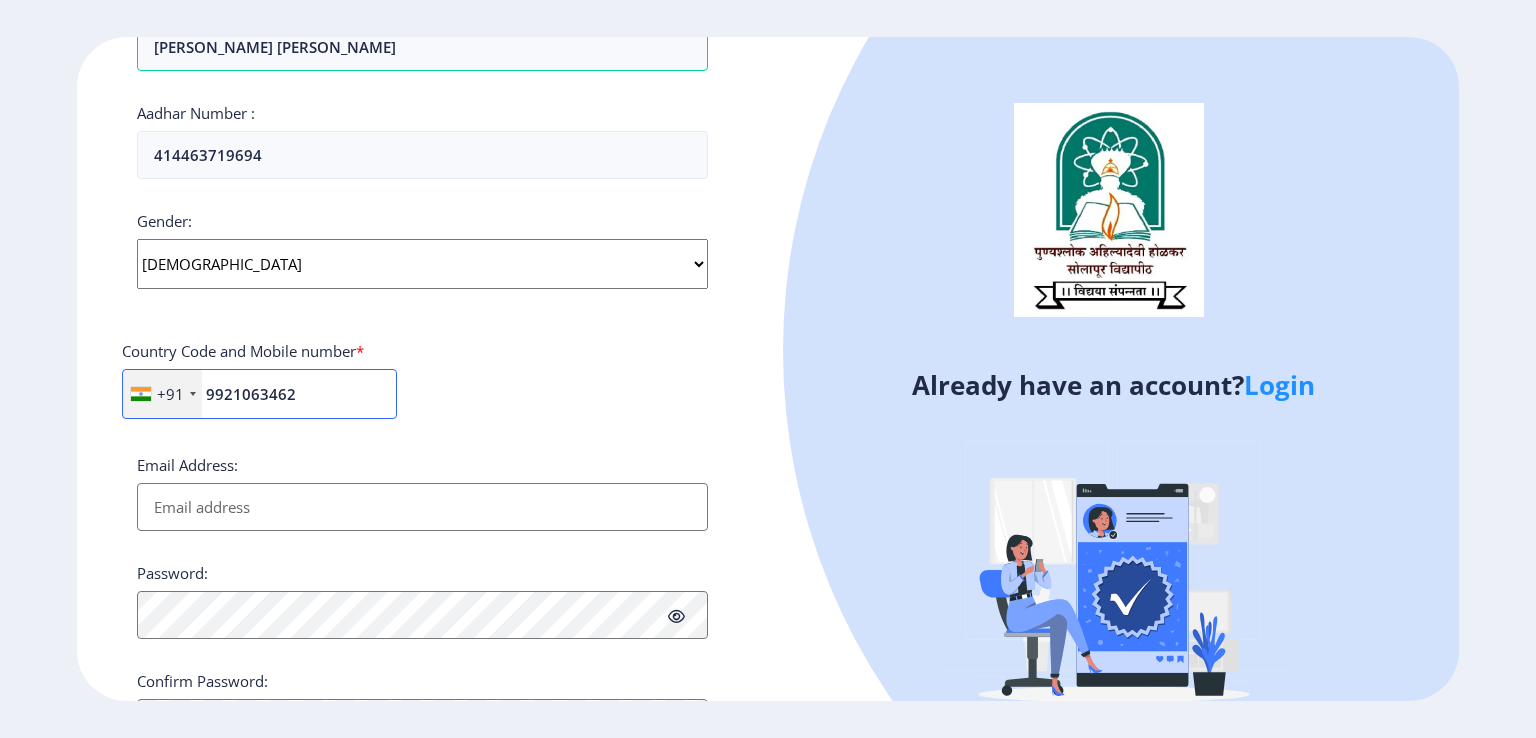 type on "9921063462" 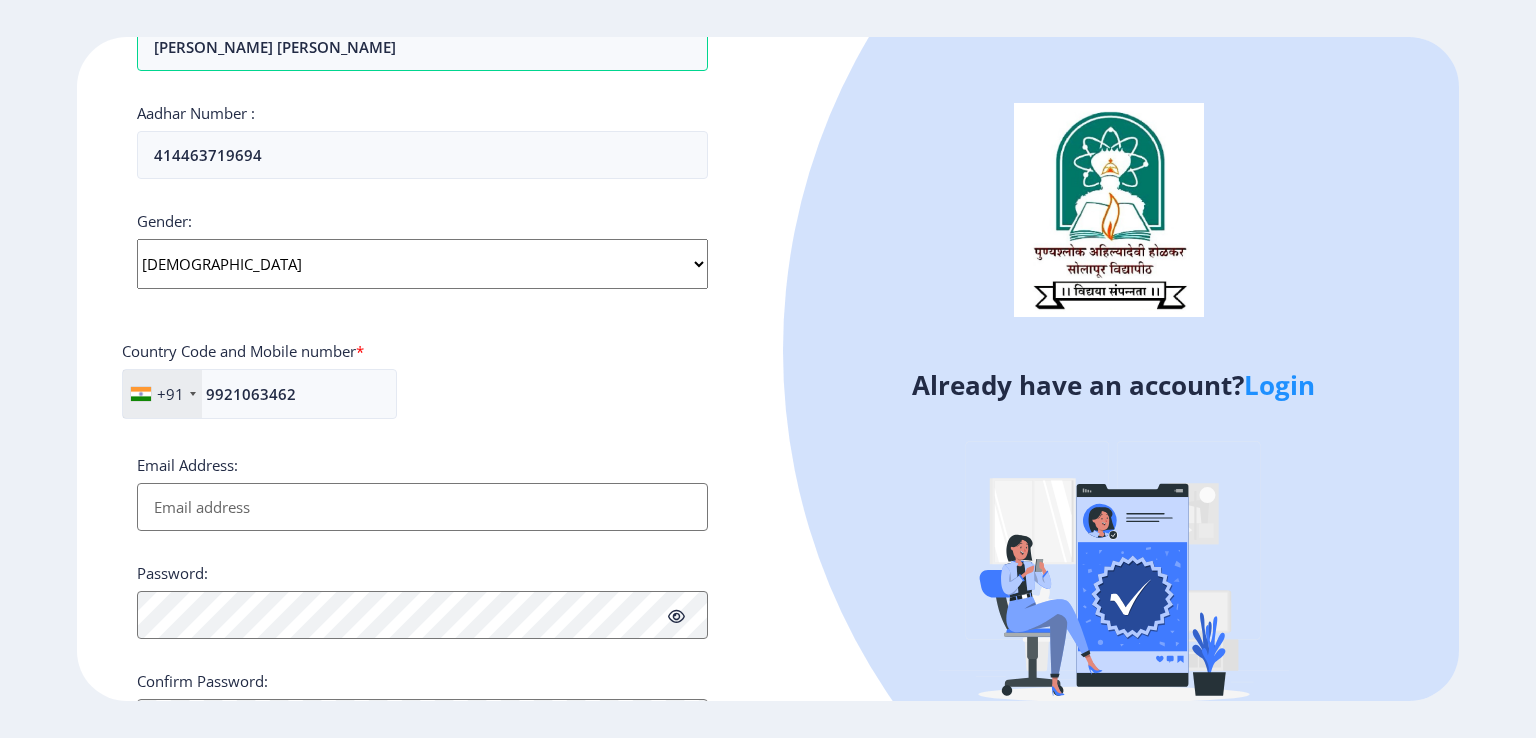 click on "Email Address:" at bounding box center (422, 507) 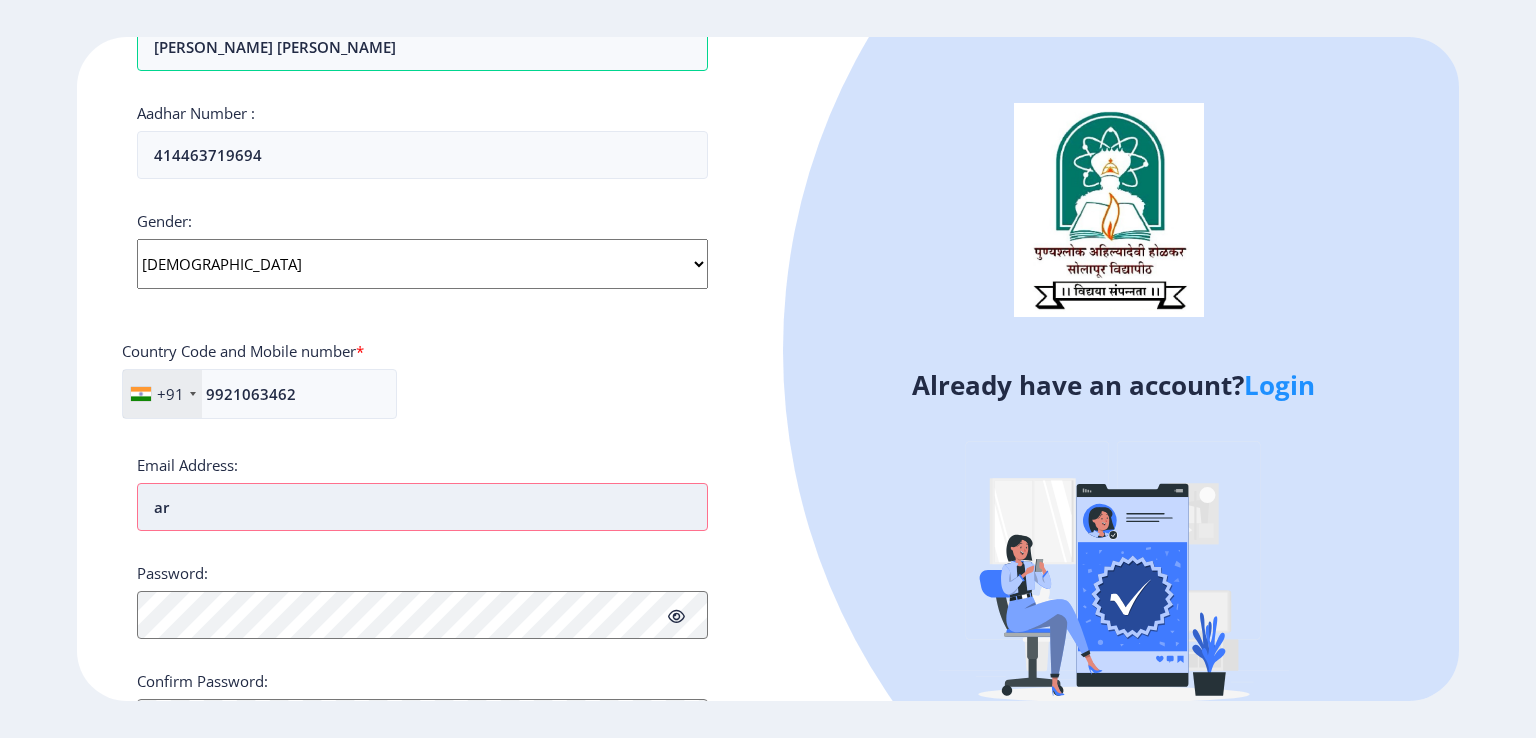type on "a" 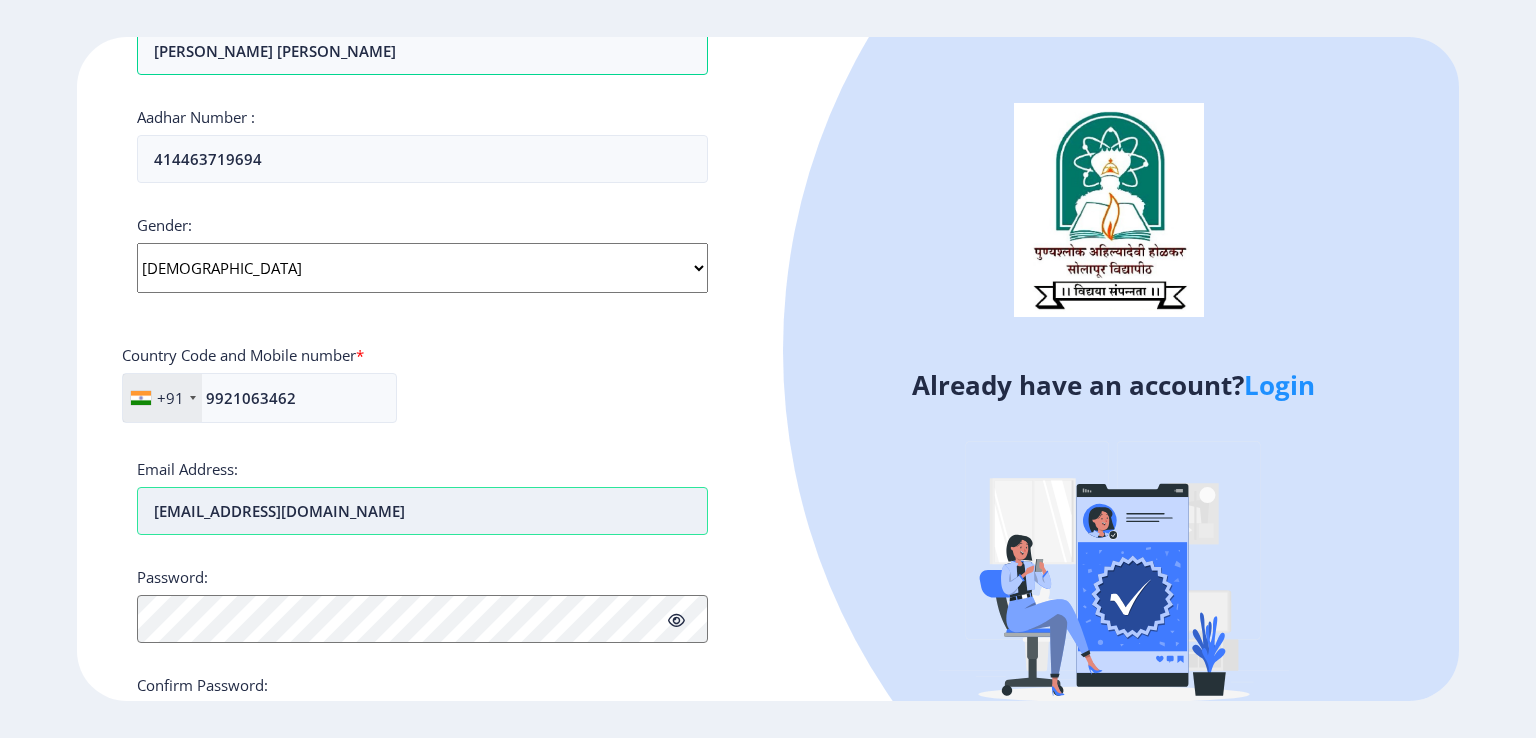 scroll, scrollTop: 625, scrollLeft: 0, axis: vertical 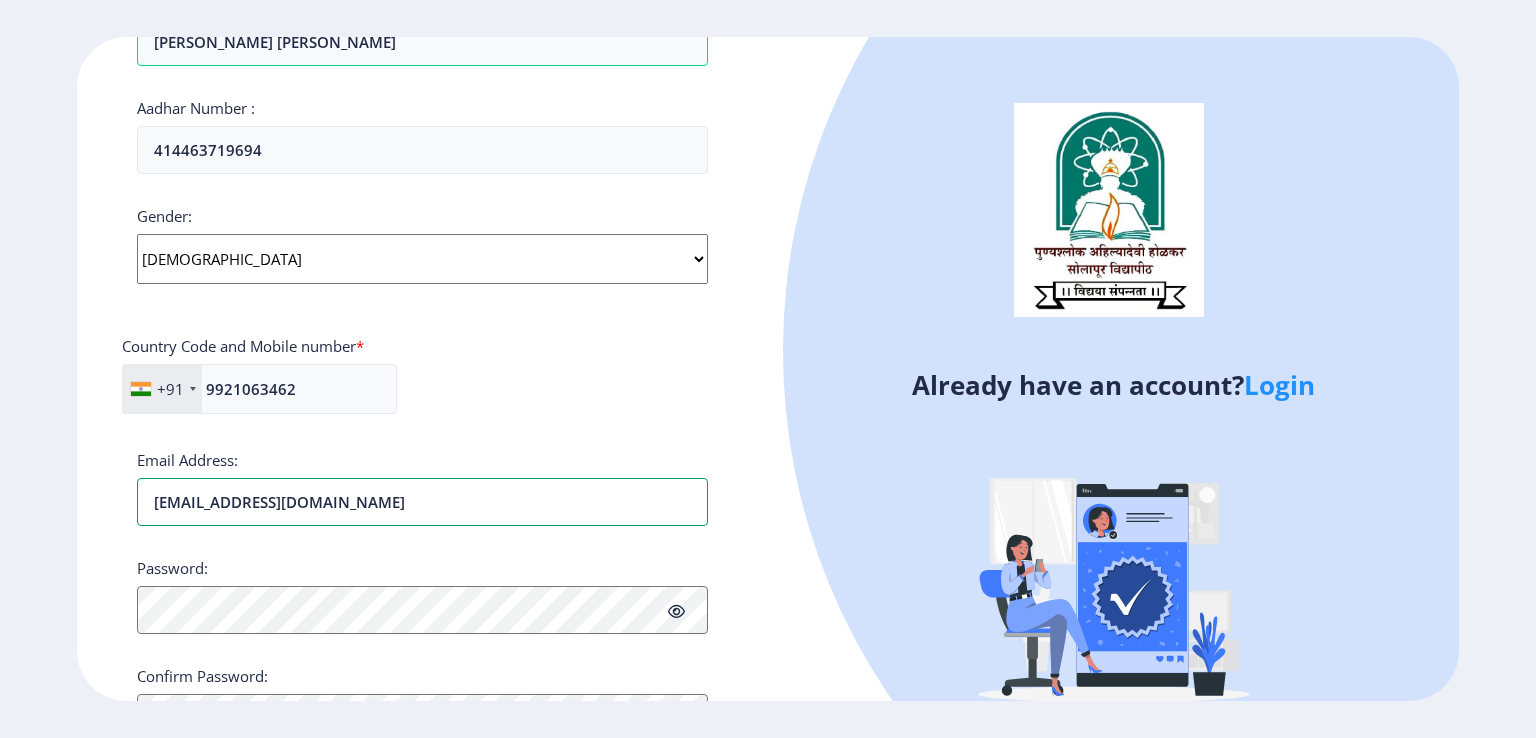 type on "[EMAIL_ADDRESS][DOMAIN_NAME]" 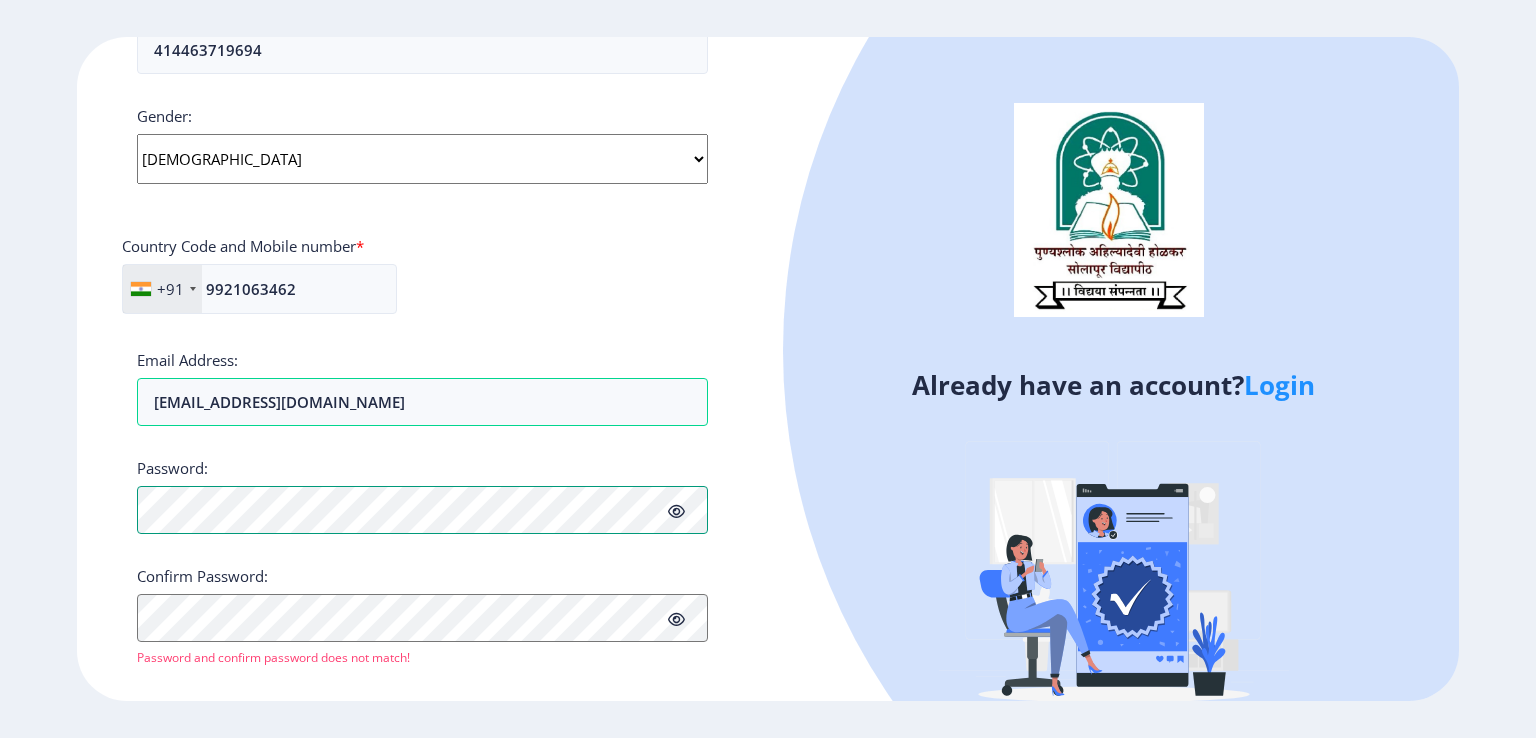 scroll, scrollTop: 749, scrollLeft: 0, axis: vertical 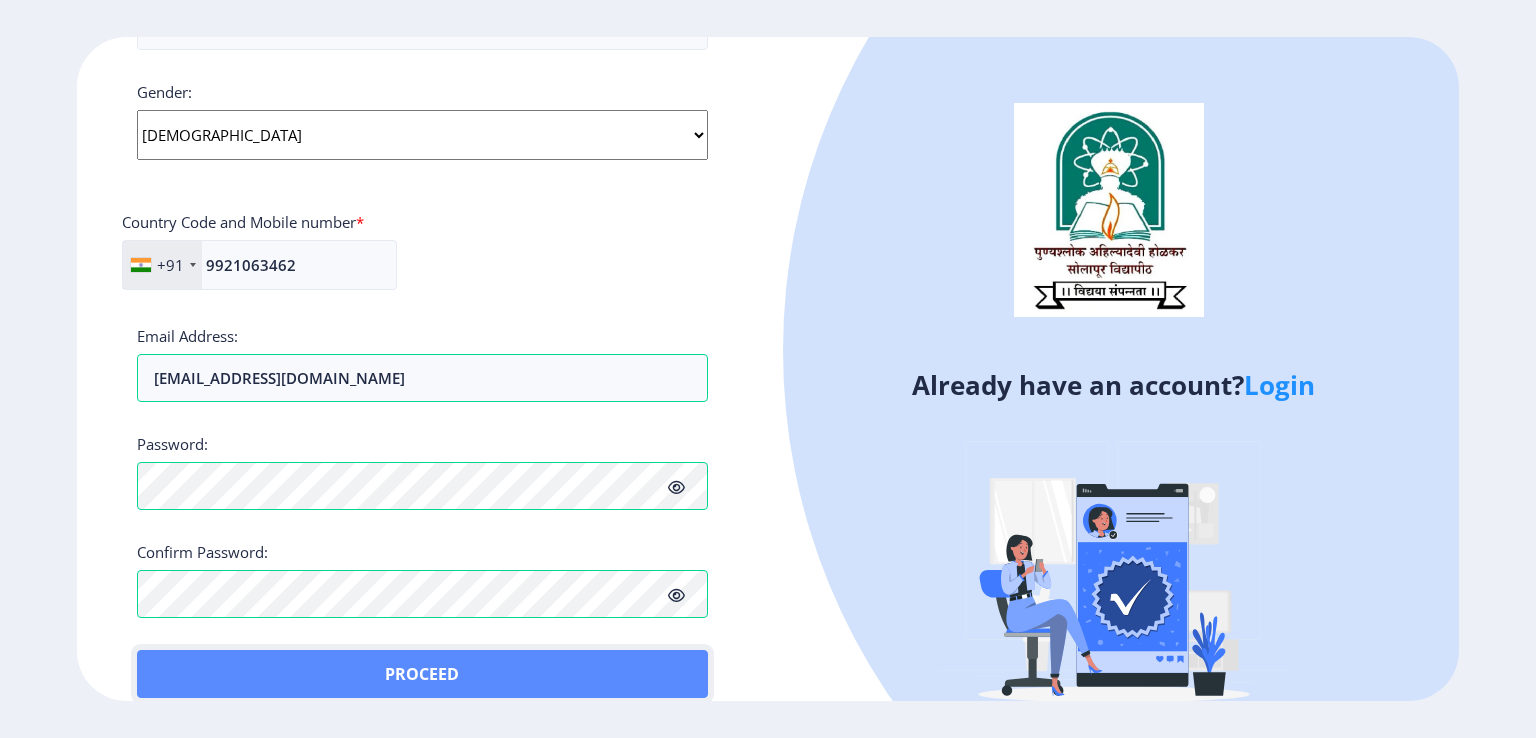 click on "Proceed" 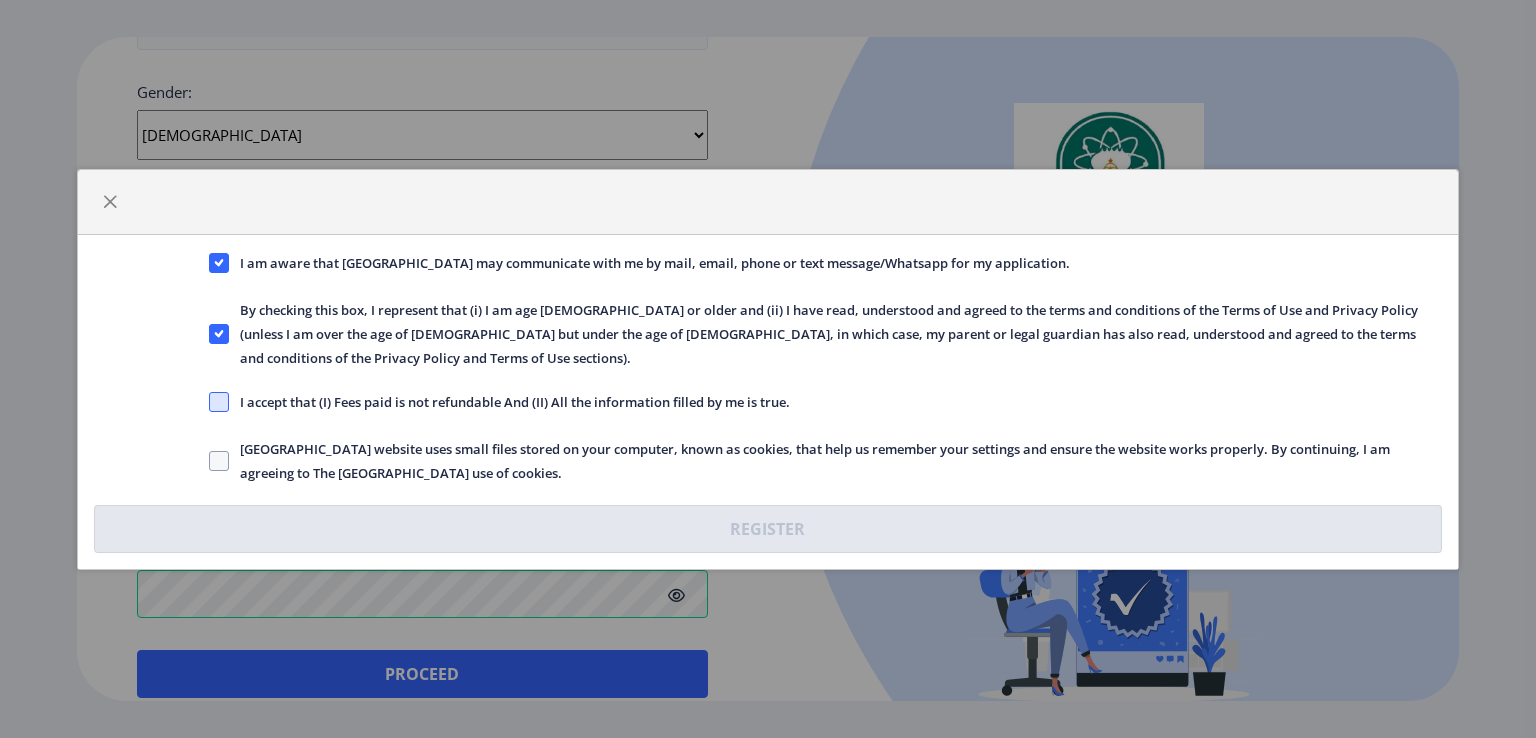 click 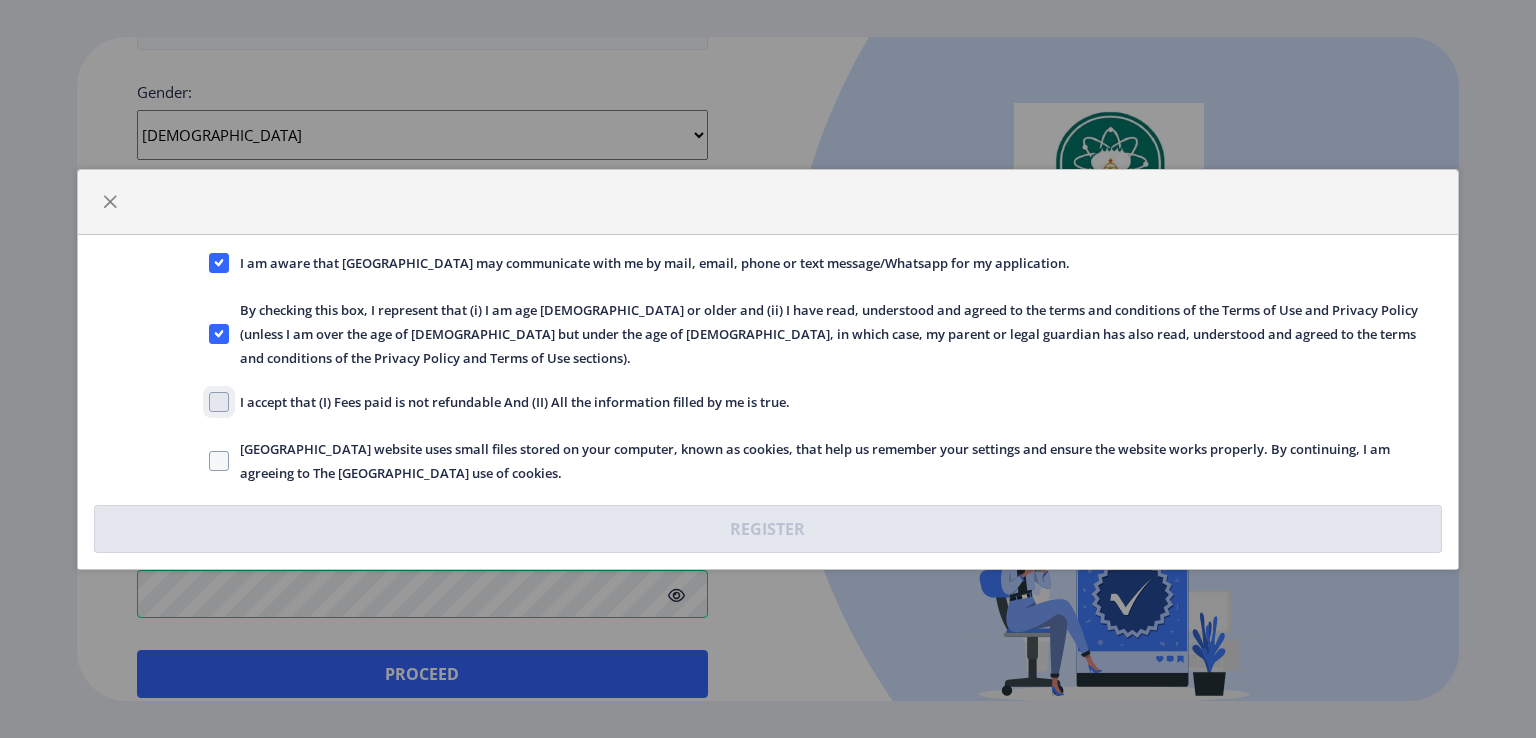 click on "I accept that (I) Fees paid is not refundable And (II) All the information filled by me is true." 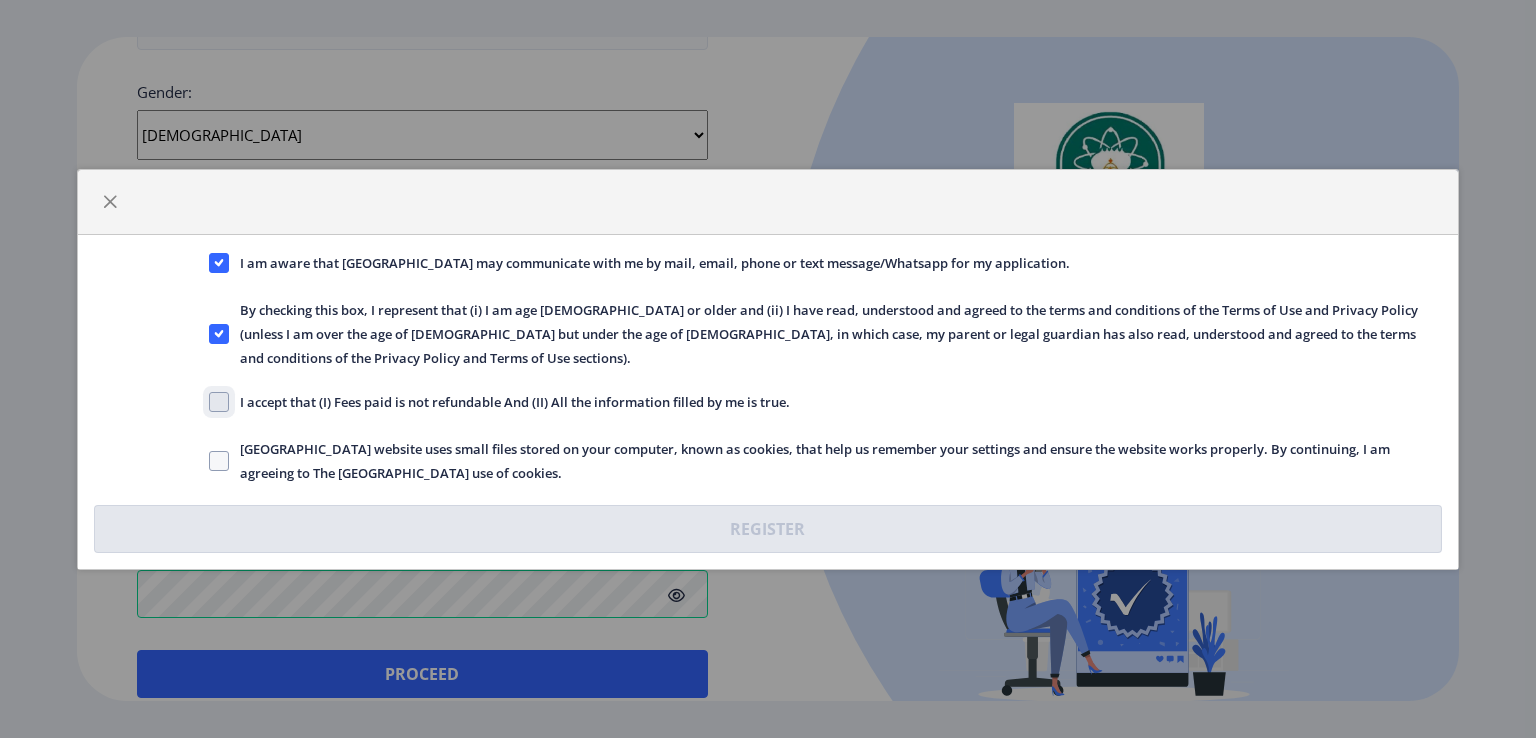 checkbox on "true" 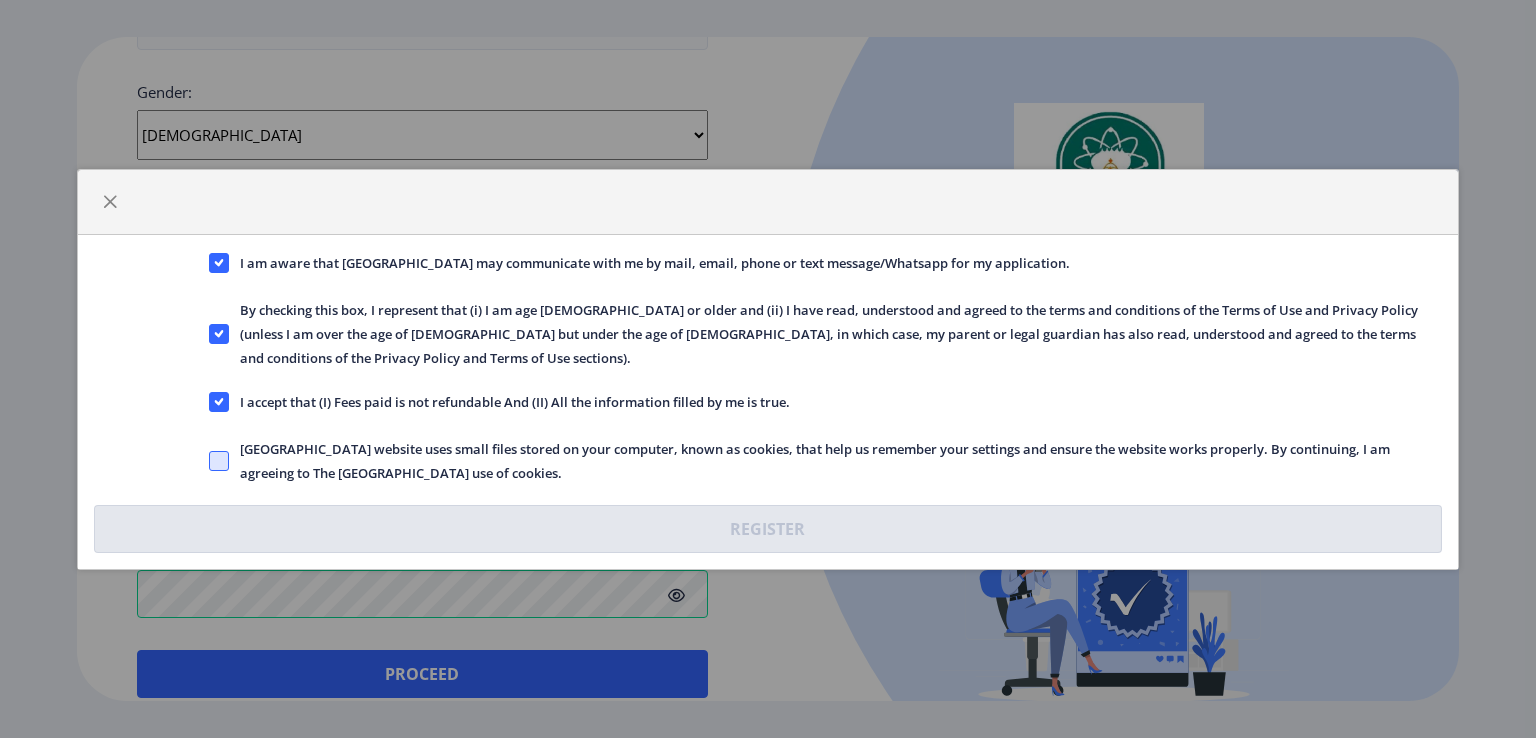 click 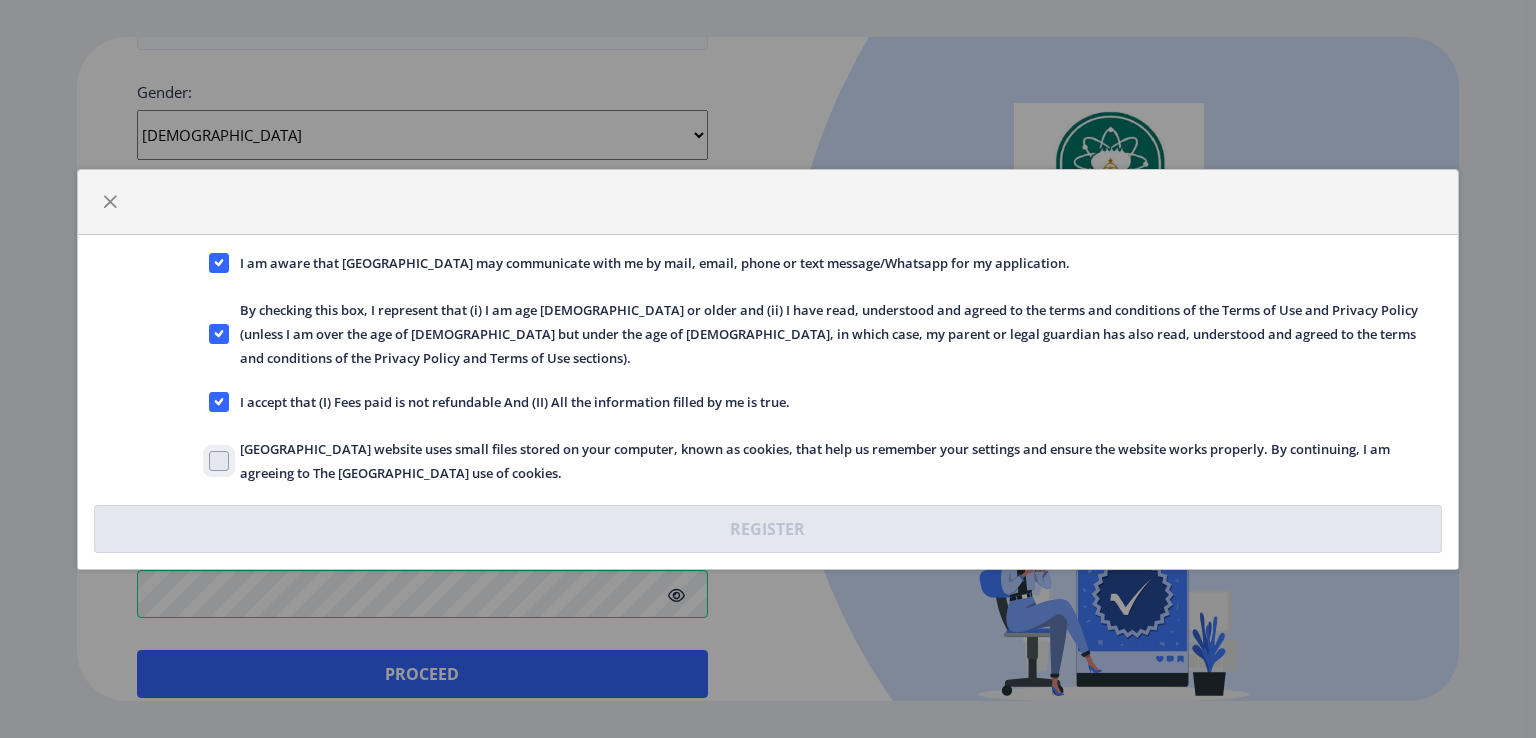 click on "[GEOGRAPHIC_DATA] website uses small files stored on your computer, known as cookies, that help us remember your settings and ensure the website works properly. By continuing, I am agreeing to The [GEOGRAPHIC_DATA] use of cookies." 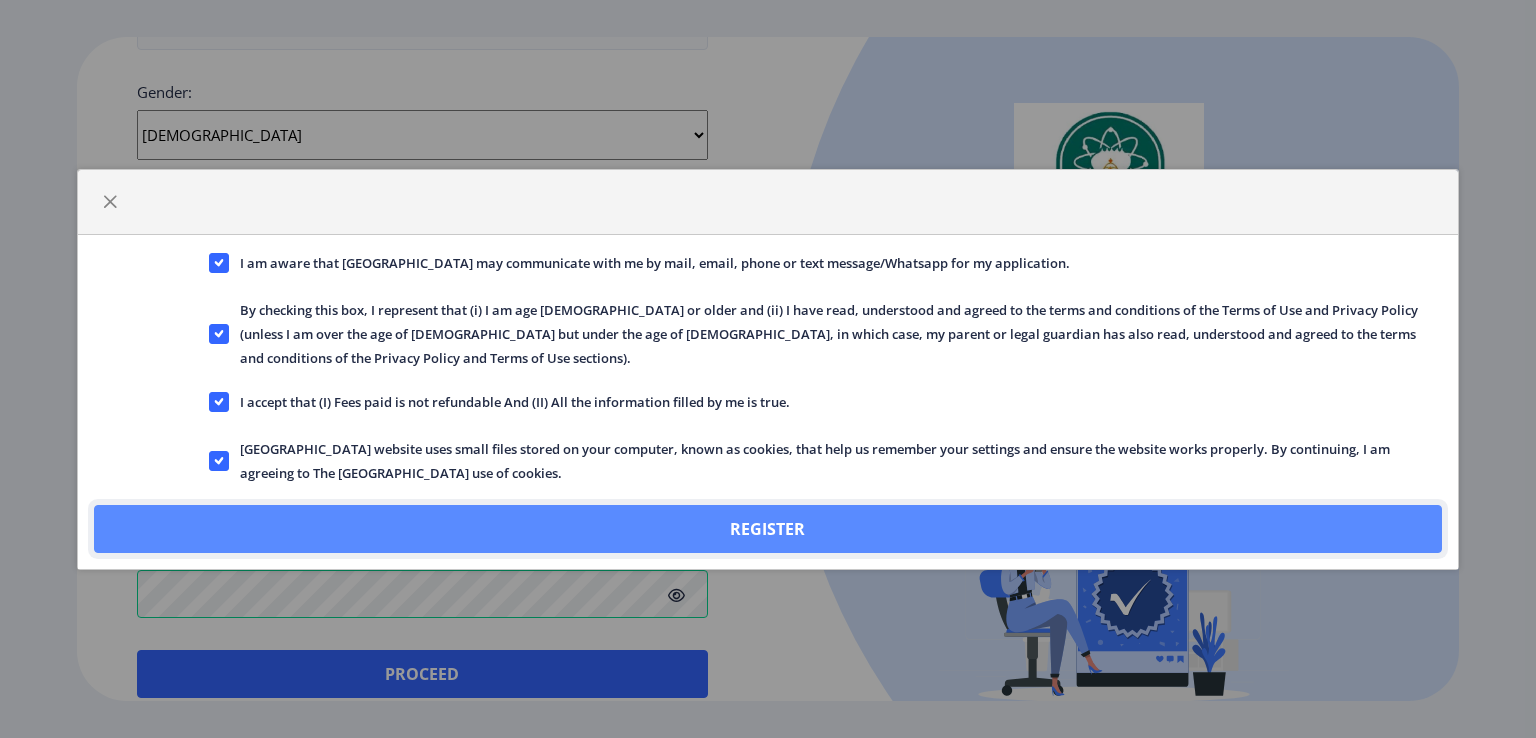 click on "Register" 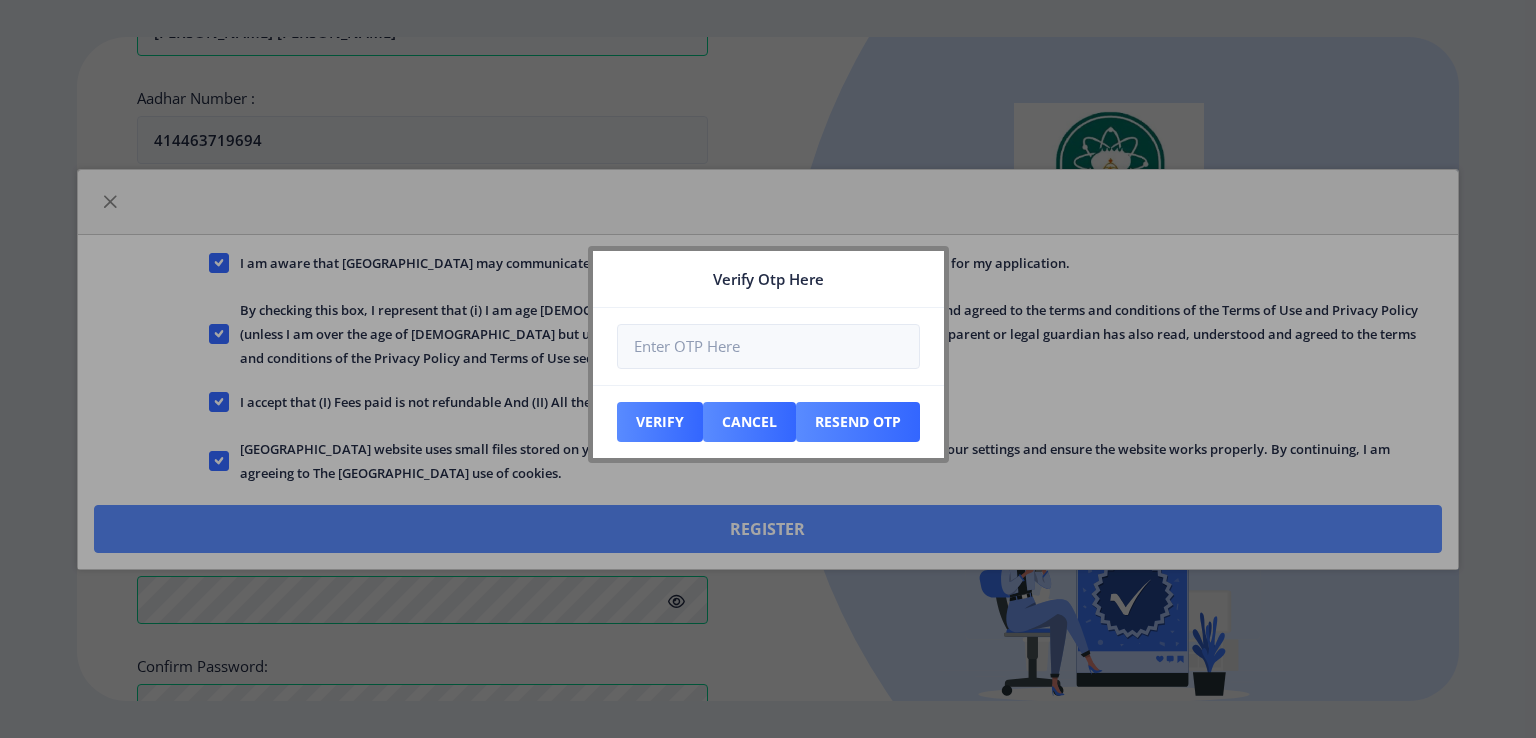 scroll, scrollTop: 863, scrollLeft: 0, axis: vertical 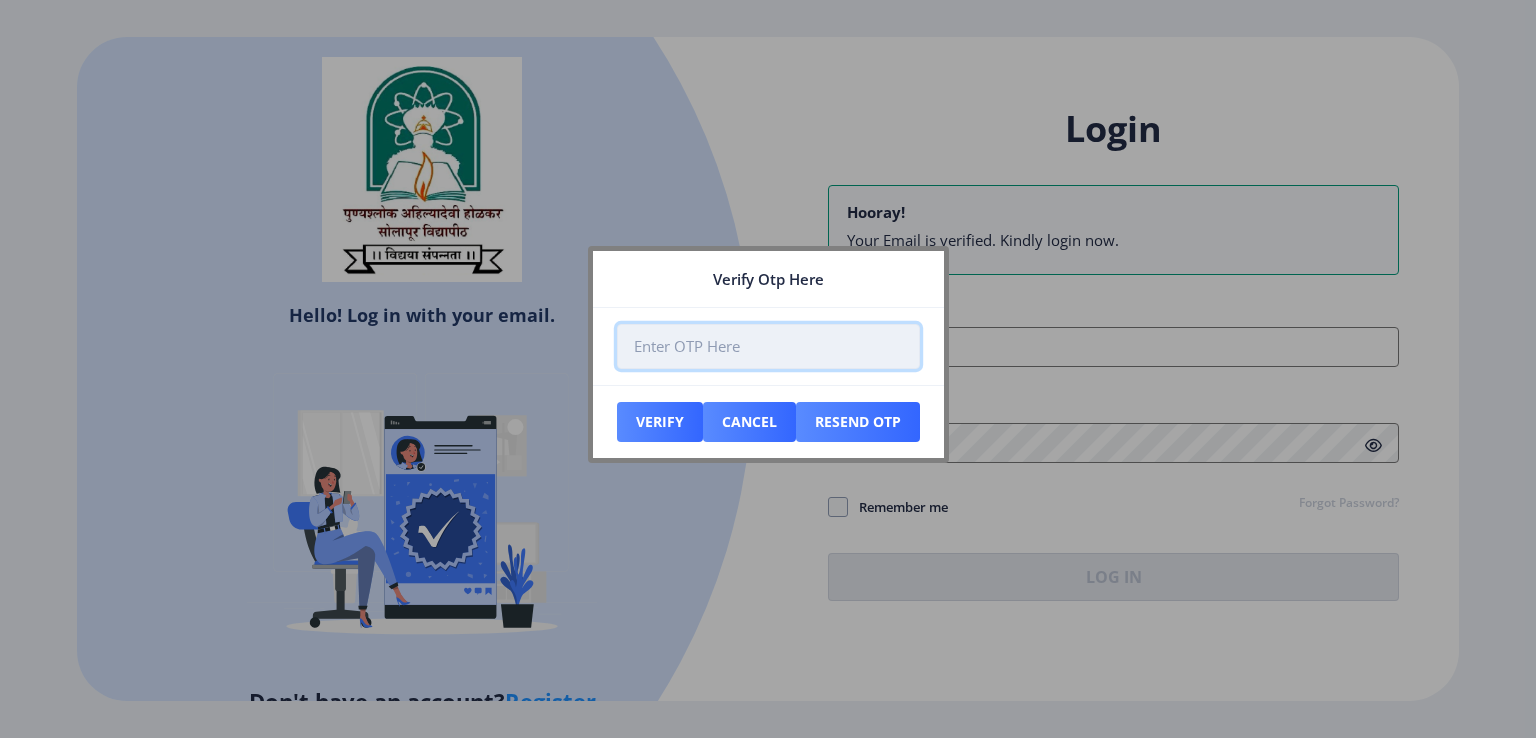 click at bounding box center [768, 346] 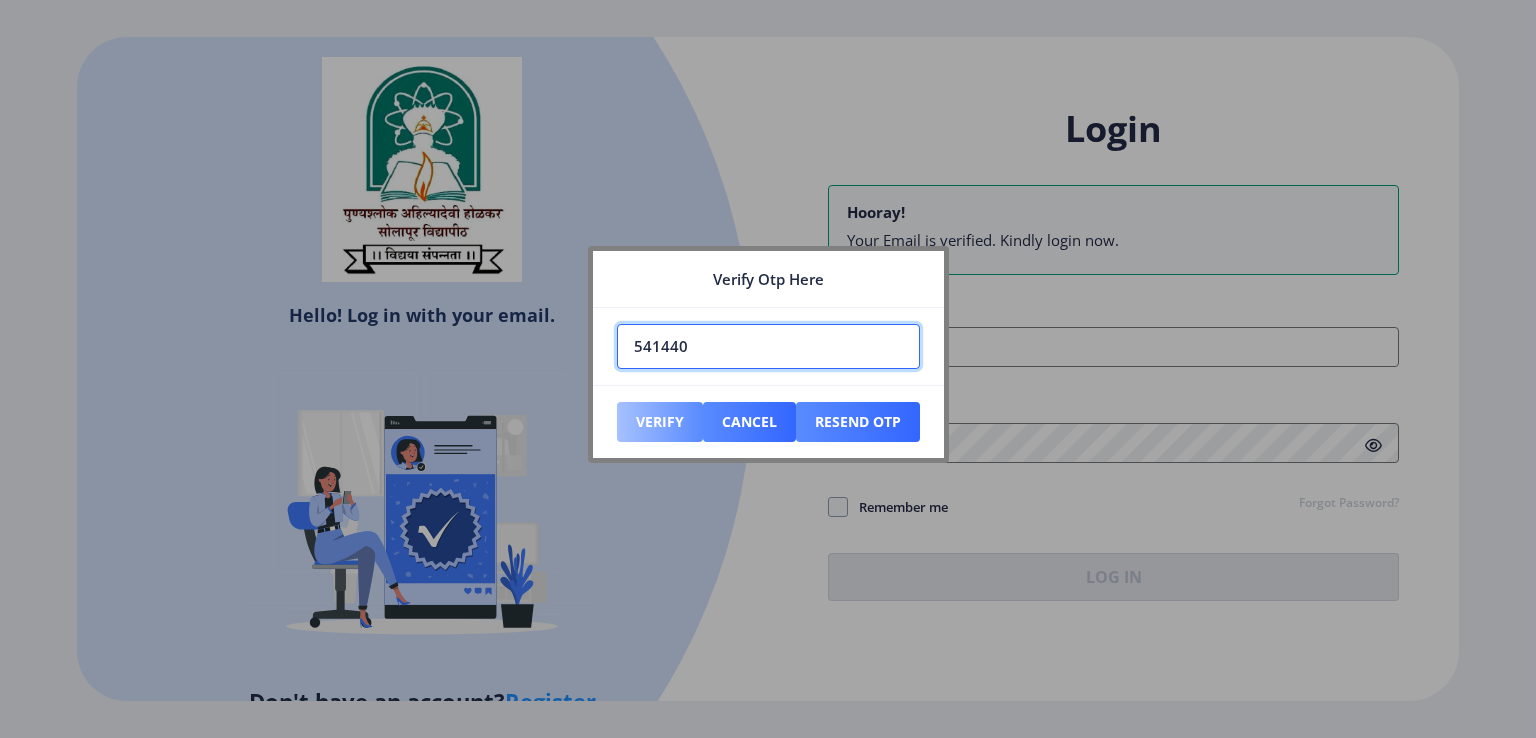 type on "541440" 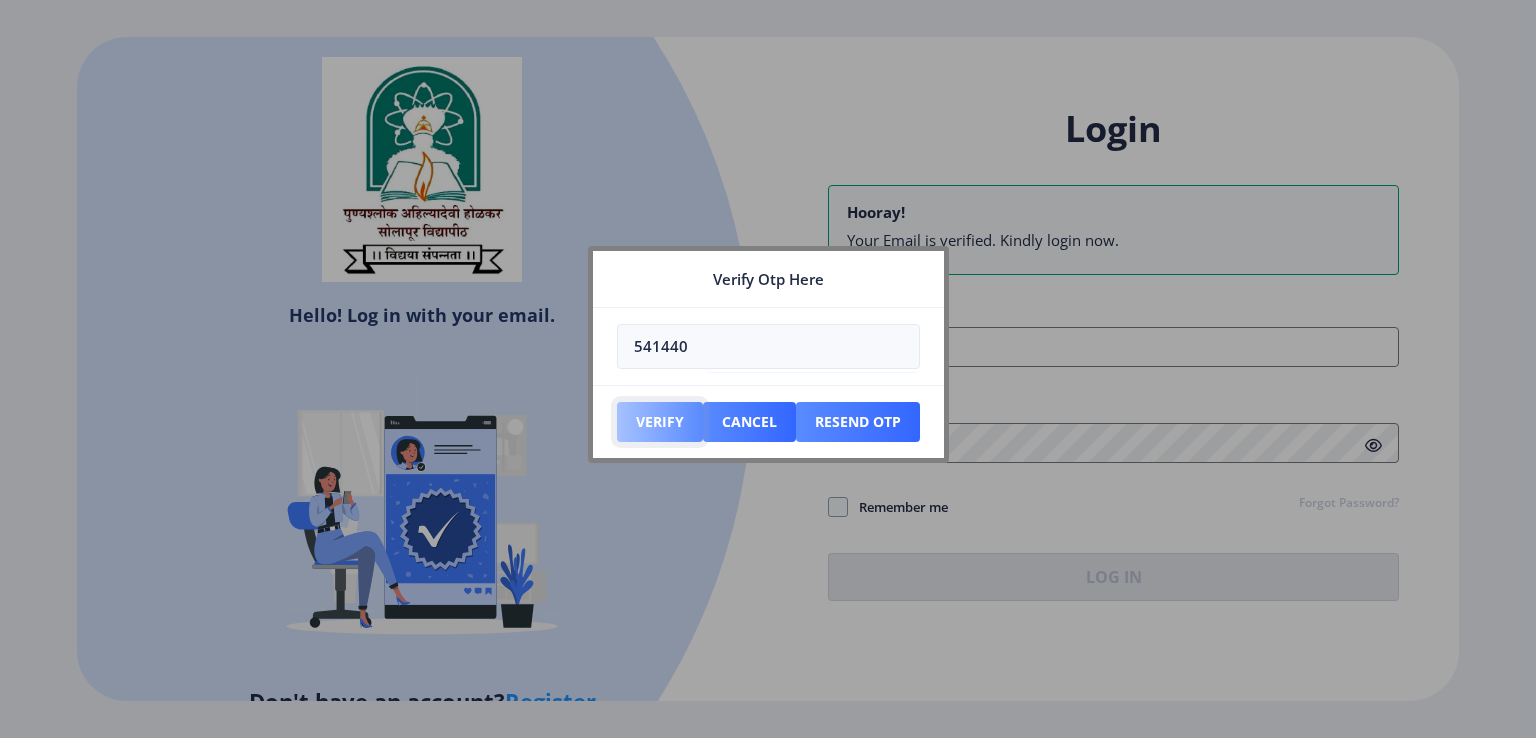 click on "Verify" at bounding box center [660, 422] 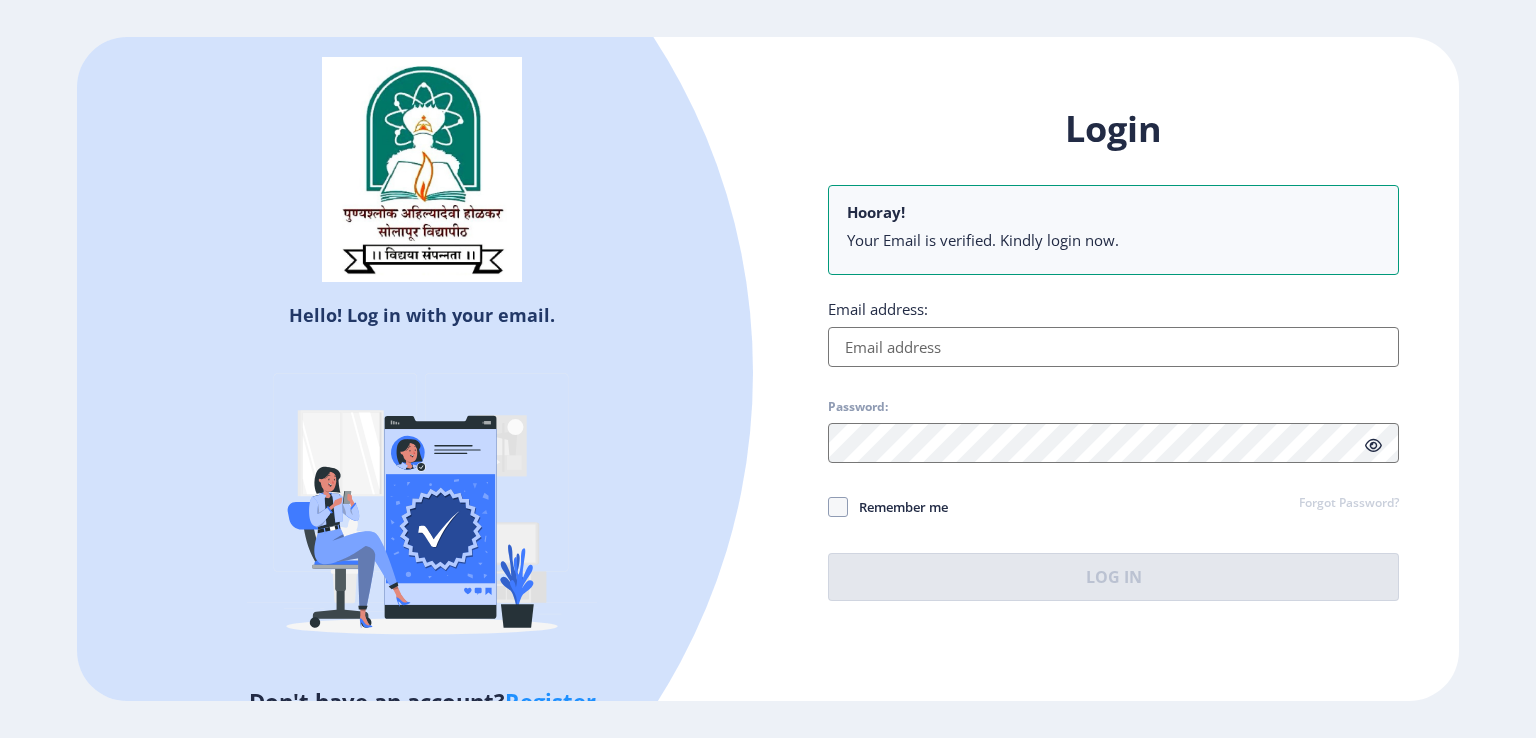 click on "Email address:" at bounding box center [1113, 347] 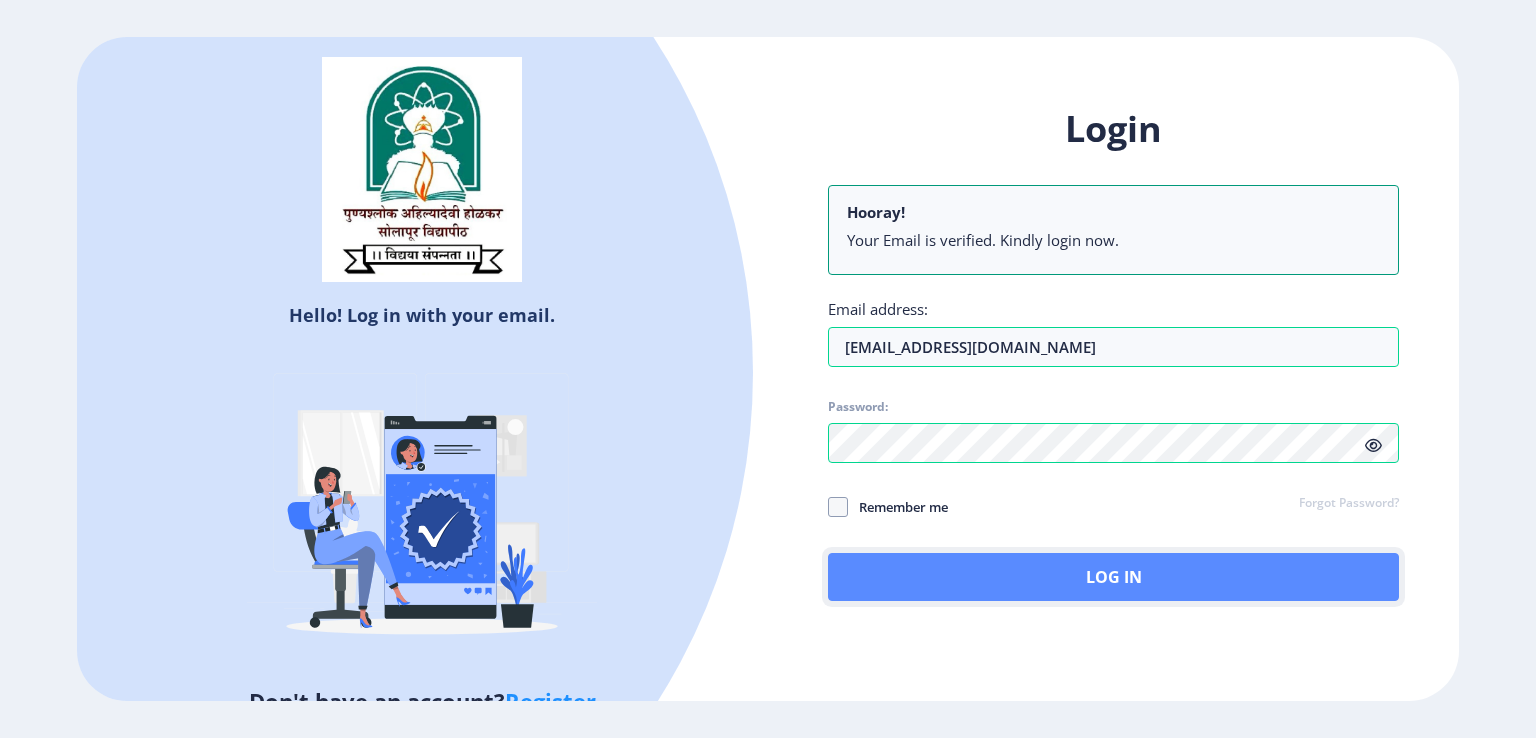 click on "Log In" 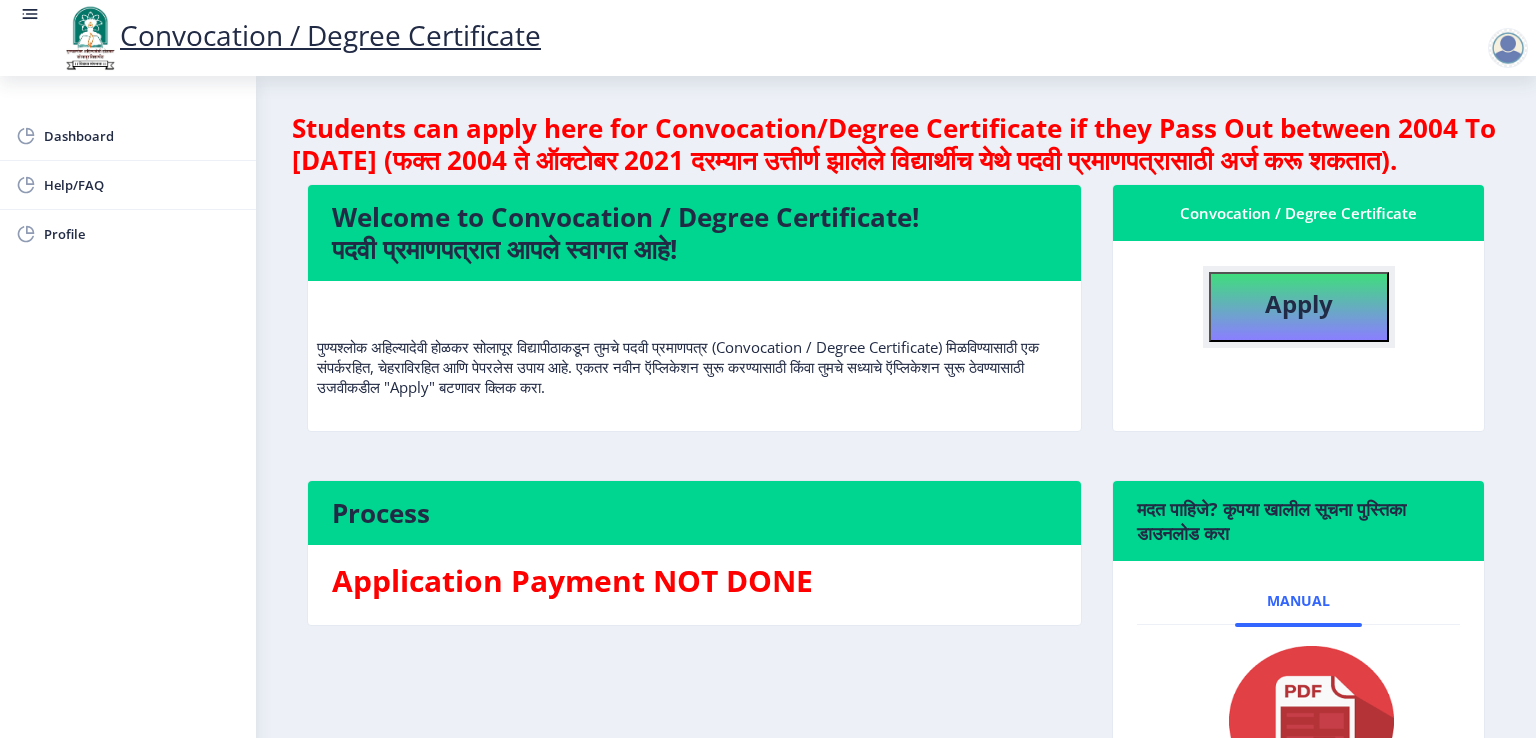 click on "Apply" 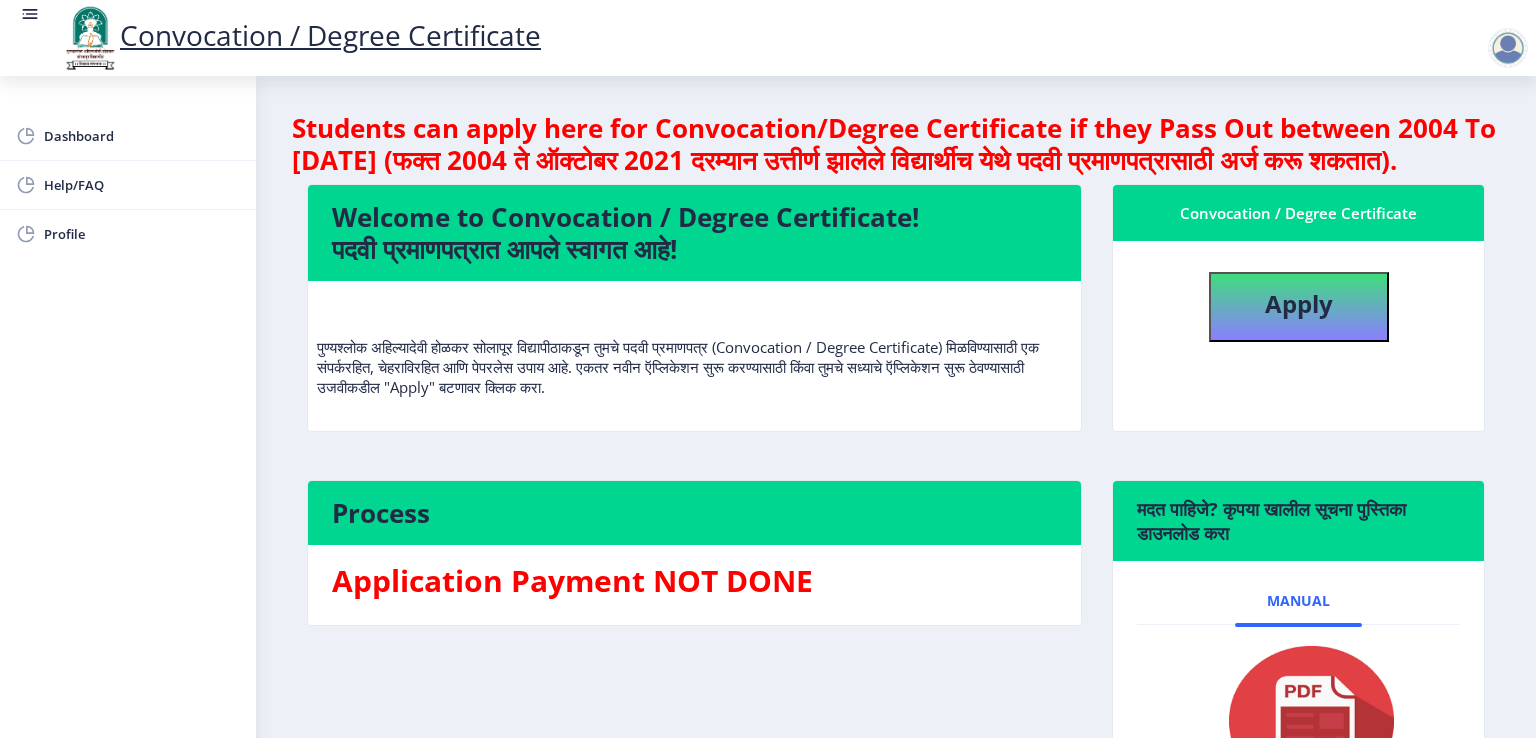 select 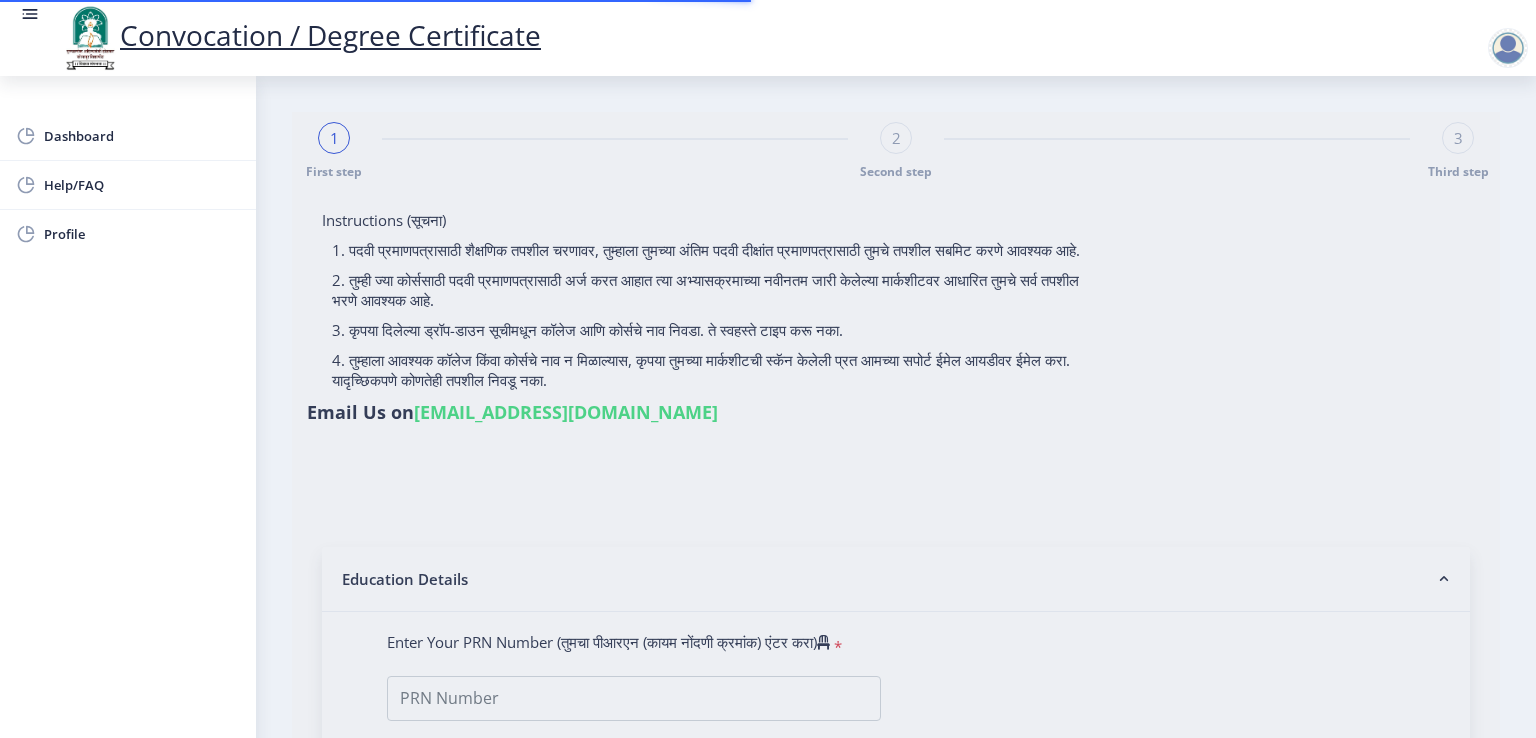 type on "[PERSON_NAME] [PERSON_NAME]" 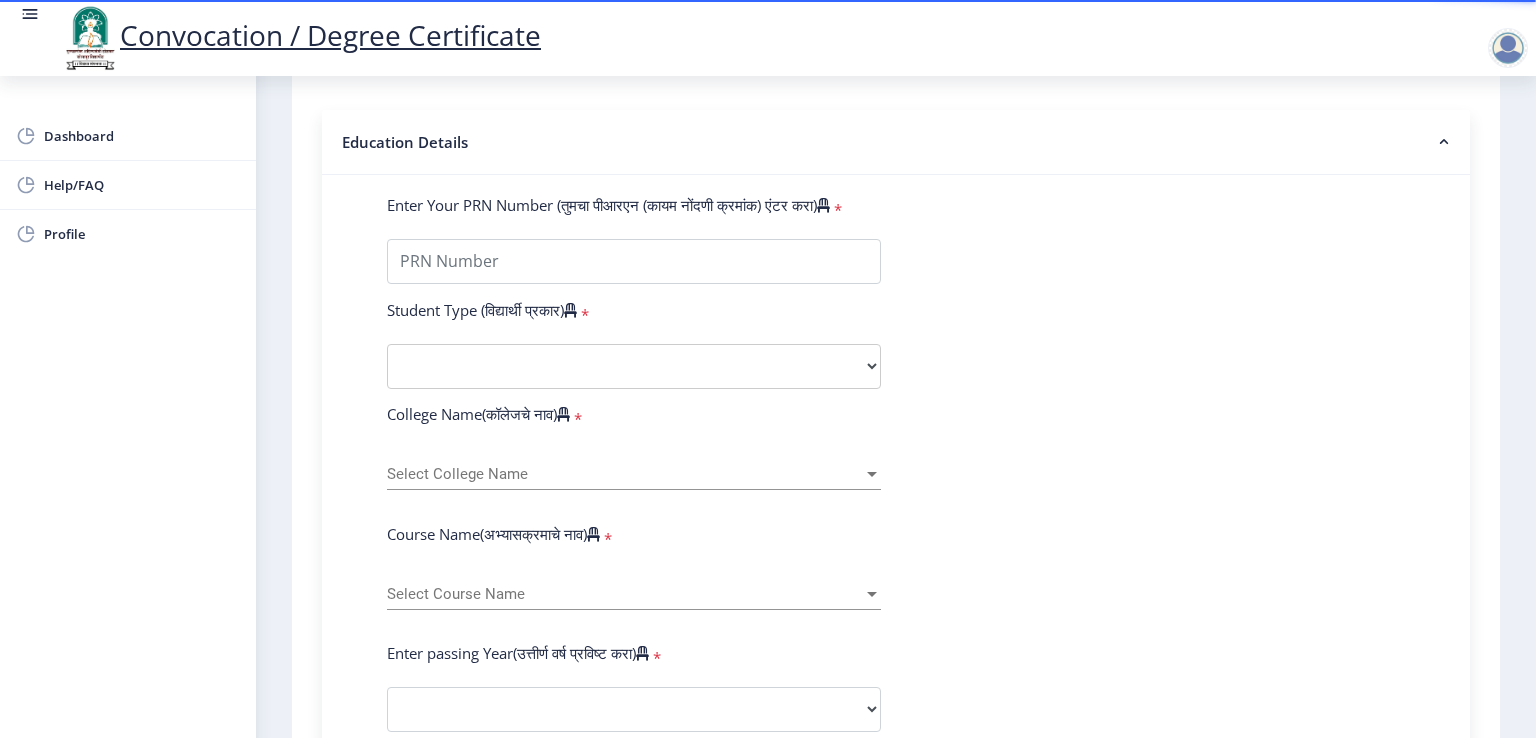 scroll, scrollTop: 397, scrollLeft: 0, axis: vertical 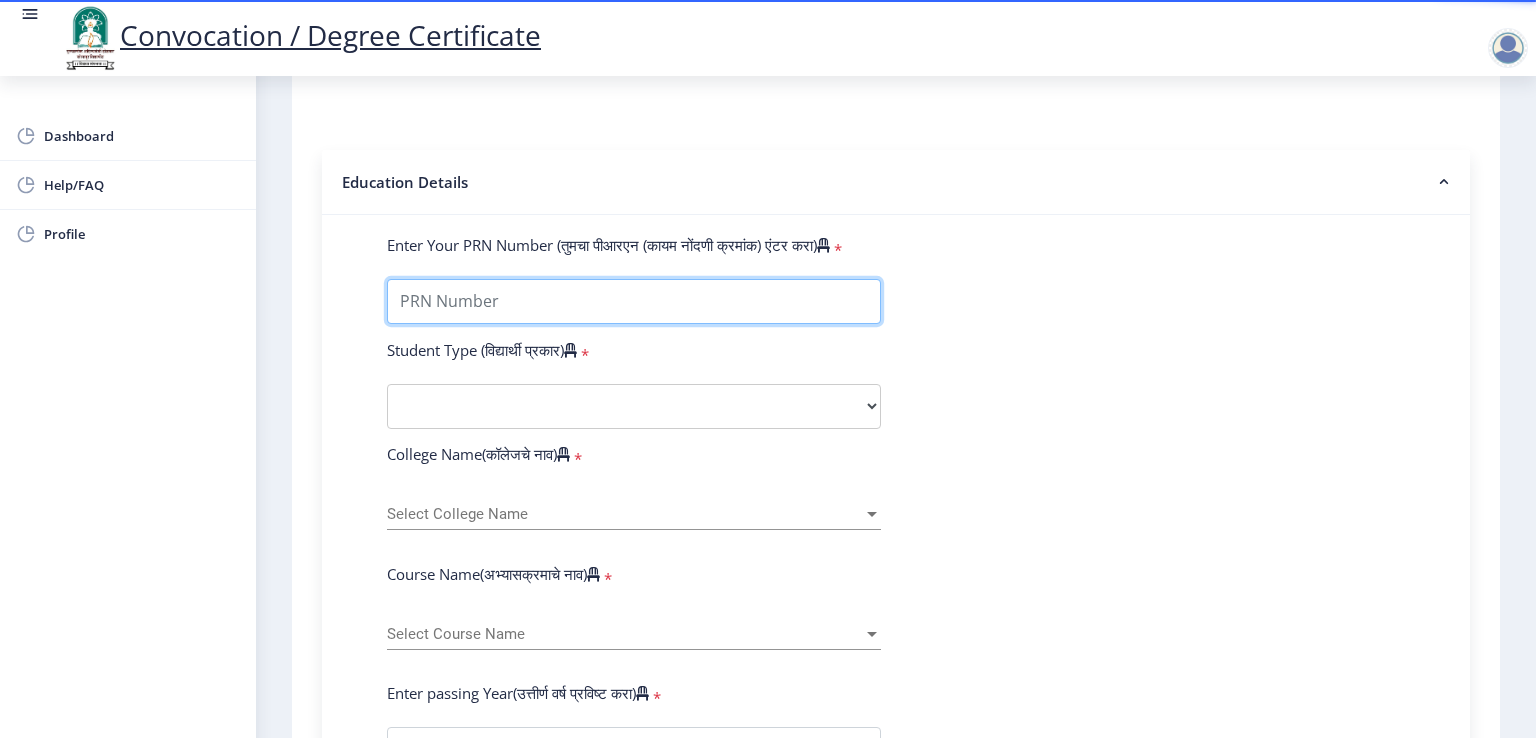 click on "Enter Your PRN Number (तुमचा पीआरएन (कायम नोंदणी क्रमांक) एंटर करा)" at bounding box center (634, 301) 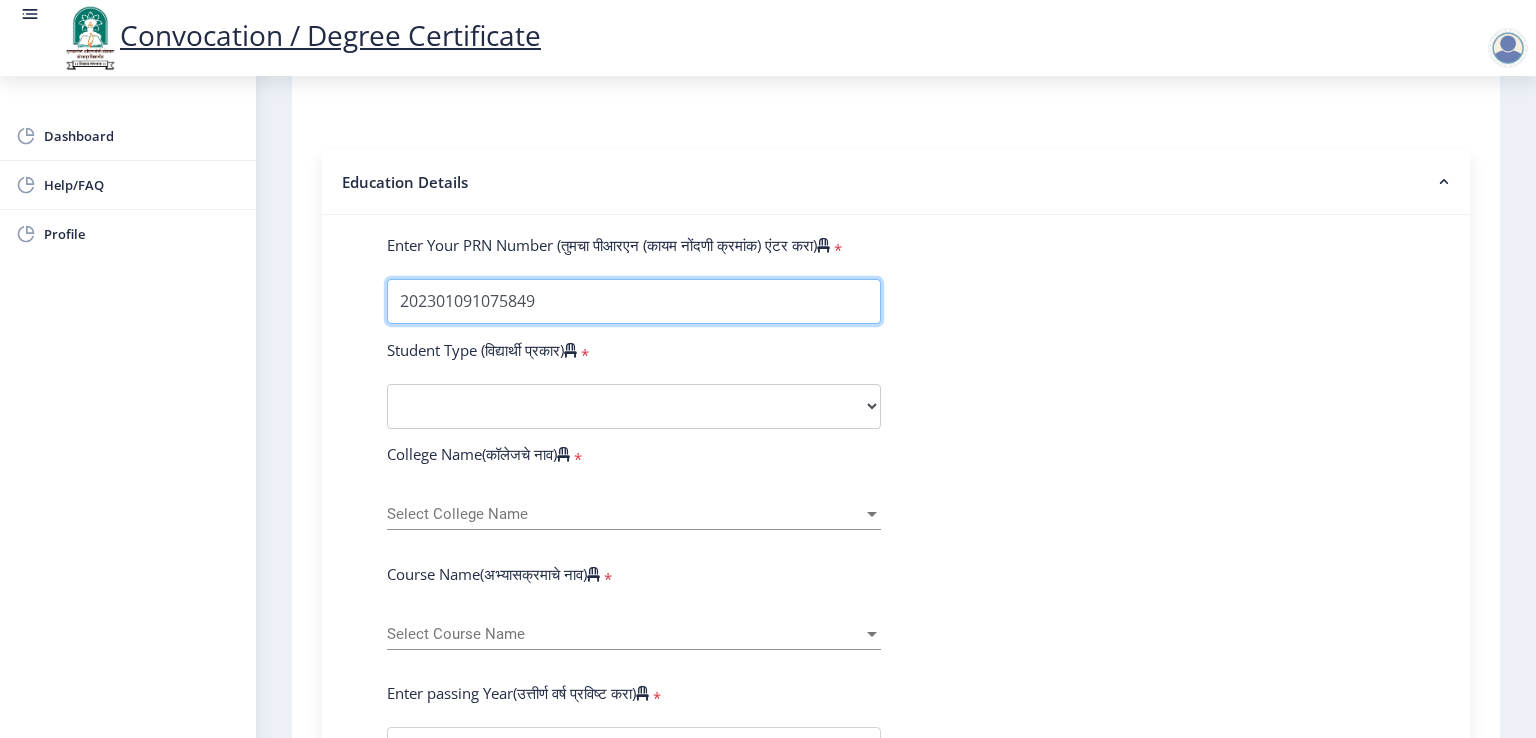 type on "202301091075849" 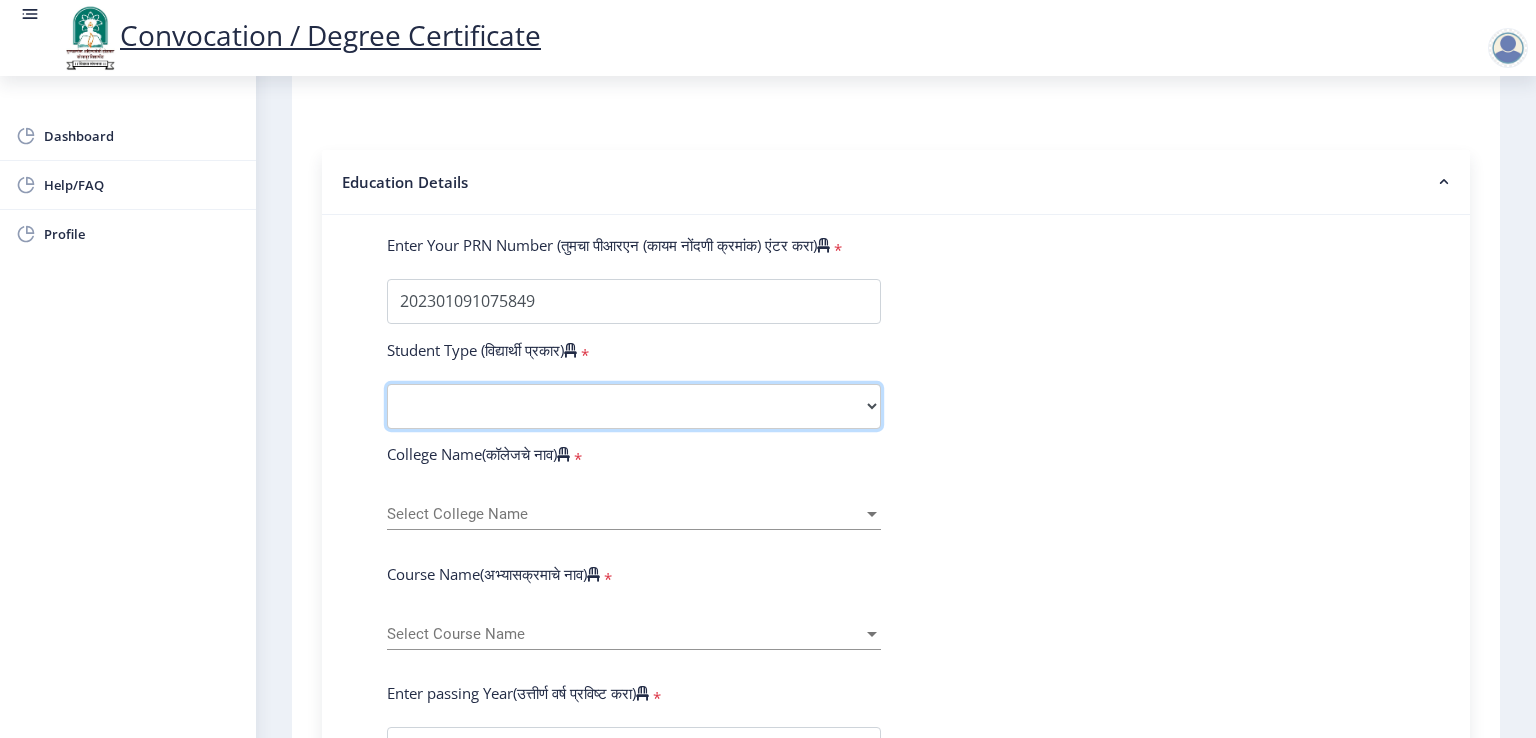 click on "Select Student Type Regular External" at bounding box center [634, 406] 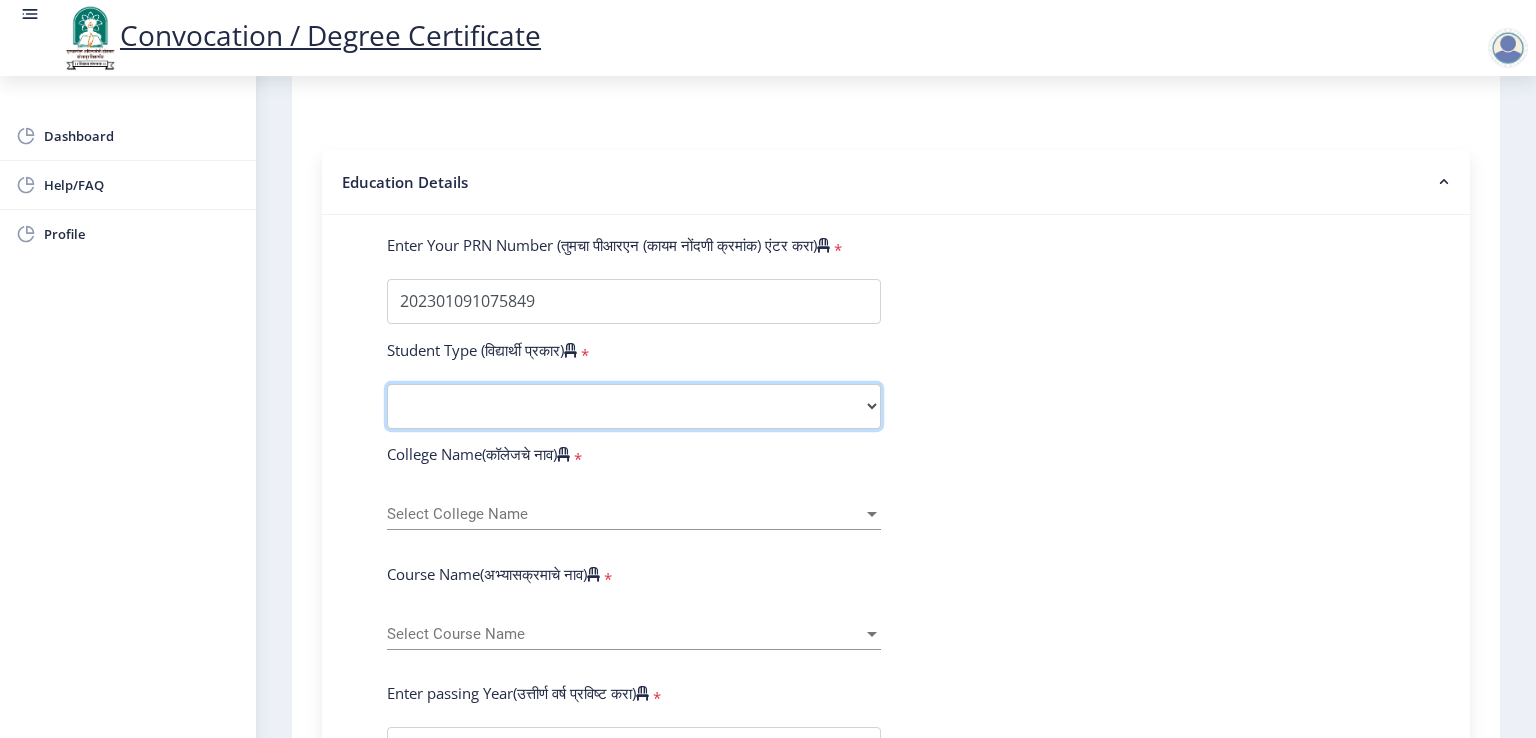 select on "Regular" 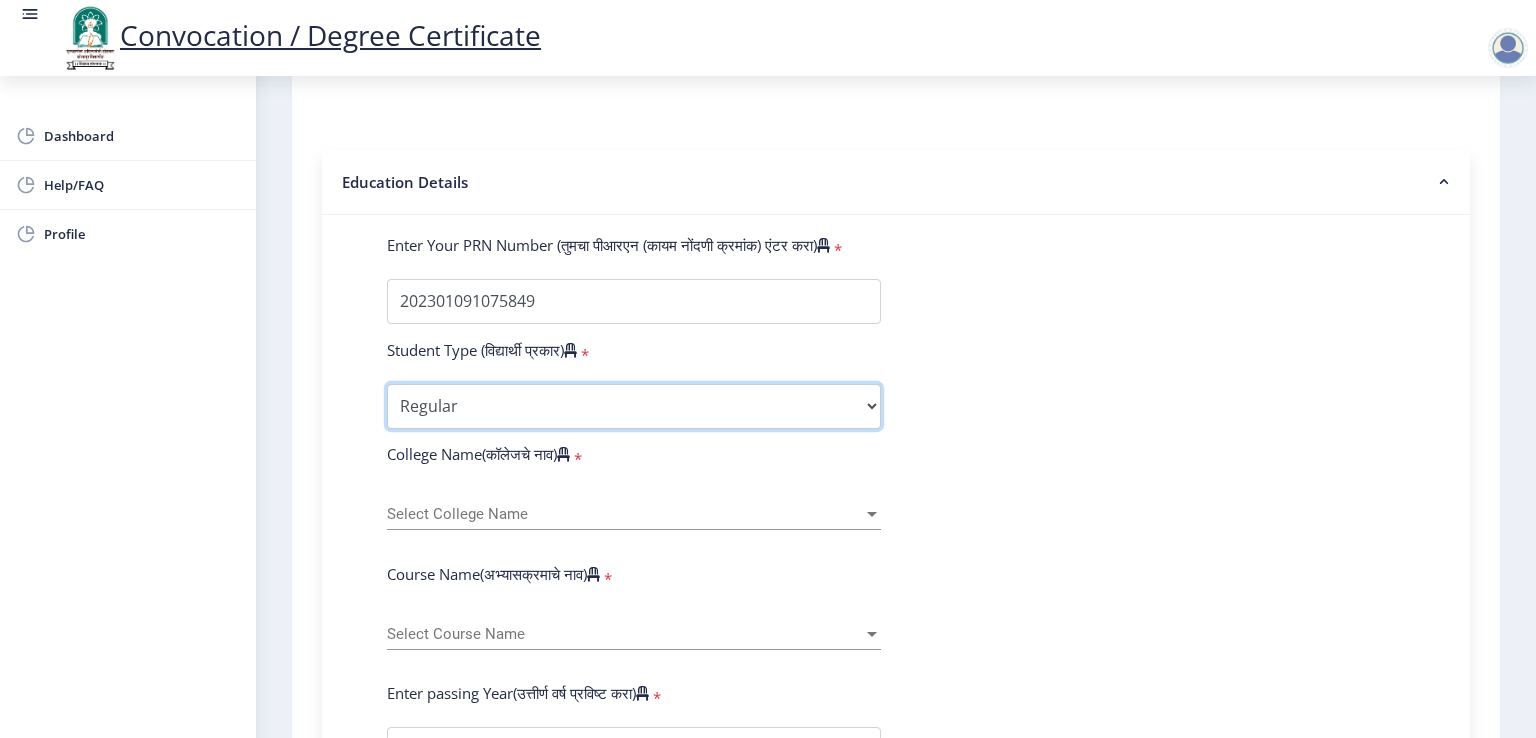 click on "Select Student Type Regular External" at bounding box center (634, 406) 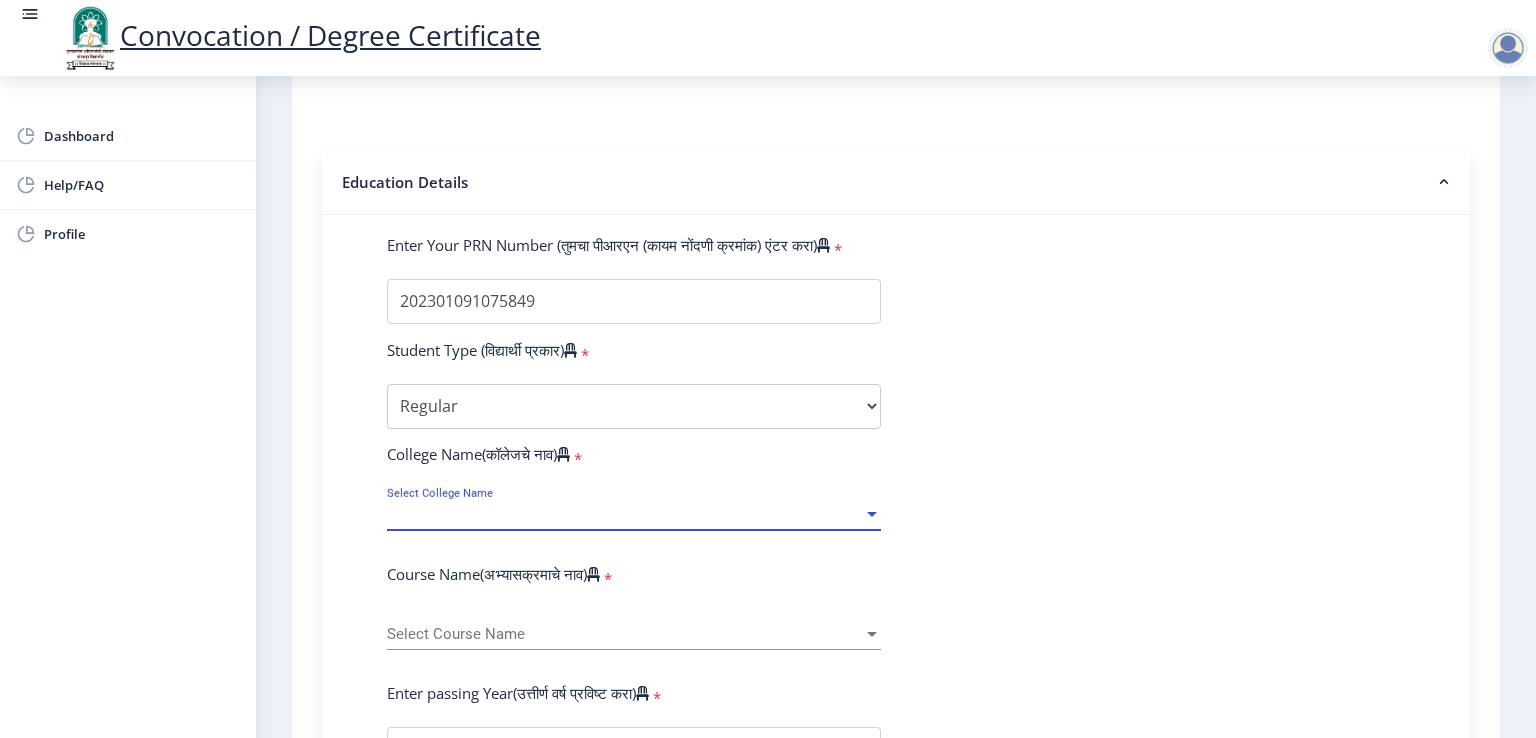 click on "Select College Name" at bounding box center (625, 514) 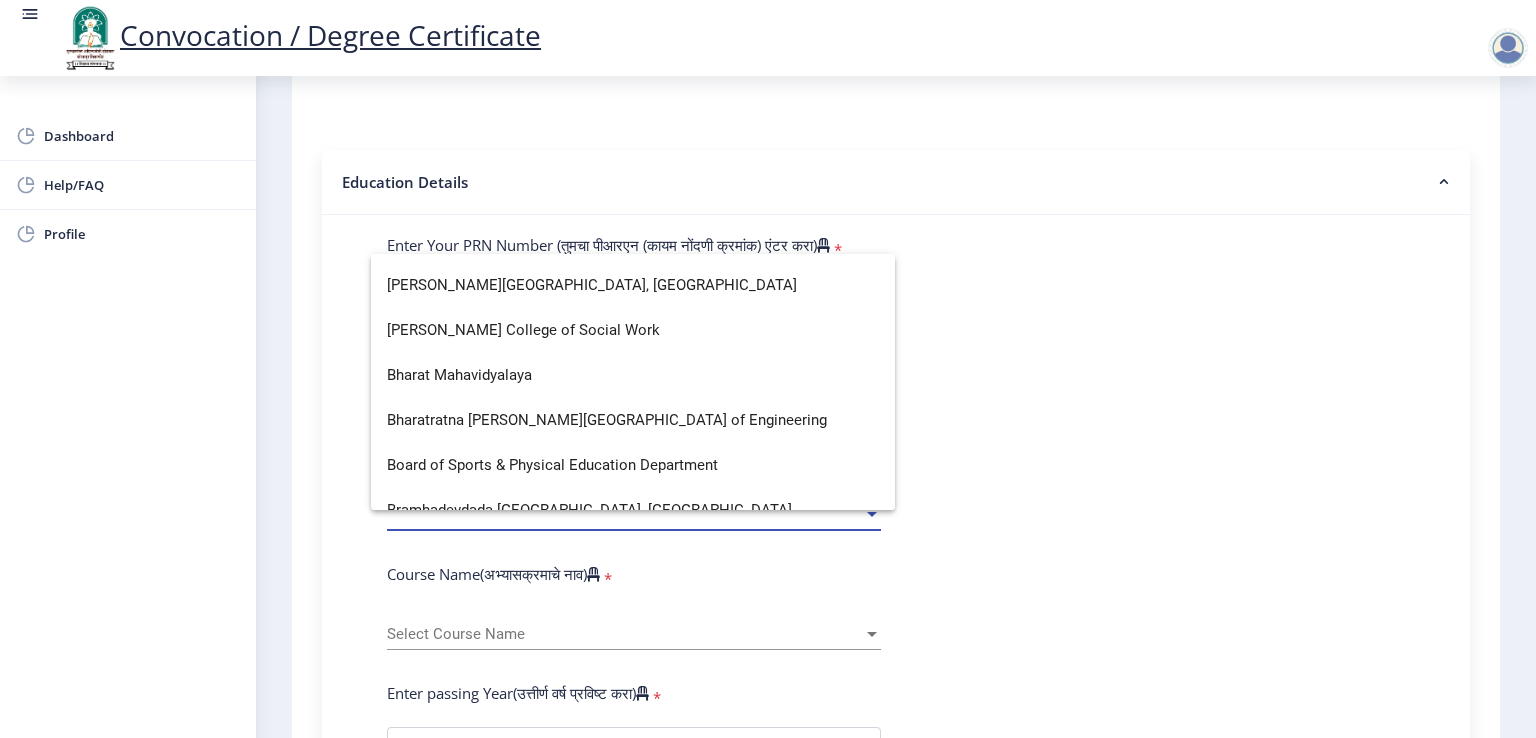scroll, scrollTop: 44, scrollLeft: 0, axis: vertical 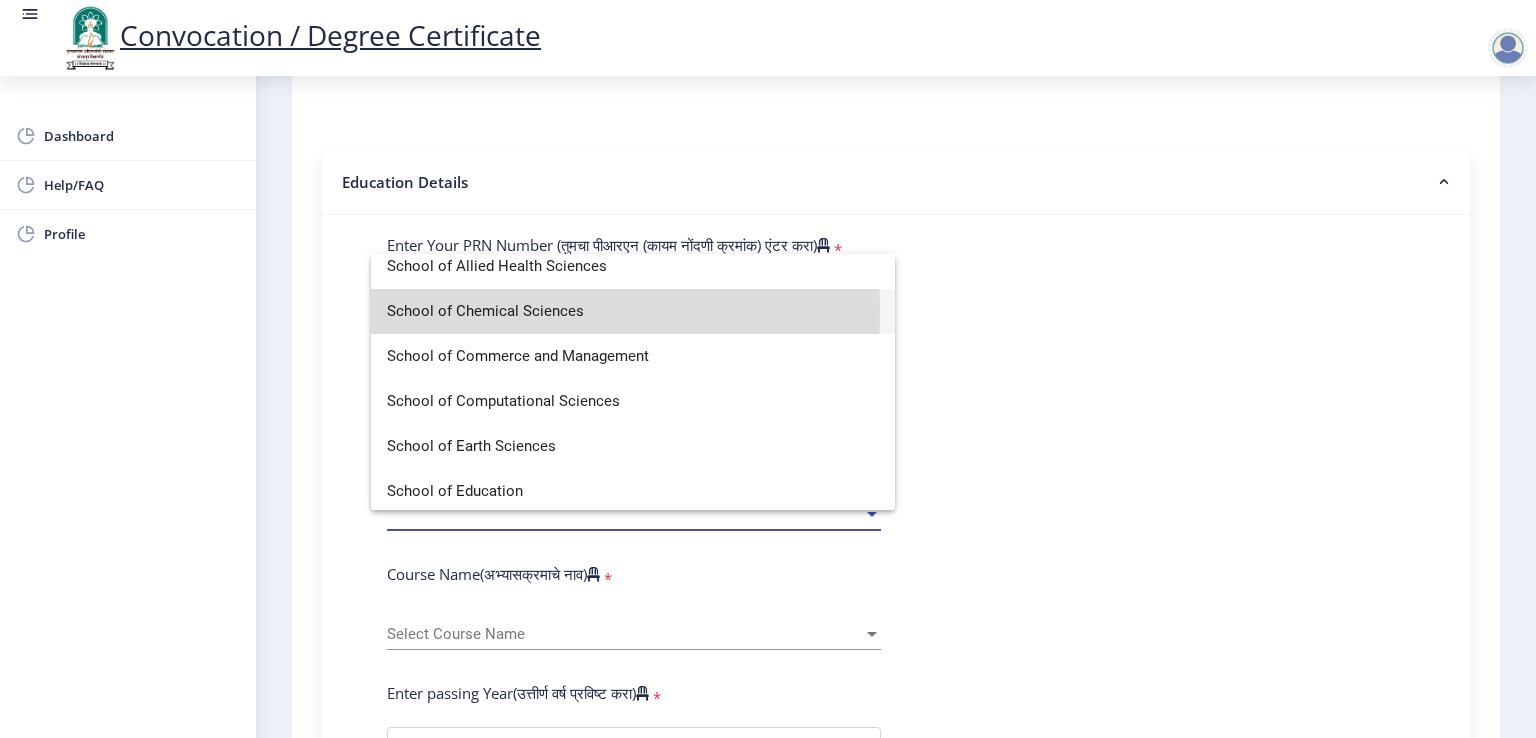 click on "School of Chemical Sciences" at bounding box center (633, 311) 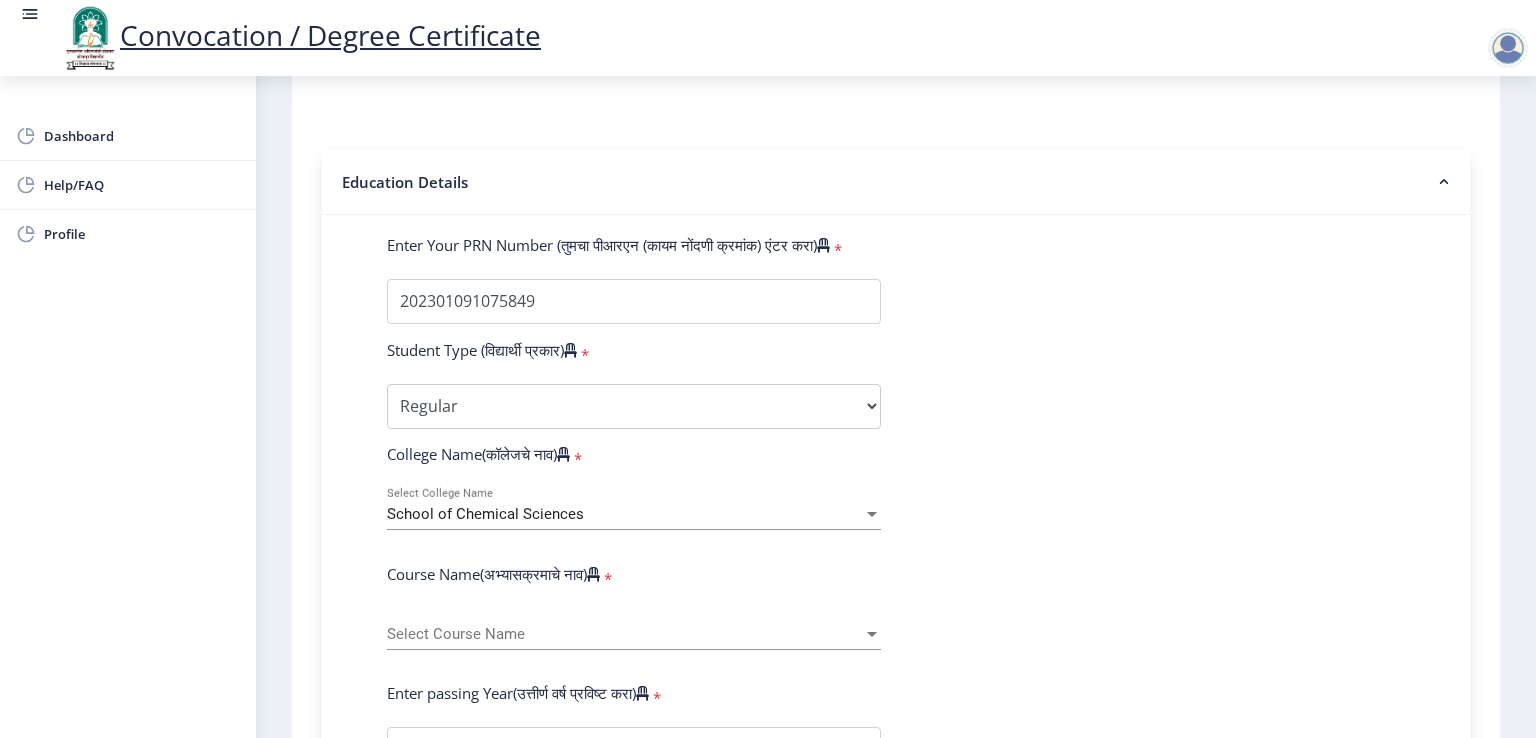click on "Select Course Name" at bounding box center [625, 634] 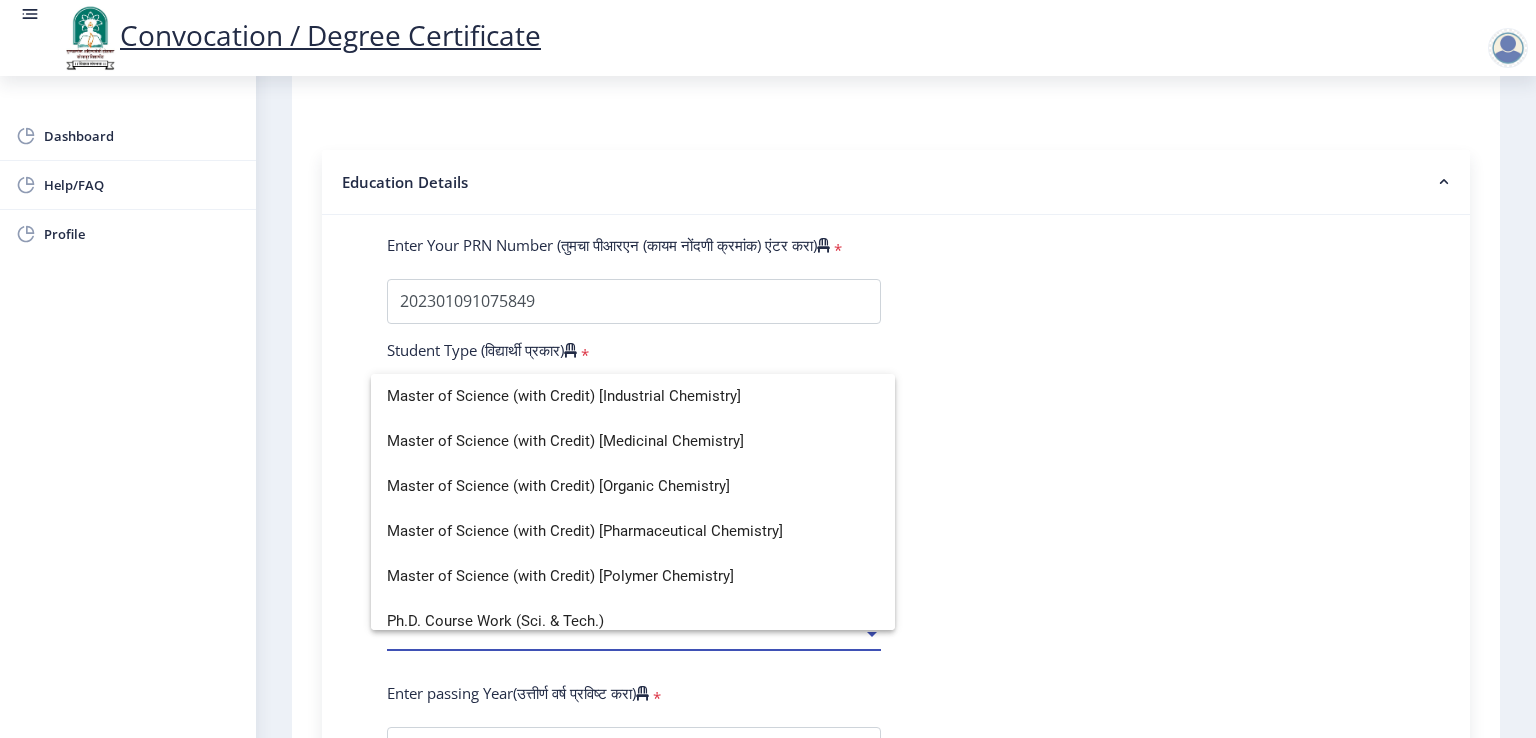 scroll, scrollTop: 148, scrollLeft: 0, axis: vertical 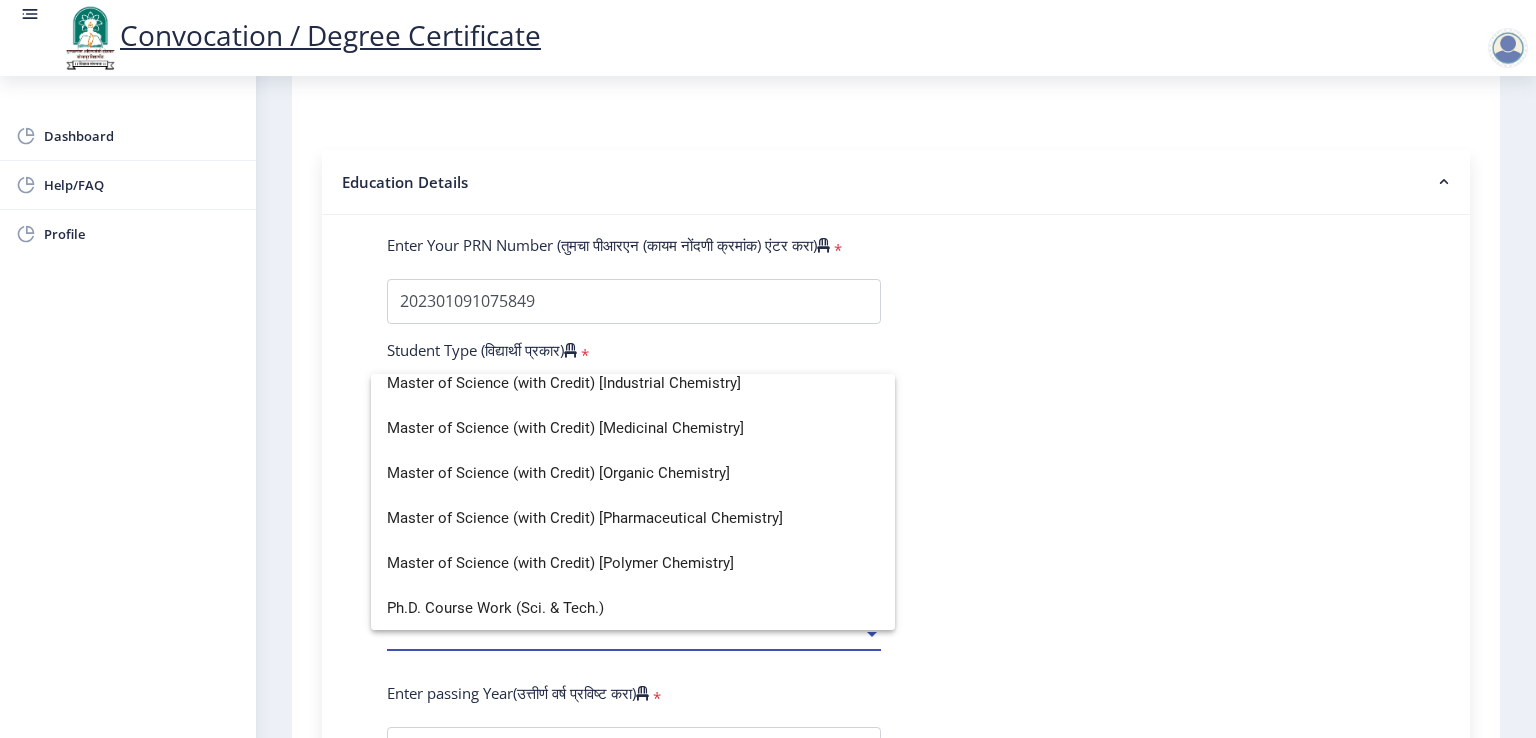 click 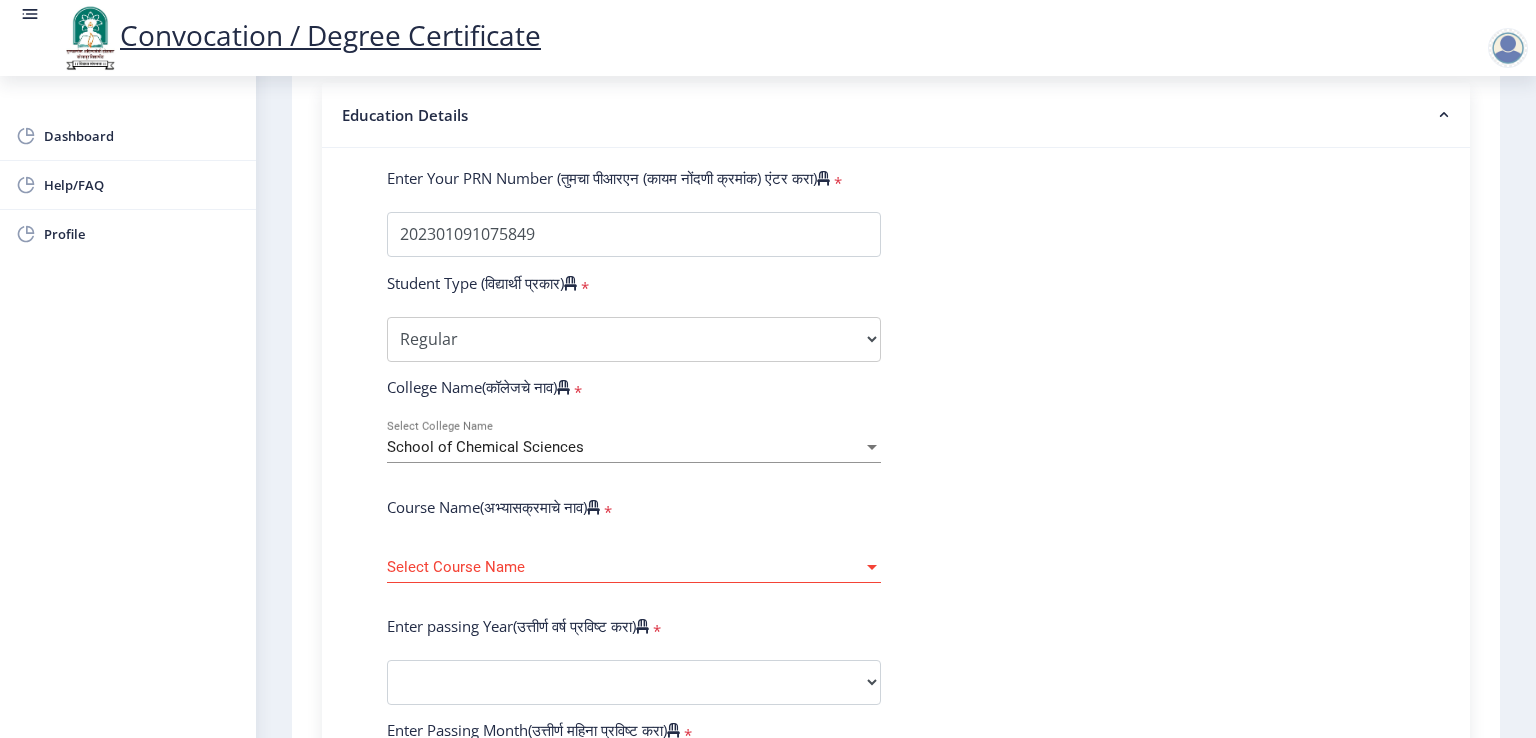 scroll, scrollTop: 497, scrollLeft: 0, axis: vertical 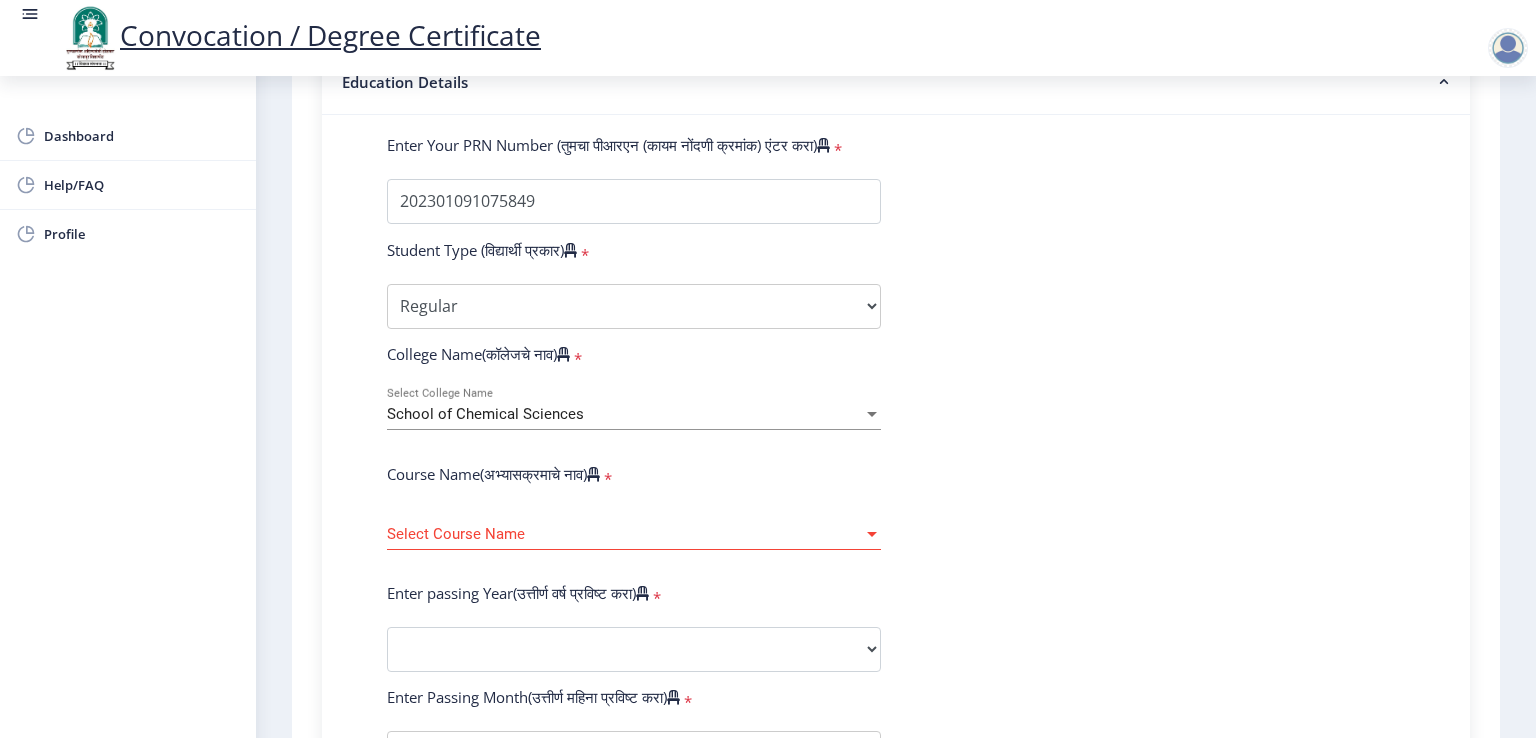 click on "Select Course Name" at bounding box center [625, 534] 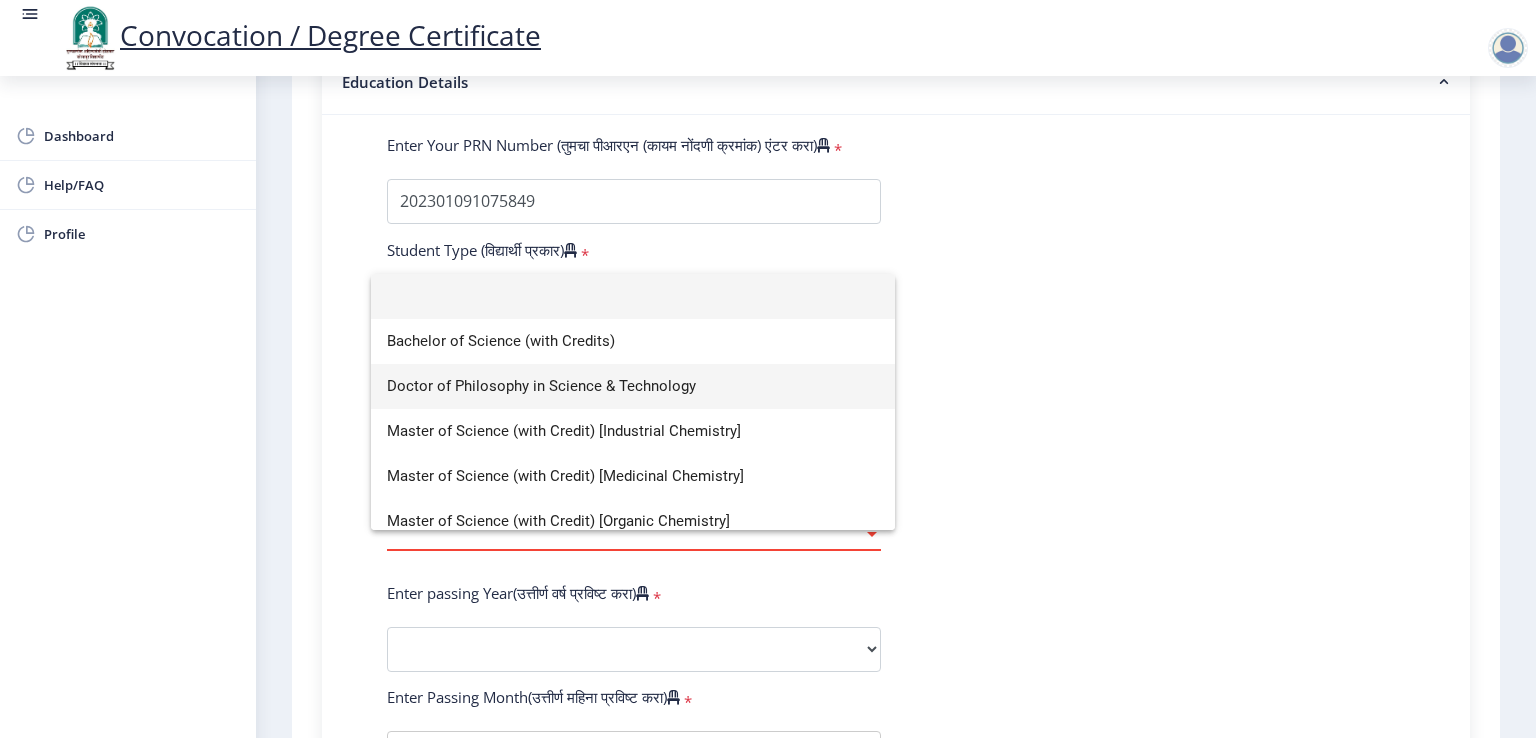 click on "Doctor of Philosophy in Science & Technology" at bounding box center [633, 386] 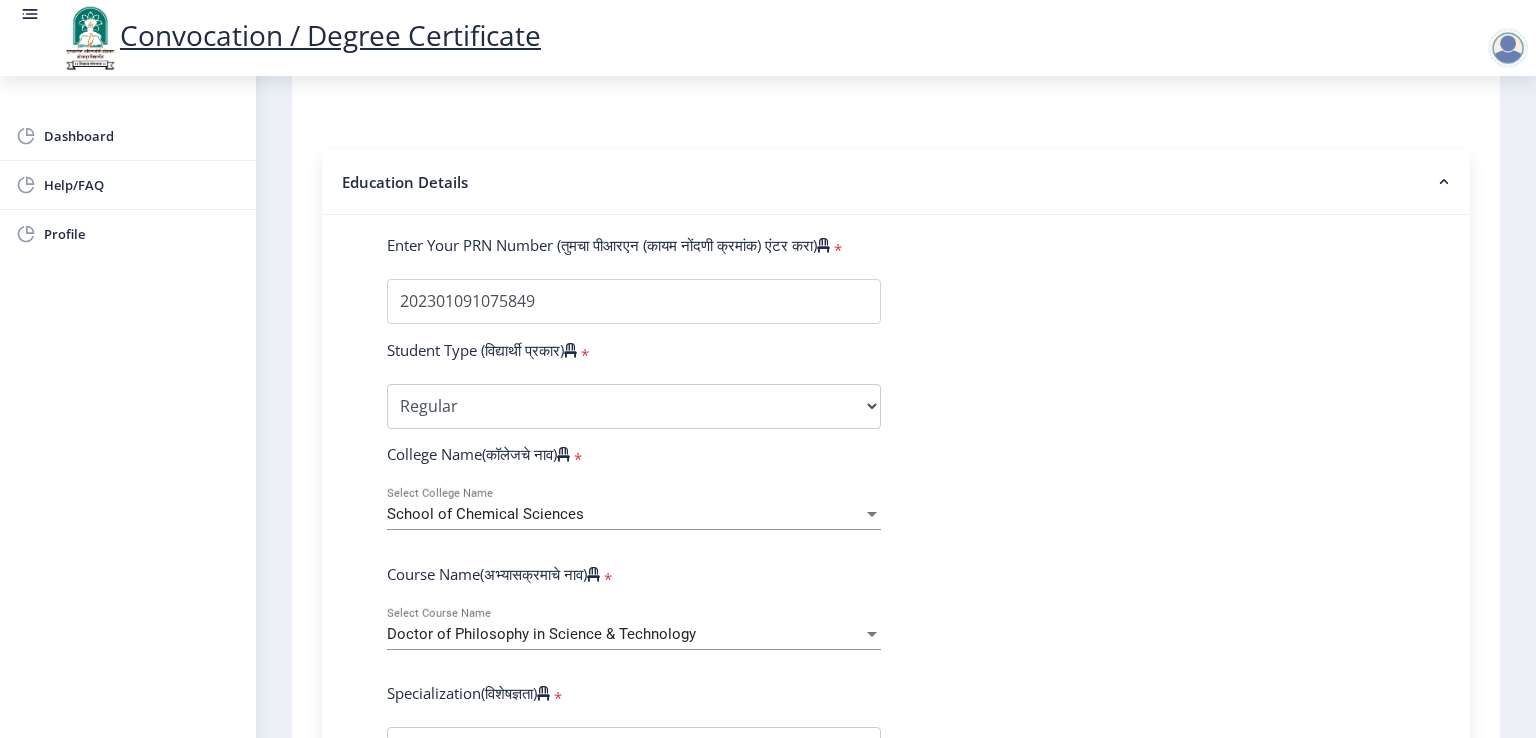 scroll, scrollTop: 597, scrollLeft: 0, axis: vertical 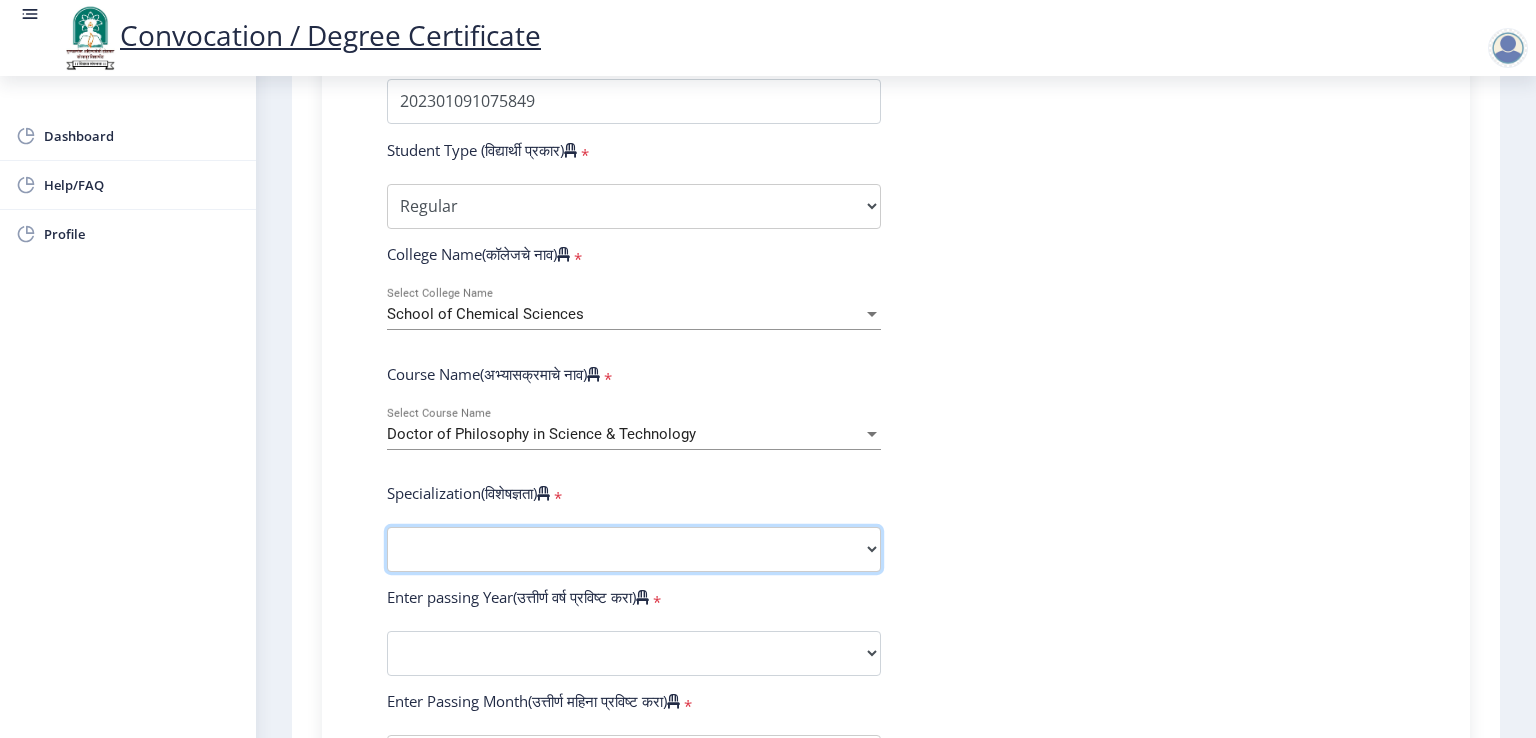 click on "Specialization Biotechnology Botany Chemistry Civil Engineering Computer Science Computer Science & Engineering Electronics Electronics & Telecommunincation Engg. Electronics Engieering Geography Mathematics Mechanical Engineering Pharmacy Physics Zoology Statistics Other" at bounding box center (634, 549) 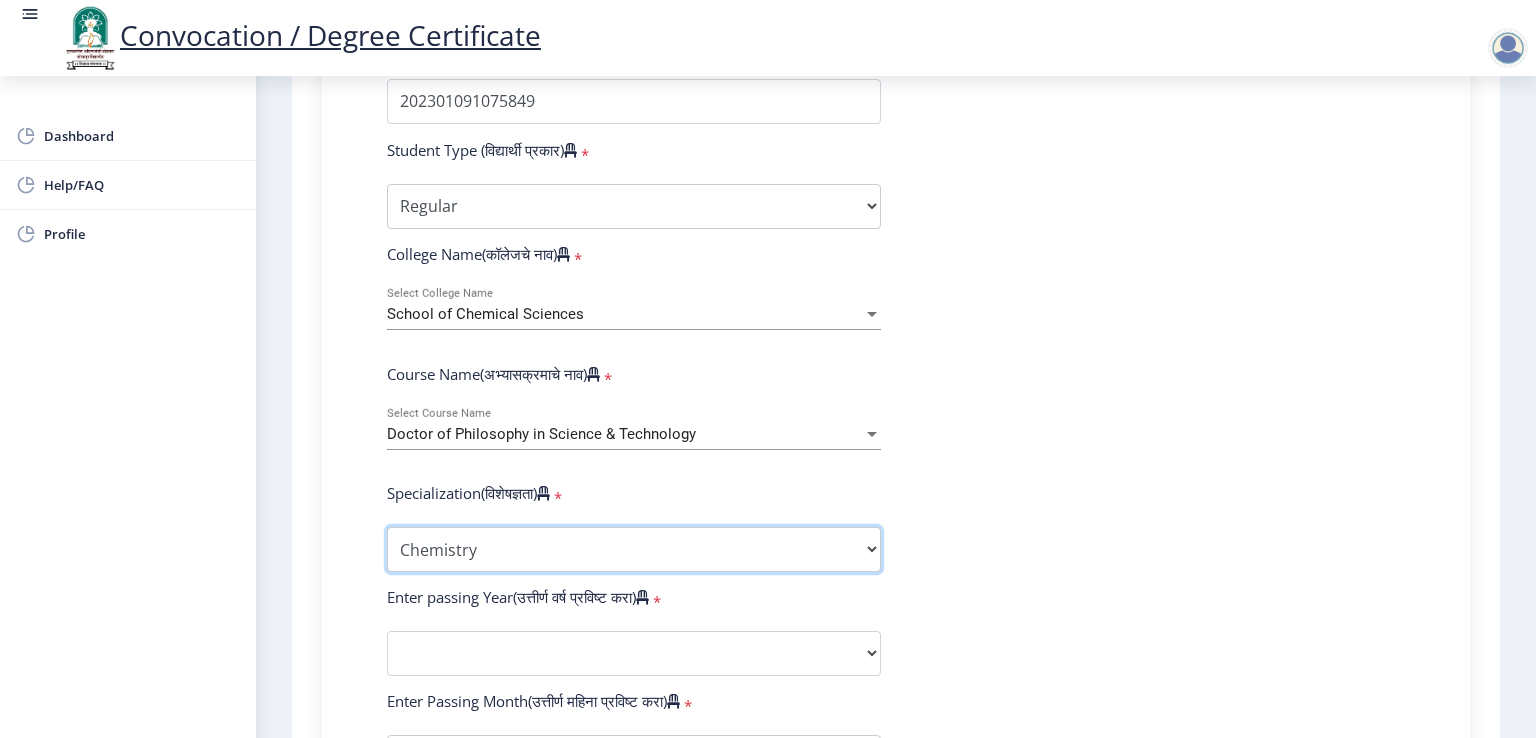 click on "Specialization Biotechnology Botany Chemistry Civil Engineering Computer Science Computer Science & Engineering Electronics Electronics & Telecommunincation Engg. Electronics Engieering Geography Mathematics Mechanical Engineering Pharmacy Physics Zoology Statistics Other" at bounding box center (634, 549) 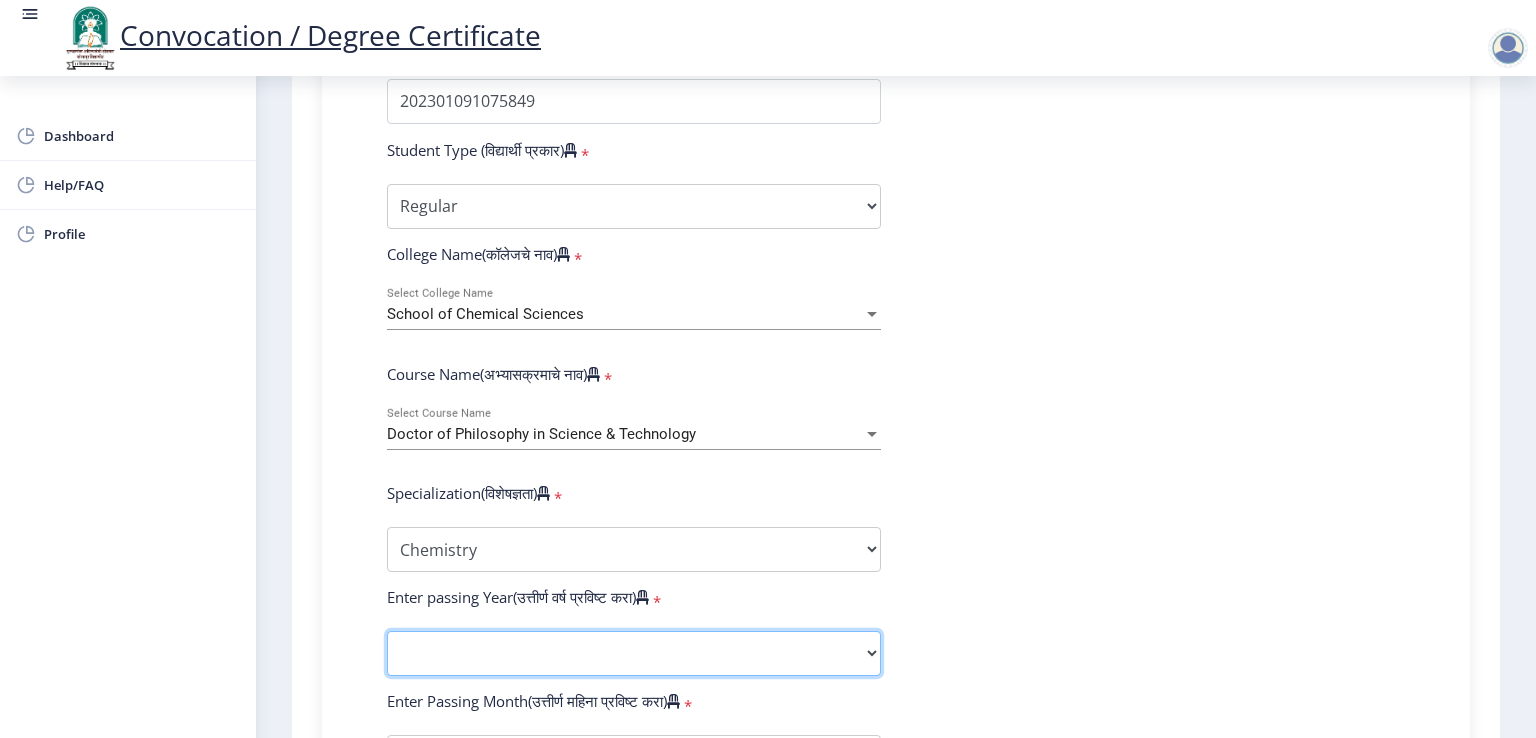 click on "2025   2024   2023   2022   2021   2020   2019   2018   2017   2016   2015   2014   2013   2012   2011   2010   2009   2008   2007   2006   2005   2004   2003   2002   2001   2000   1999   1998   1997   1996   1995   1994   1993   1992   1991   1990   1989   1988   1987   1986   1985   1984   1983   1982   1981   1980   1979   1978   1977   1976" 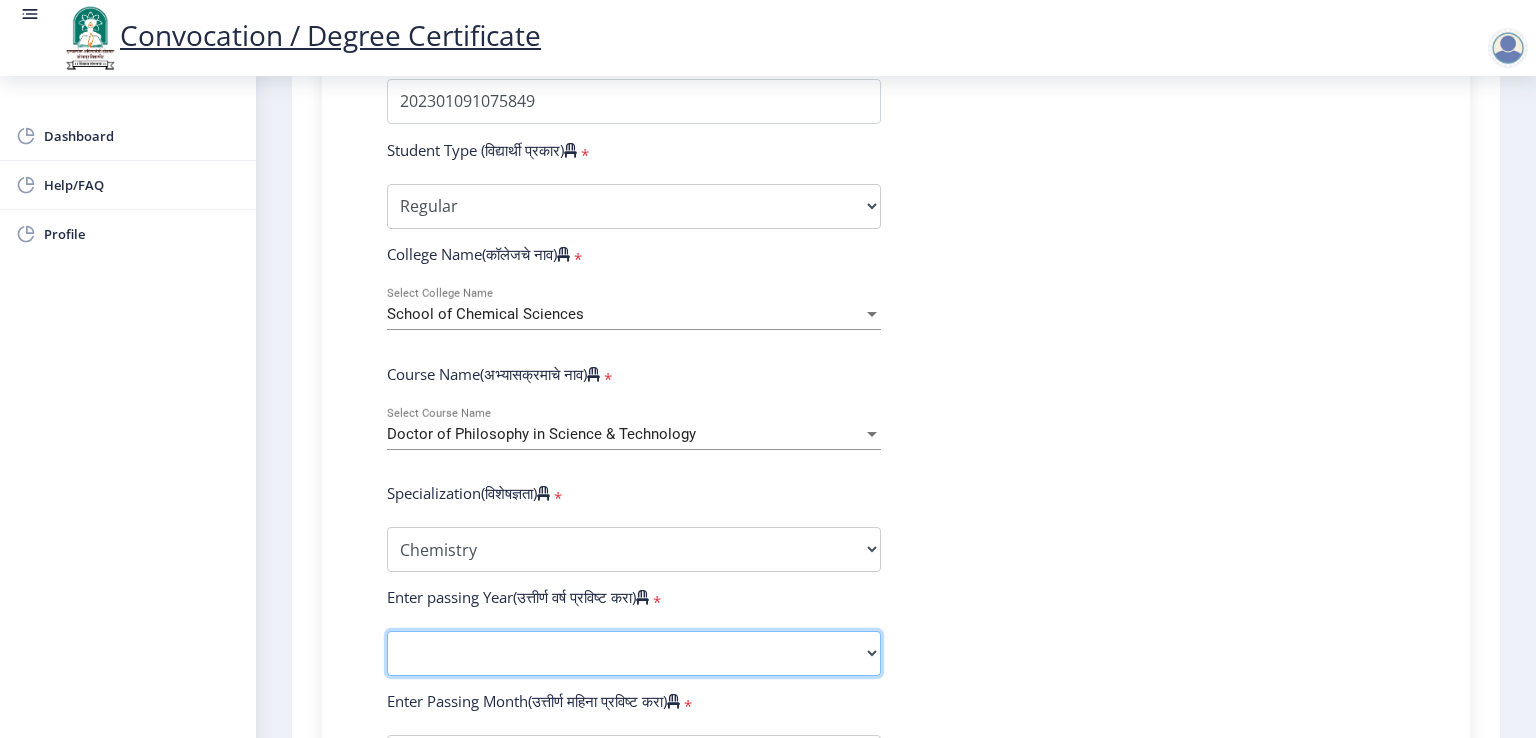 select on "2025" 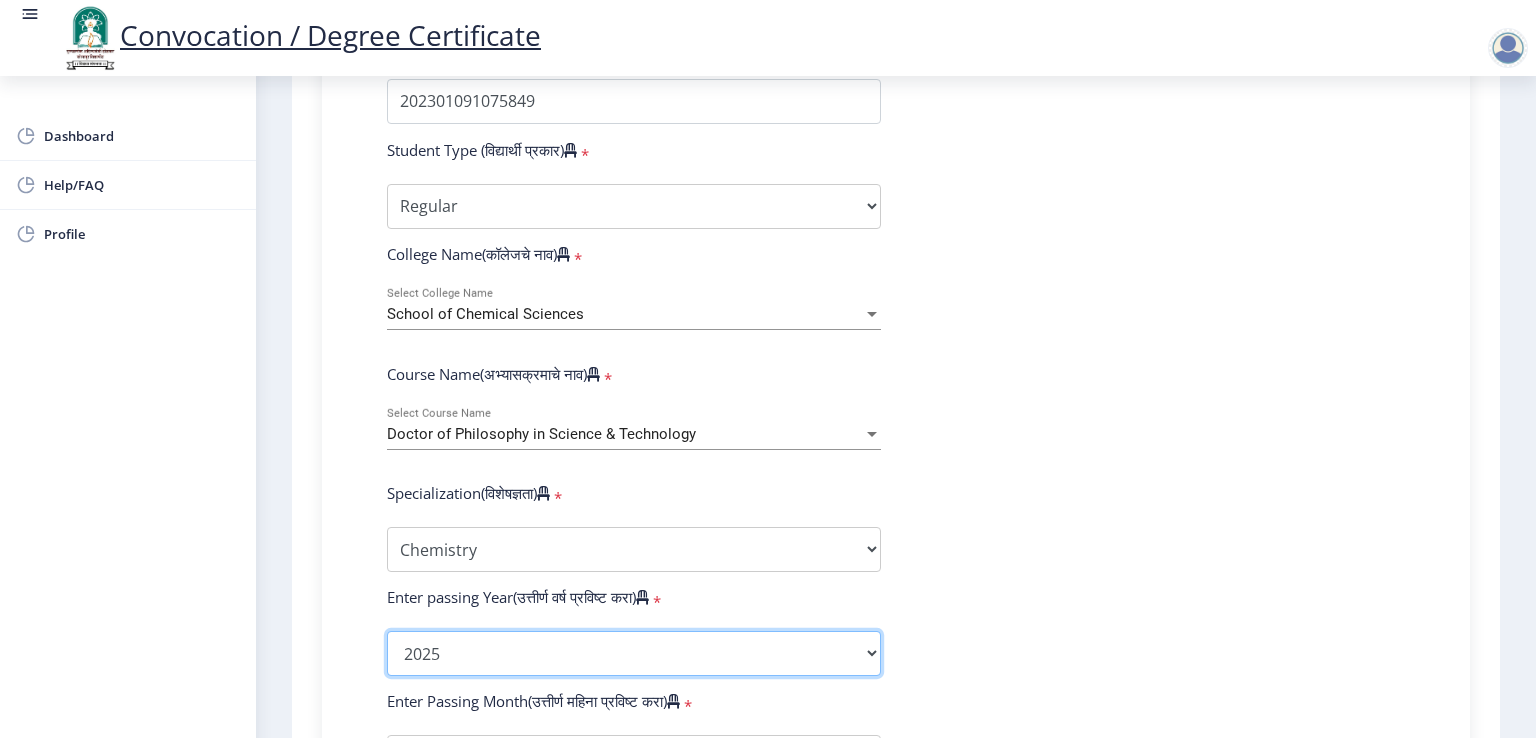 click on "2025   2024   2023   2022   2021   2020   2019   2018   2017   2016   2015   2014   2013   2012   2011   2010   2009   2008   2007   2006   2005   2004   2003   2002   2001   2000   1999   1998   1997   1996   1995   1994   1993   1992   1991   1990   1989   1988   1987   1986   1985   1984   1983   1982   1981   1980   1979   1978   1977   1976" 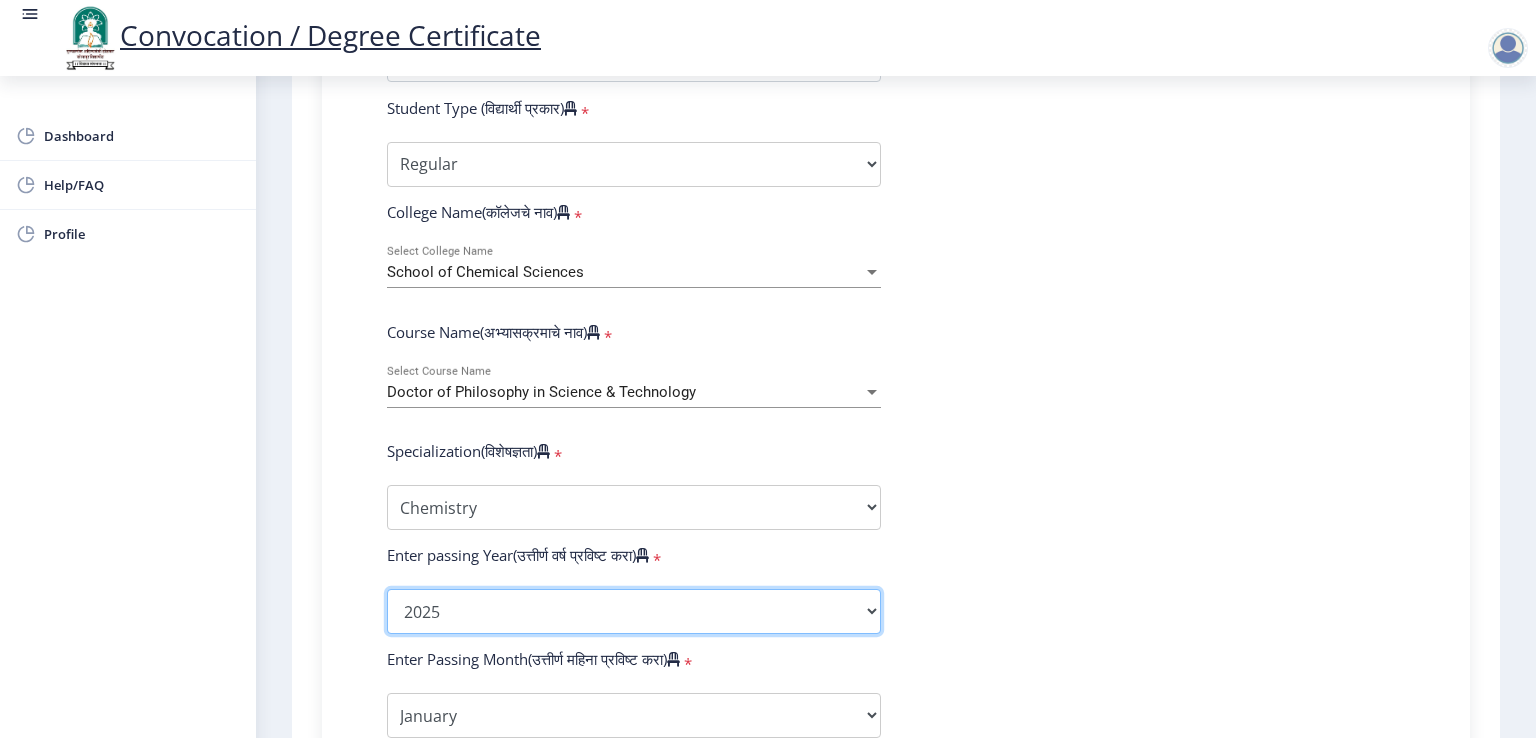 scroll, scrollTop: 697, scrollLeft: 0, axis: vertical 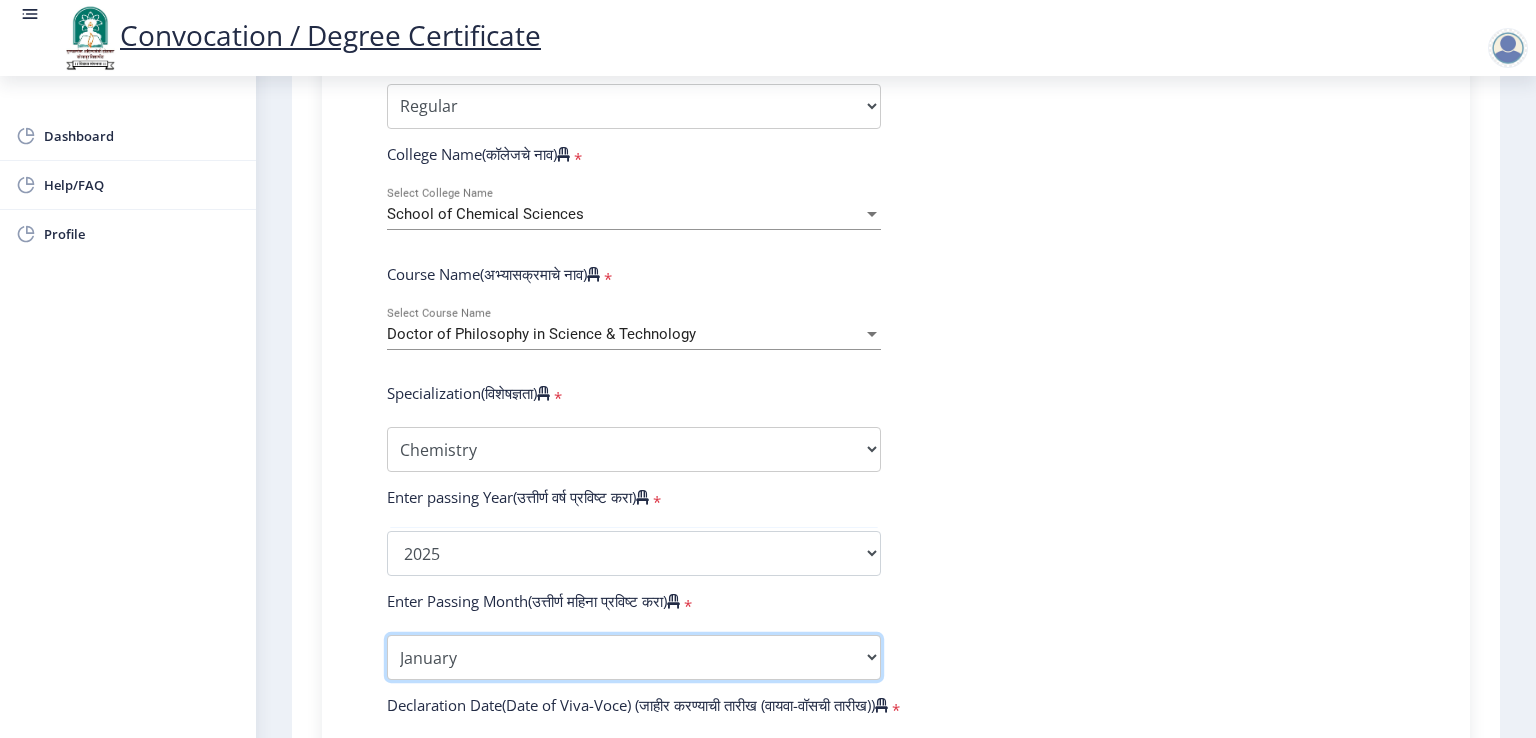 click on "Enter Passing Month January February March April May June July August September October November December" at bounding box center (634, 657) 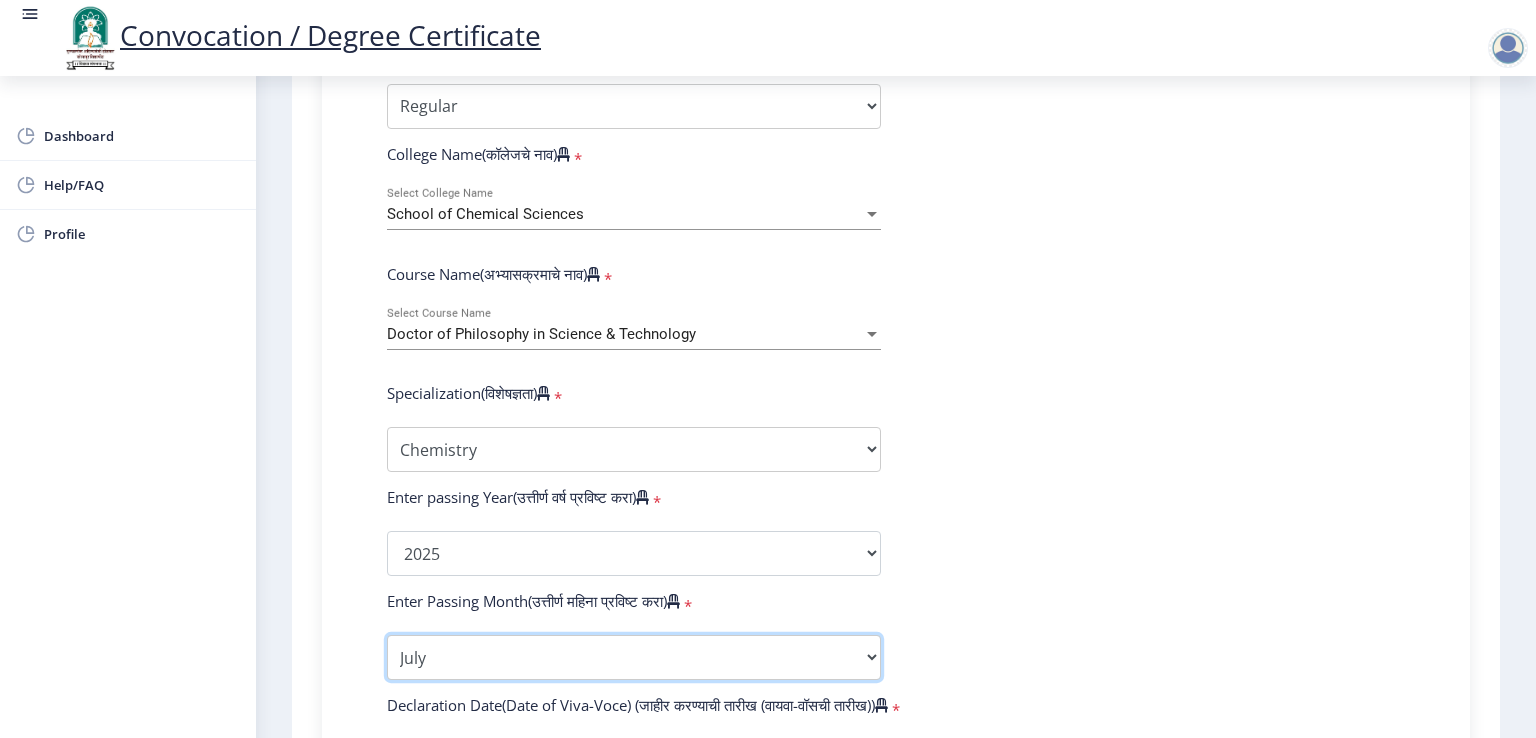 click on "Enter Passing Month January February March April May June July August September October November December" at bounding box center [634, 657] 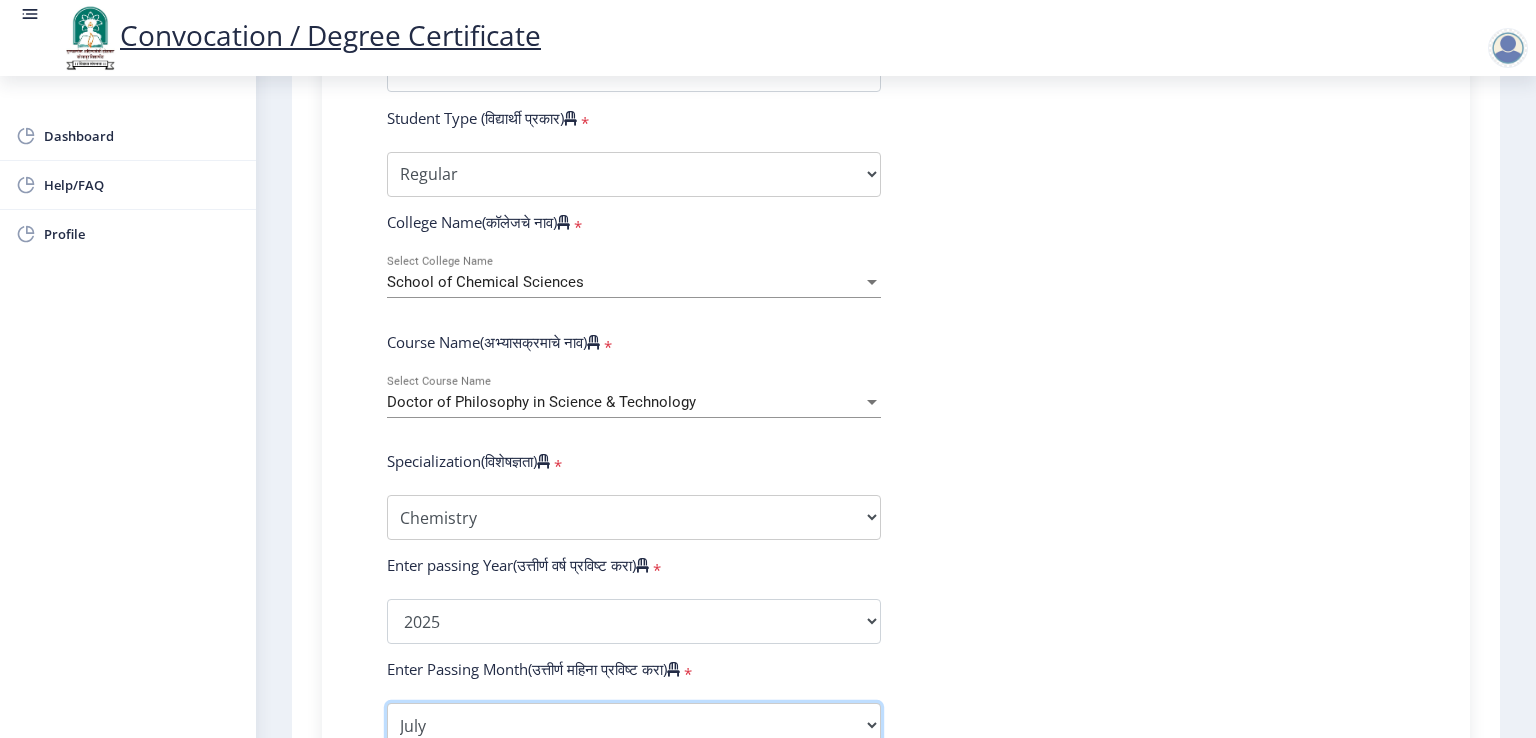 scroll, scrollTop: 597, scrollLeft: 0, axis: vertical 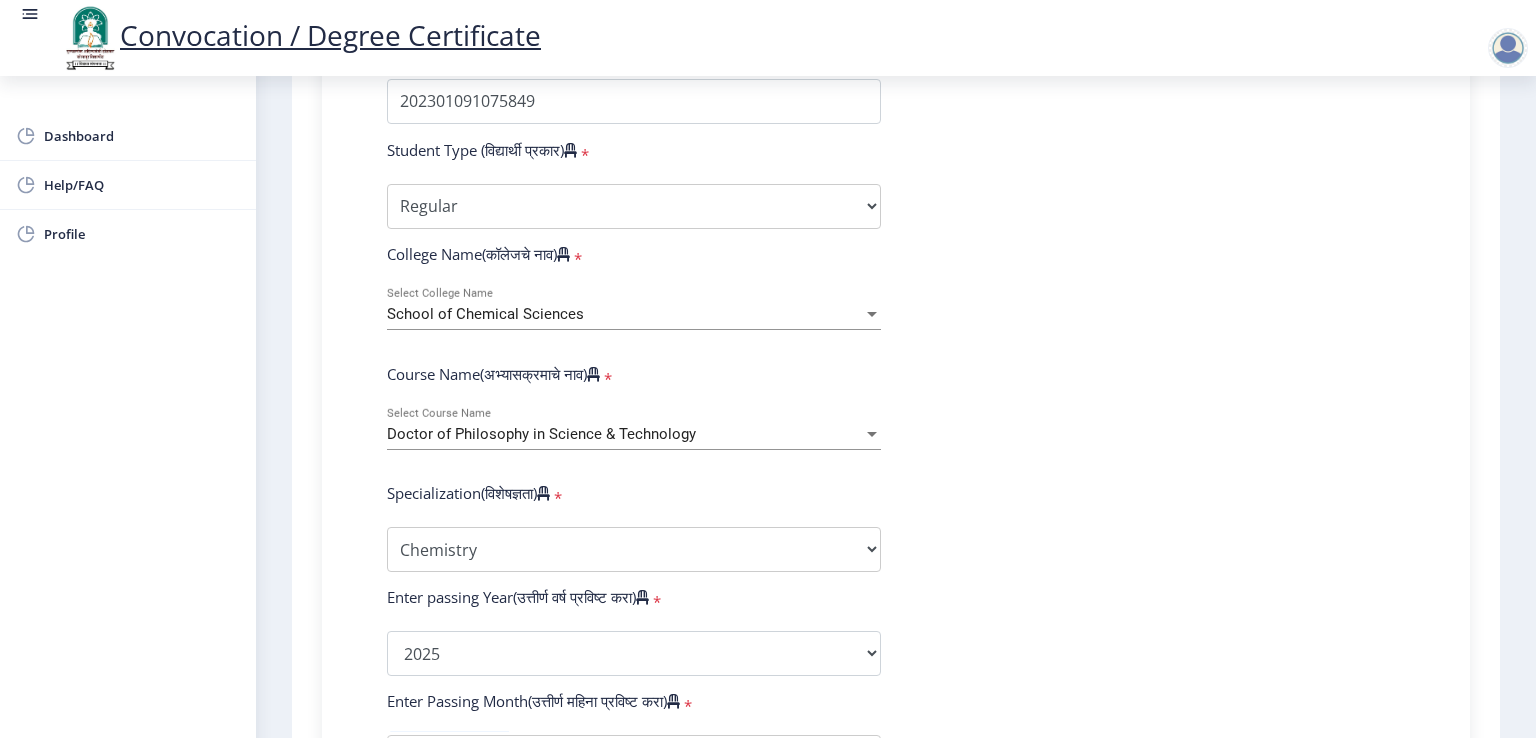 click on "Enter Your PRN Number (तुमचा पीआरएन (कायम नोंदणी क्रमांक) एंटर करा)   * Student Type (विद्यार्थी प्रकार)    * Select Student Type Regular External College Name(कॉलेजचे नाव)   * School of Chemical Sciences Select College Name Course Name(अभ्यासक्रमाचे नाव)   * Doctor of Philosophy in Science & Technology Select Course Name  Specialization(विशेषज्ञता)   * Specialization Biotechnology Botany Chemistry Civil Engineering Computer Science Computer Science & Engineering Electronics Electronics & Telecommunincation Engg. Electronics Engieering Geography Mathematics Mechanical Engineering Pharmacy Physics Zoology Statistics Other Enter passing Year(उत्तीर्ण वर्ष प्रविष्ट करा)   *  2025   2024   2023   2022   2021   2020   2019   2018   2017   2016   2015   2014   2013   2012   2011   2010" 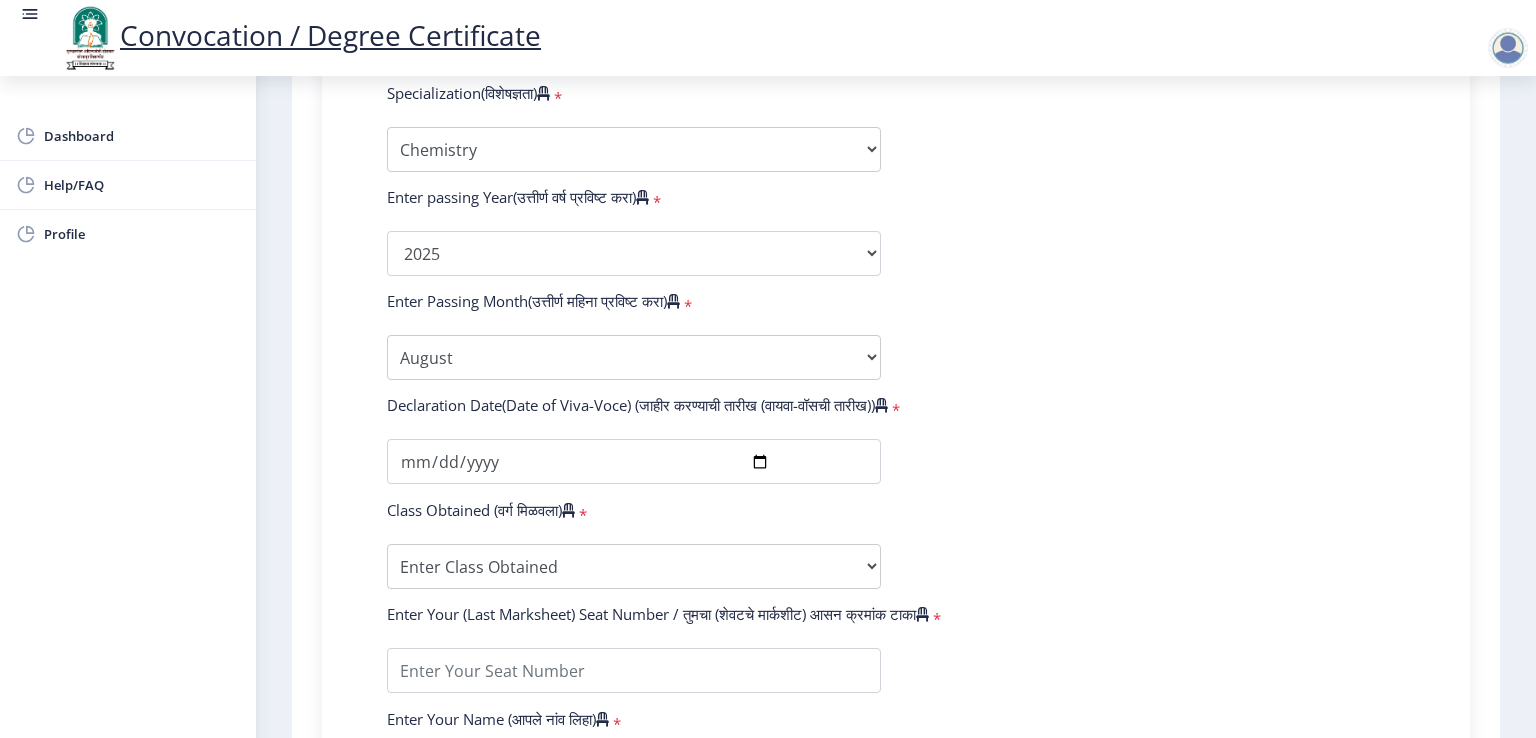 scroll, scrollTop: 1037, scrollLeft: 0, axis: vertical 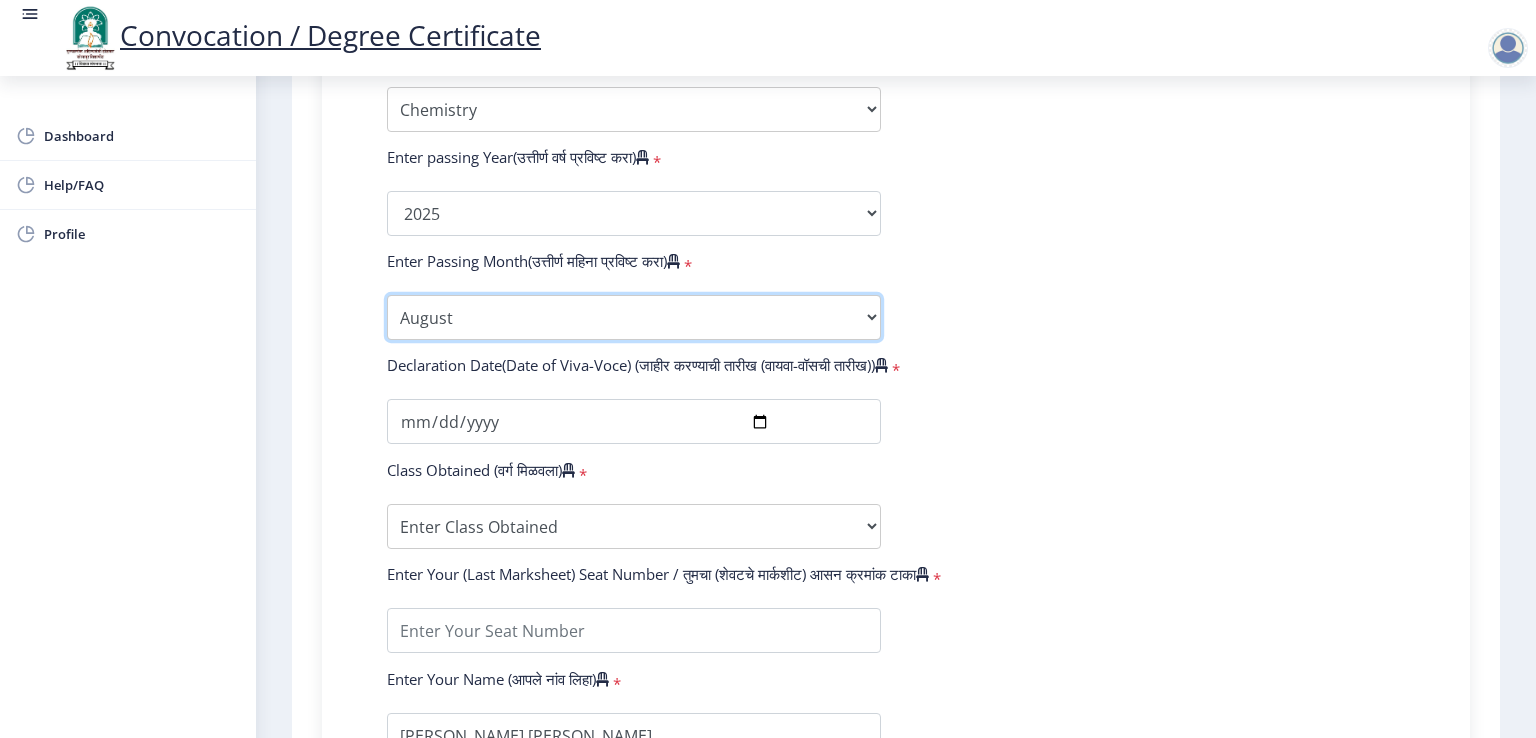 click on "Enter Passing Month January February March April May June July August September October November December" at bounding box center [634, 317] 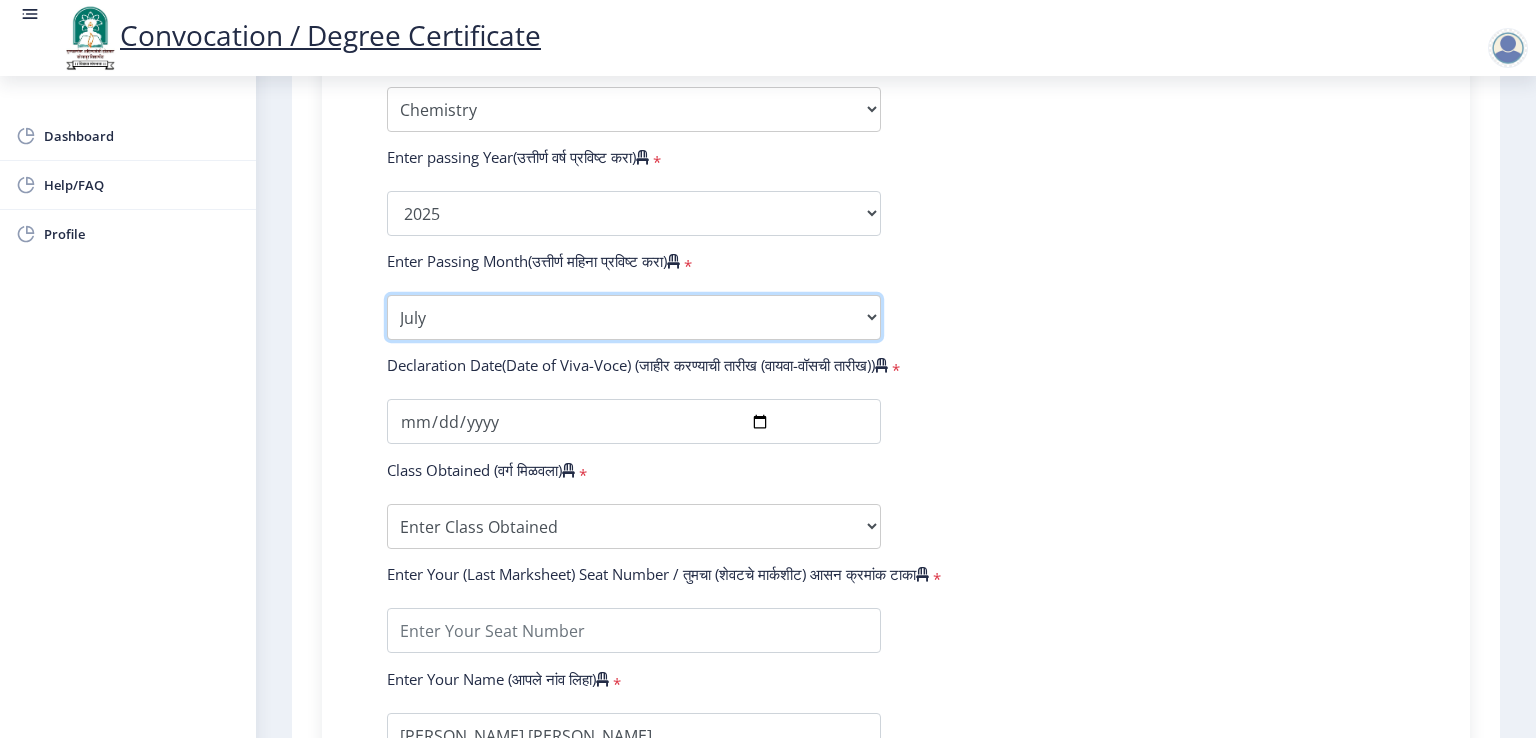 click on "Enter Passing Month January February March April May June July August September October November December" at bounding box center (634, 317) 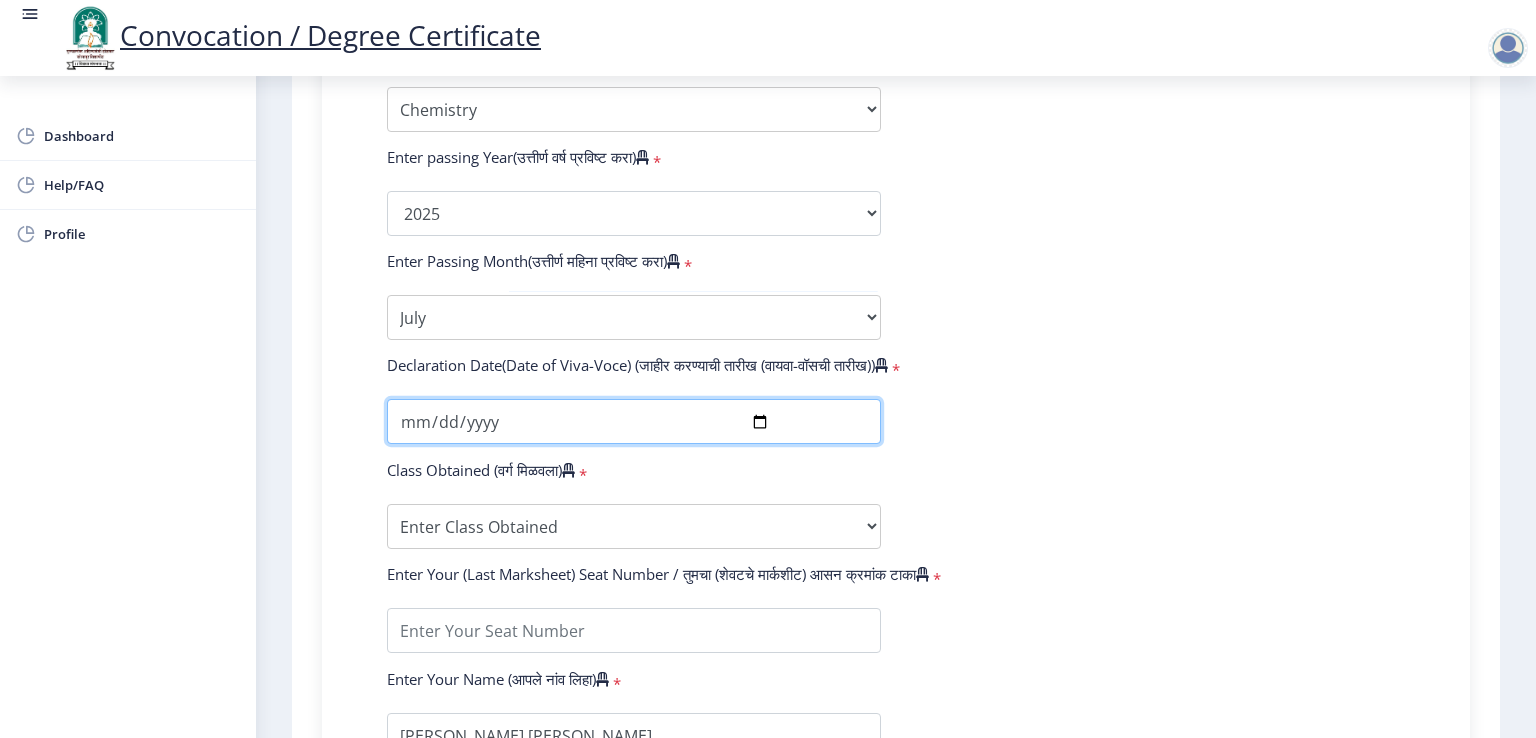 click at bounding box center (634, 421) 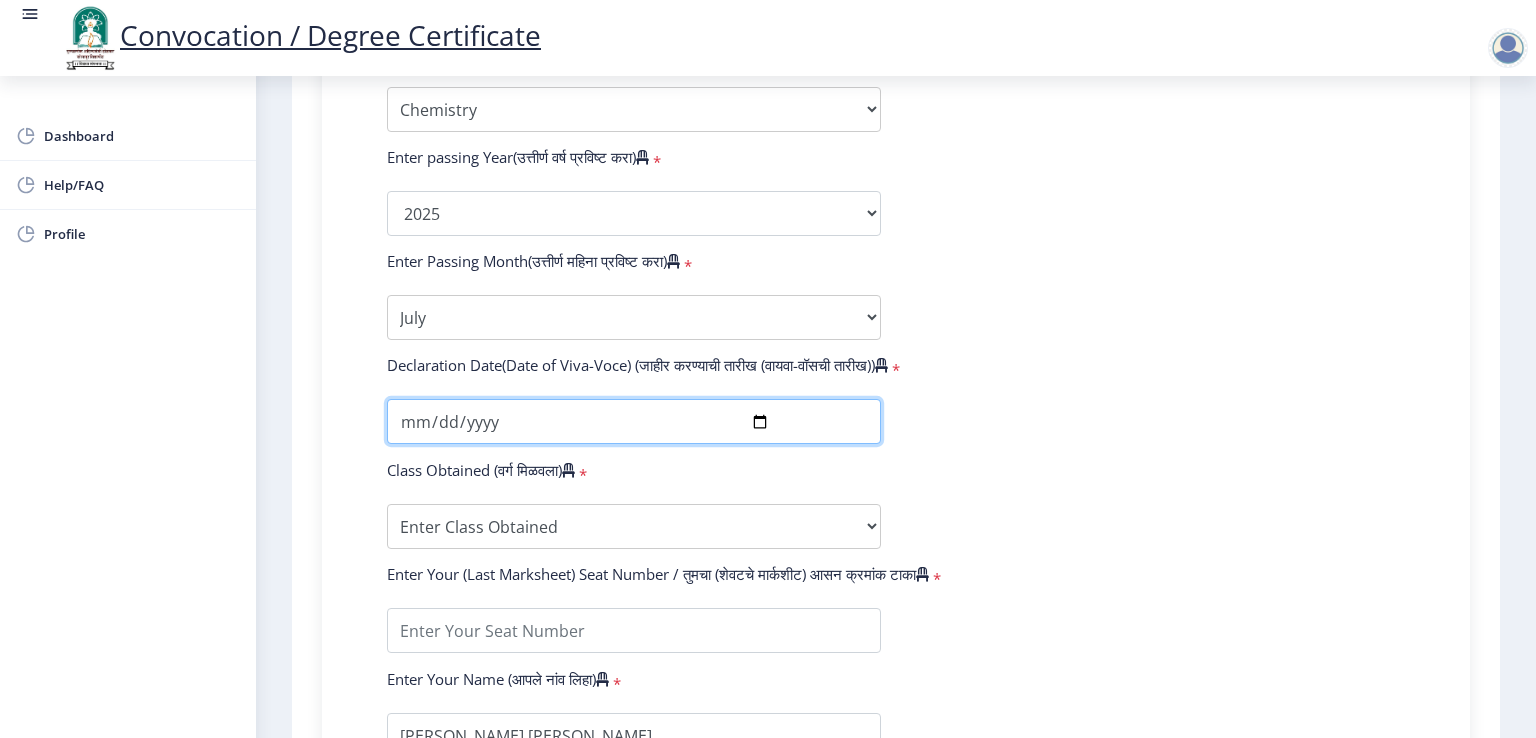 click at bounding box center (634, 421) 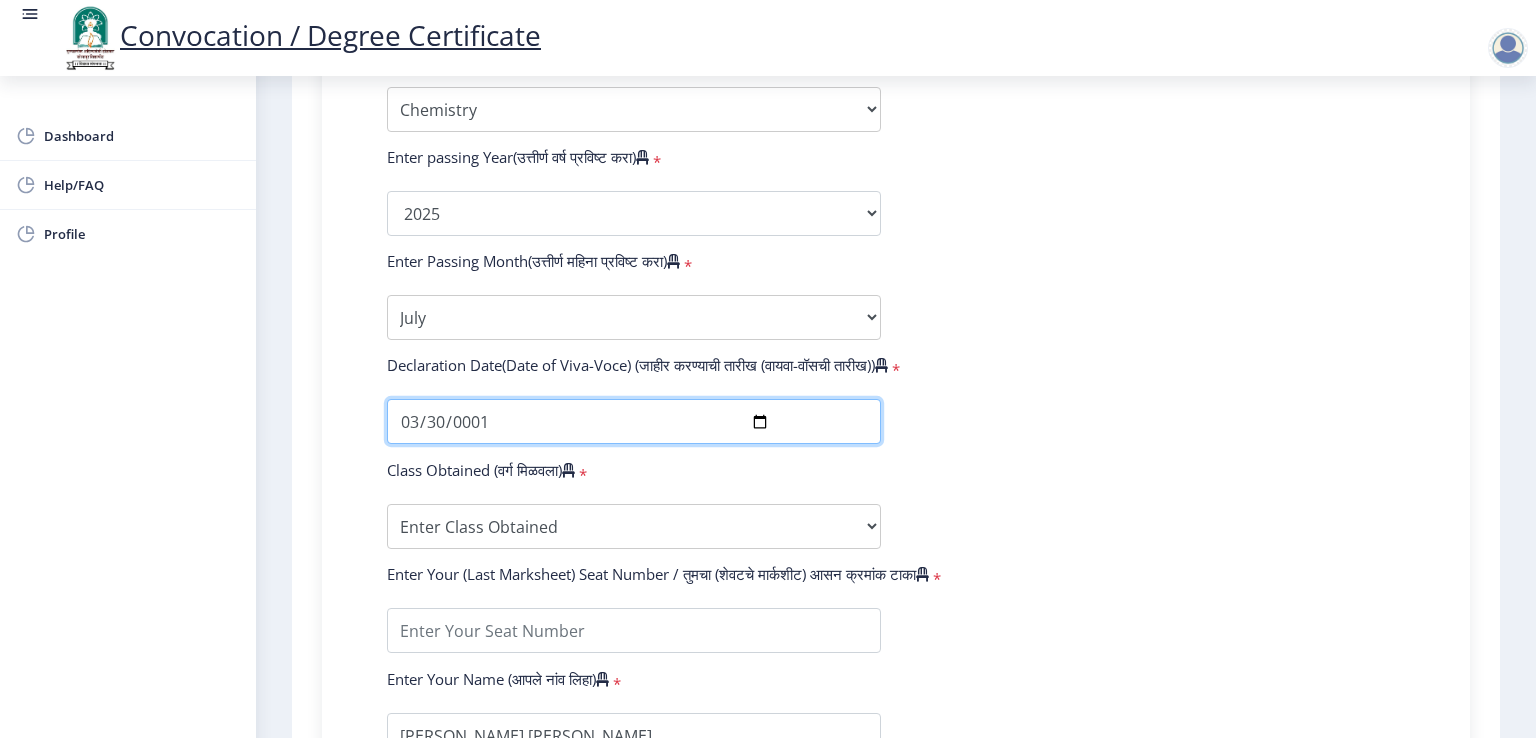 click on "0001-03-30" at bounding box center (634, 421) 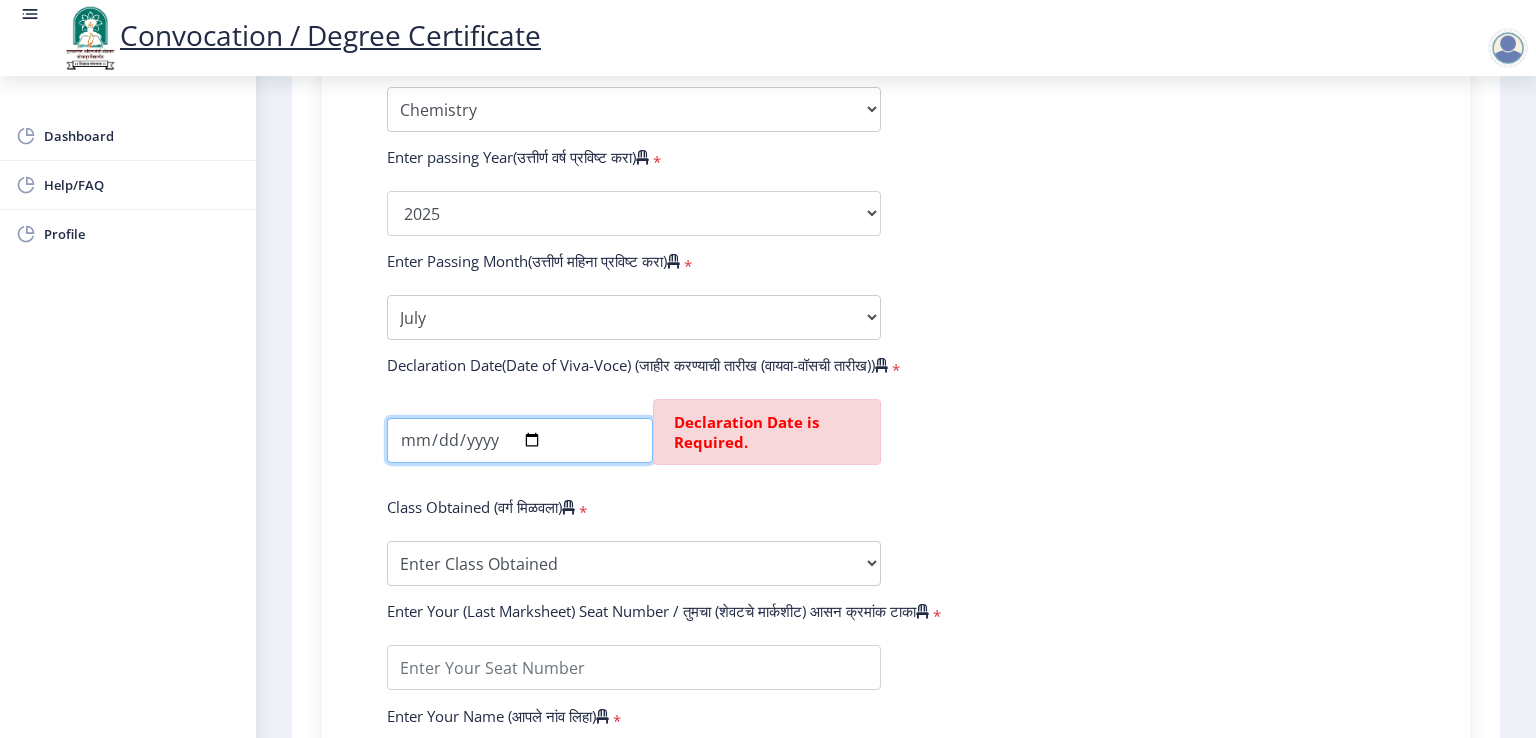 type on "0001-02-03" 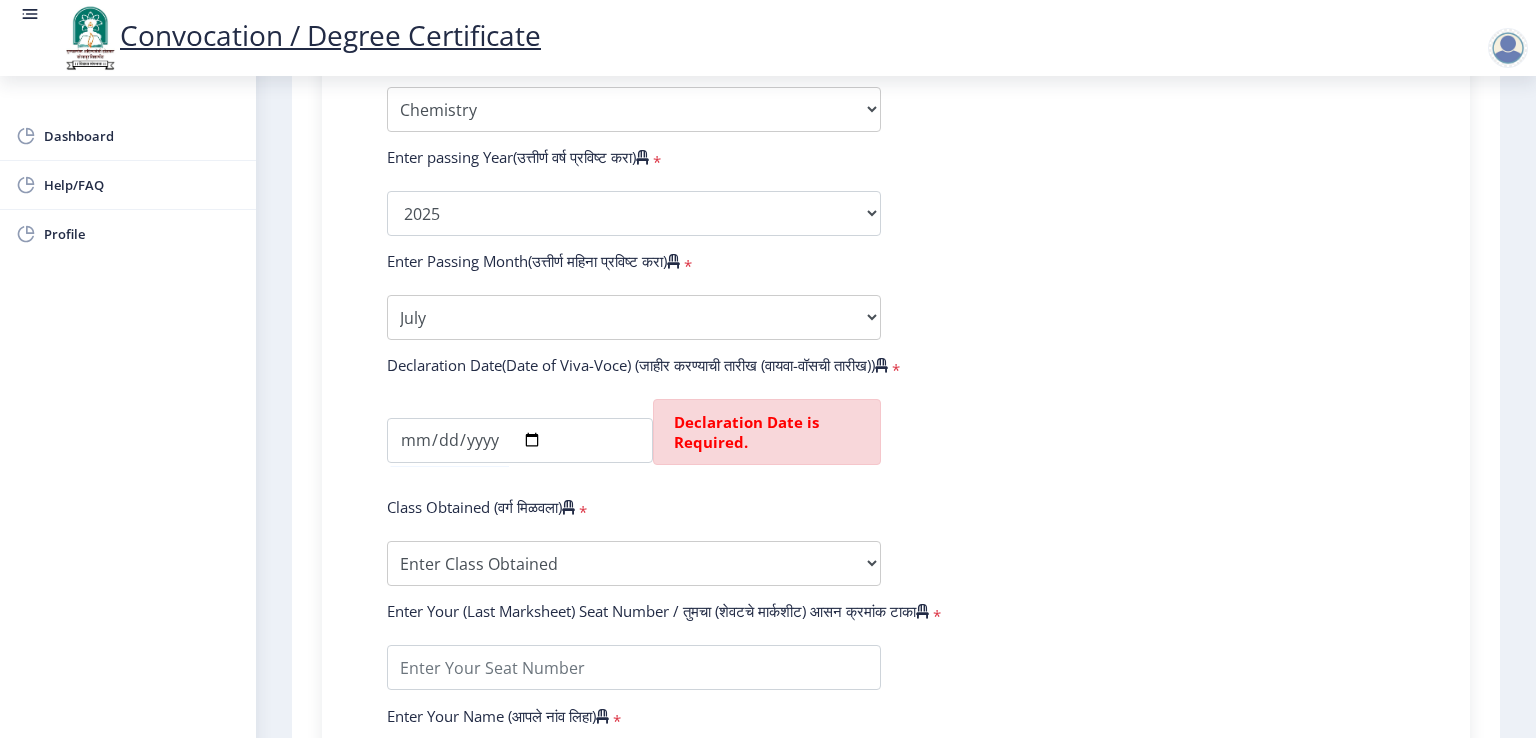 click on "Declaration Date is Required." 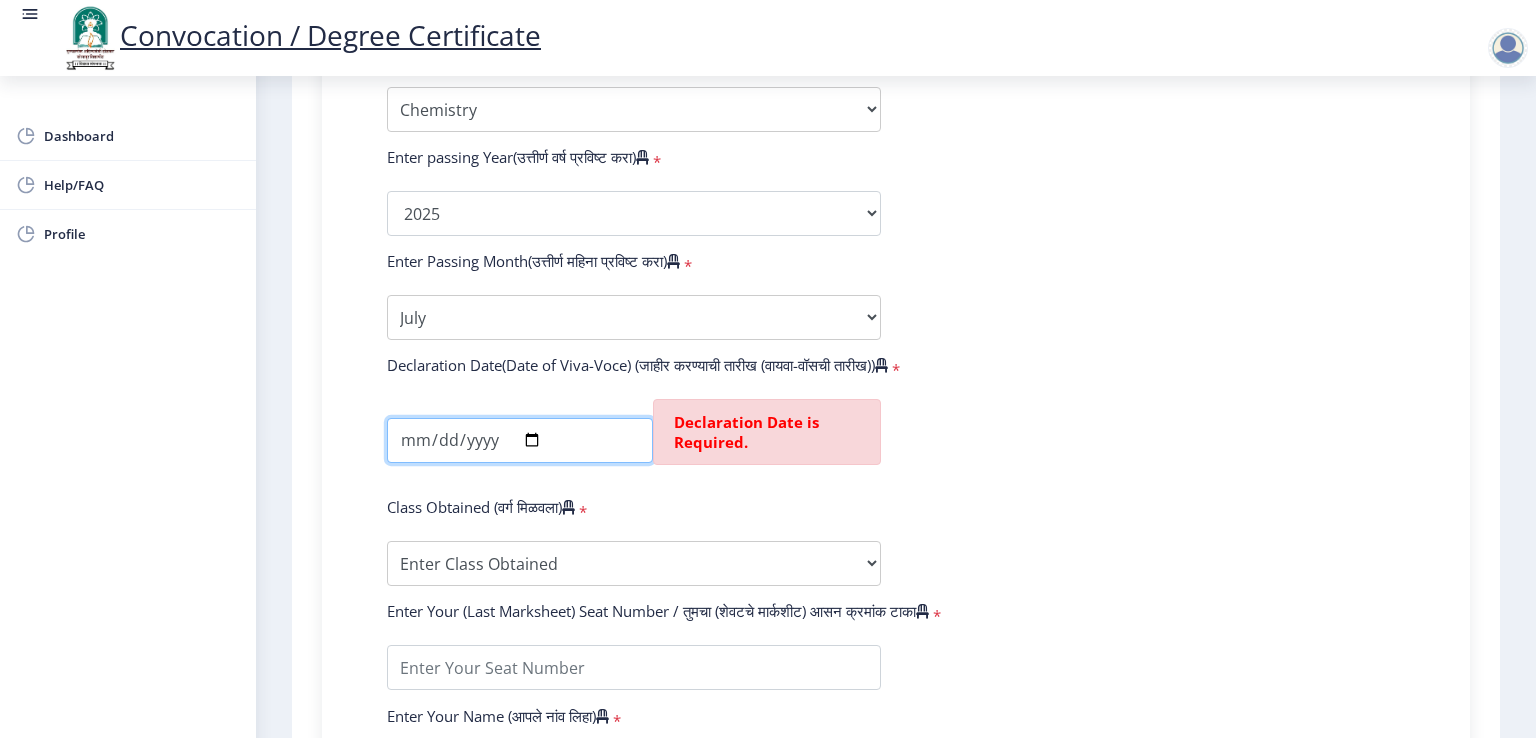 click at bounding box center [520, 440] 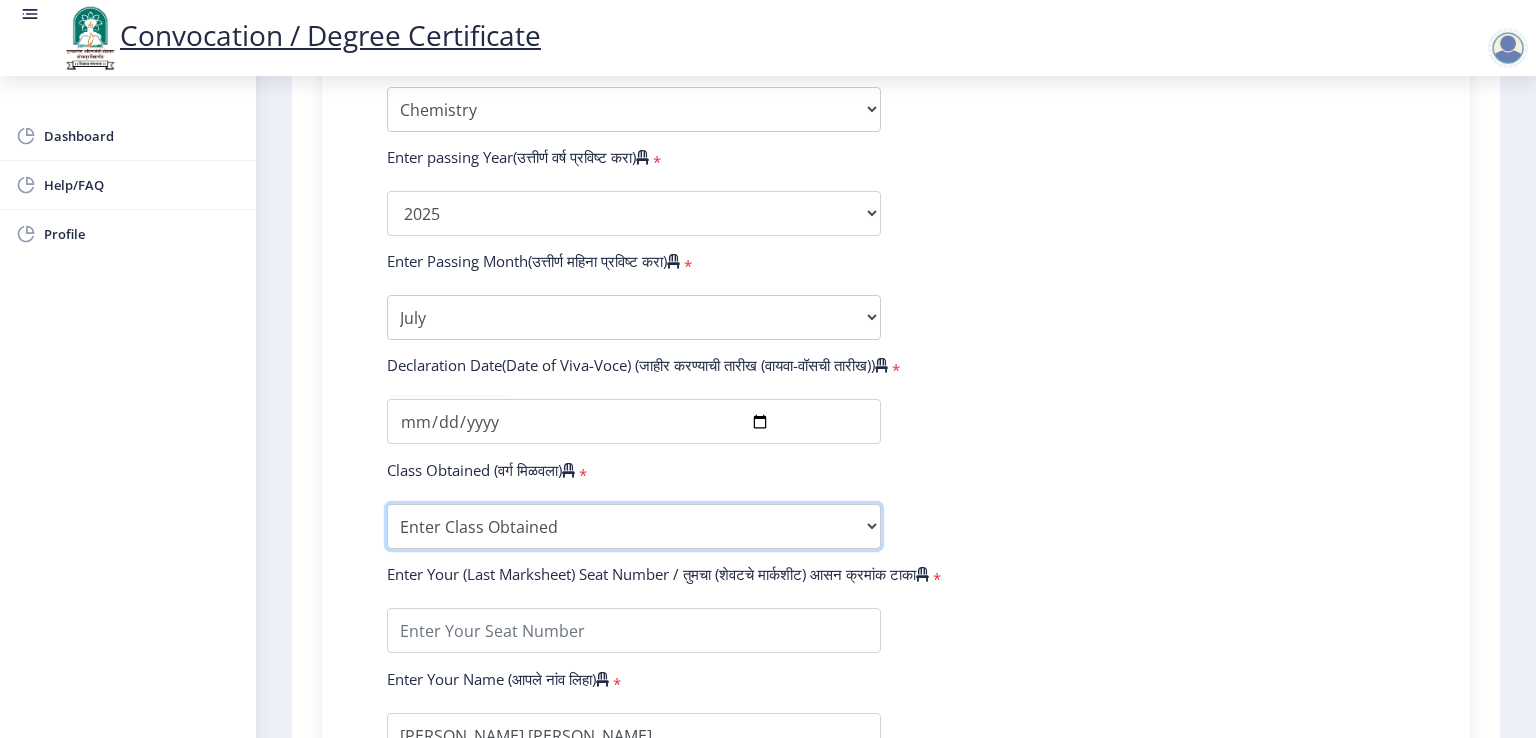 click on "Enter Class Obtained FIRST CLASS WITH DISTINCTION FIRST CLASS HIGHER SECOND CLASS SECOND CLASS PASS CLASS Grade O Grade A+ Grade A Grade B+ Grade B Grade C+ Grade C Grade D Grade E" at bounding box center (634, 526) 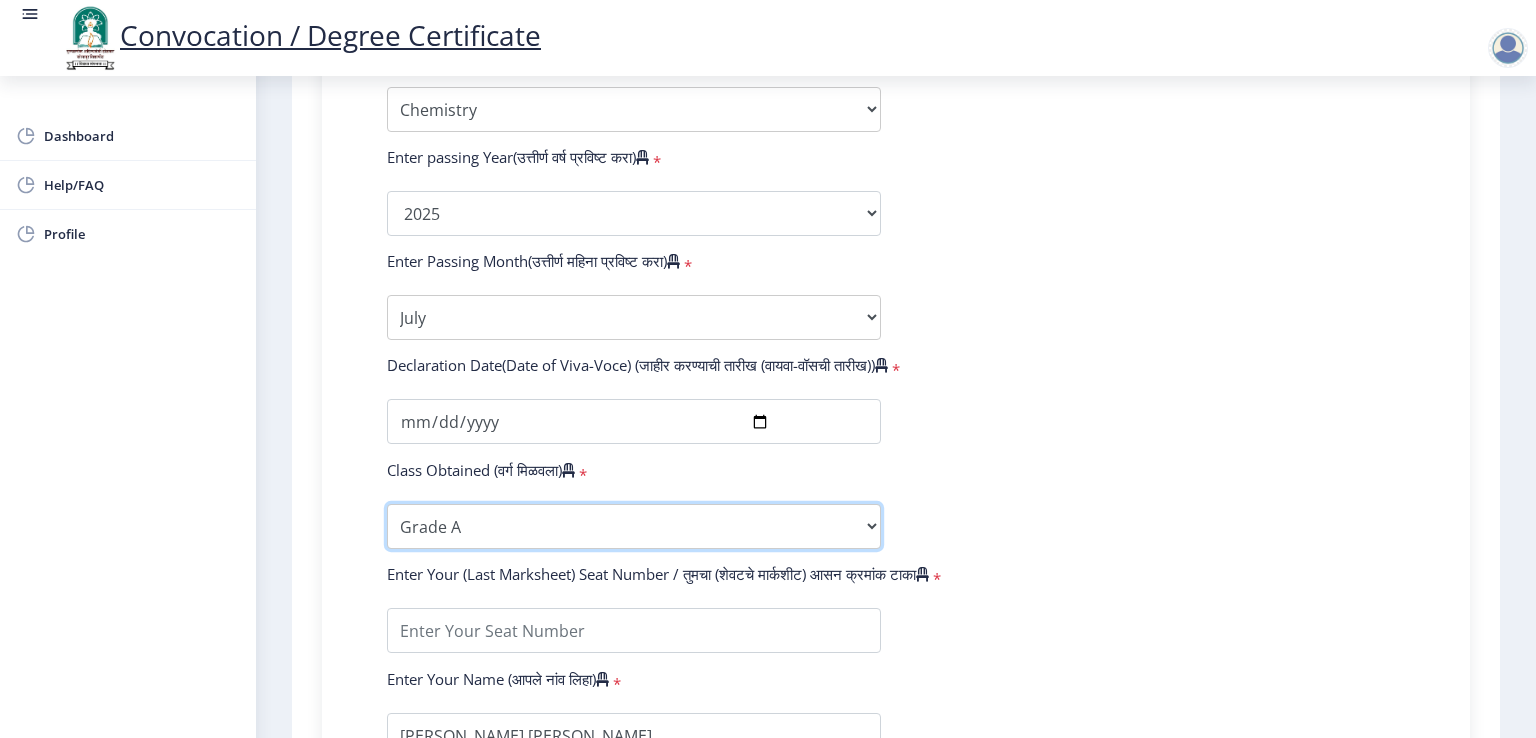 click on "Enter Class Obtained FIRST CLASS WITH DISTINCTION FIRST CLASS HIGHER SECOND CLASS SECOND CLASS PASS CLASS Grade O Grade A+ Grade A Grade B+ Grade B Grade C+ Grade C Grade D Grade E" at bounding box center [634, 526] 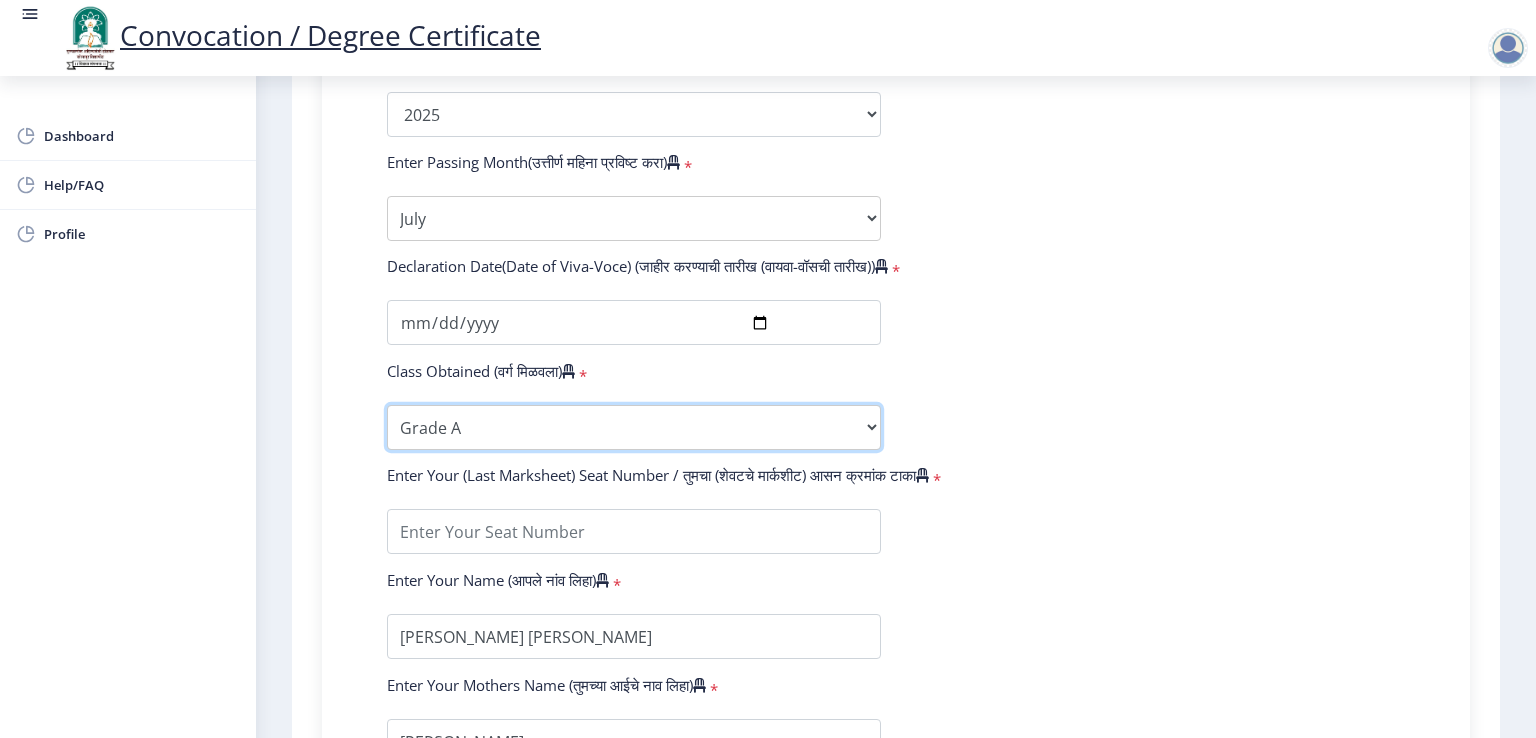 scroll, scrollTop: 1137, scrollLeft: 0, axis: vertical 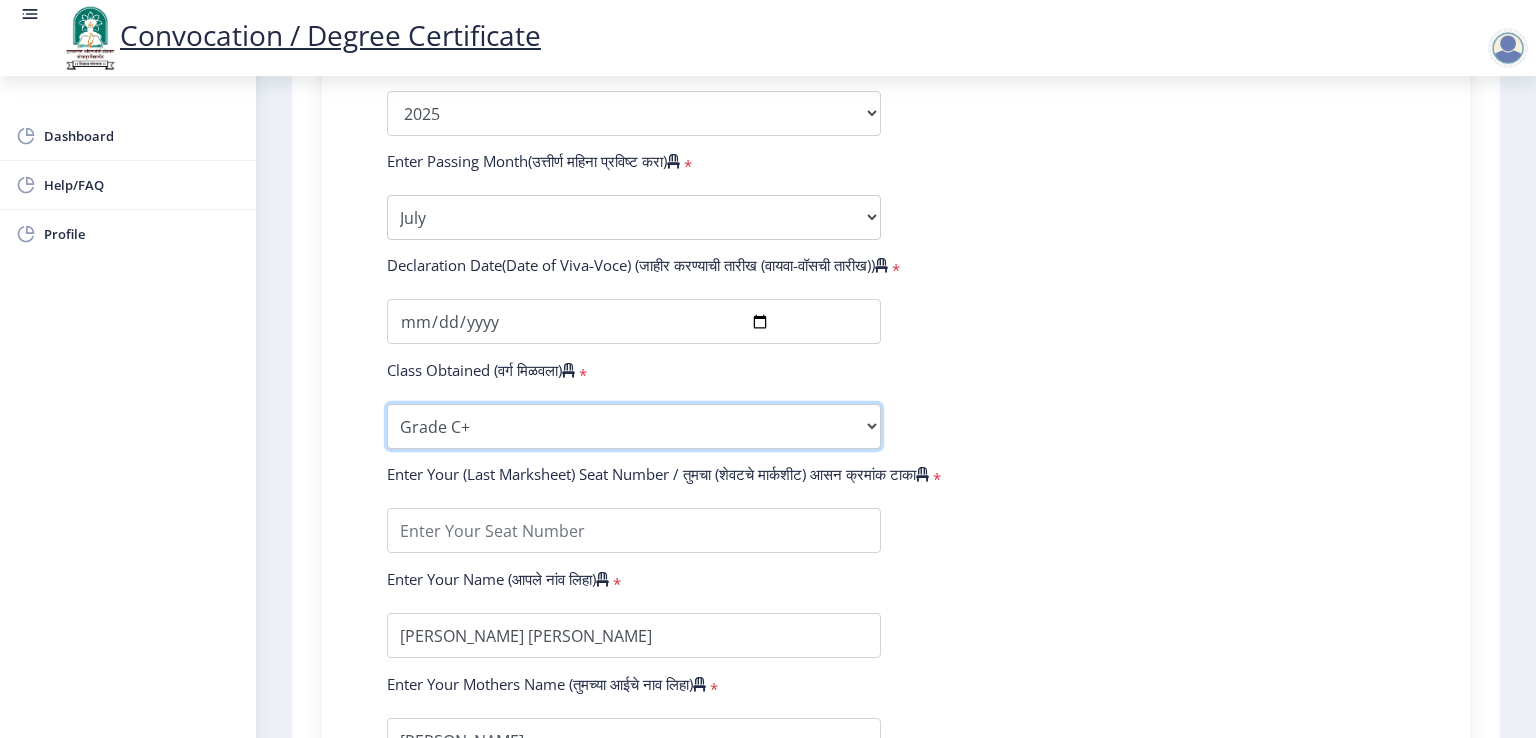 click on "Enter Class Obtained FIRST CLASS WITH DISTINCTION FIRST CLASS HIGHER SECOND CLASS SECOND CLASS PASS CLASS Grade O Grade A+ Grade A Grade B+ Grade B Grade C+ Grade C Grade D Grade E" at bounding box center (634, 426) 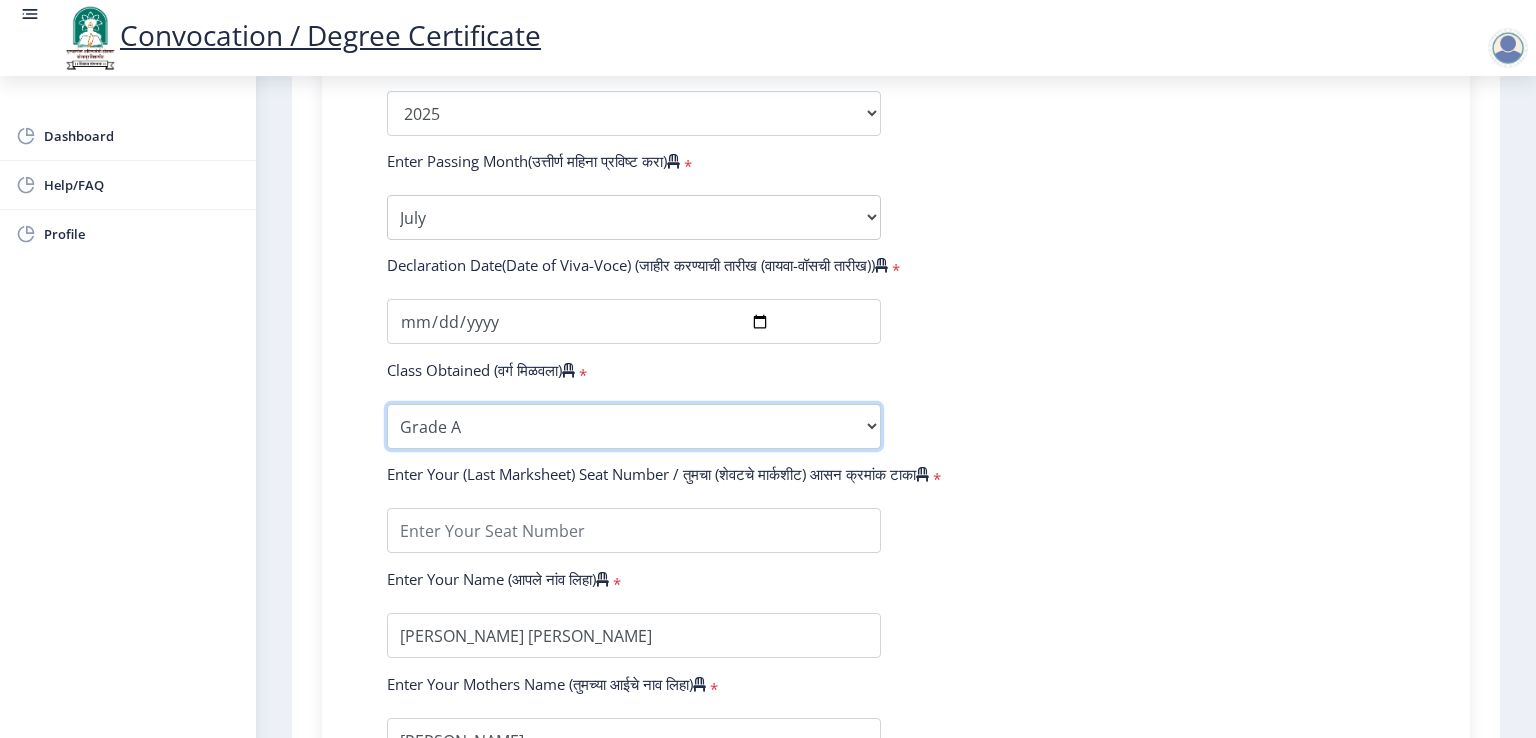 click on "Enter Class Obtained FIRST CLASS WITH DISTINCTION FIRST CLASS HIGHER SECOND CLASS SECOND CLASS PASS CLASS Grade O Grade A+ Grade A Grade B+ Grade B Grade C+ Grade C Grade D Grade E" at bounding box center [634, 426] 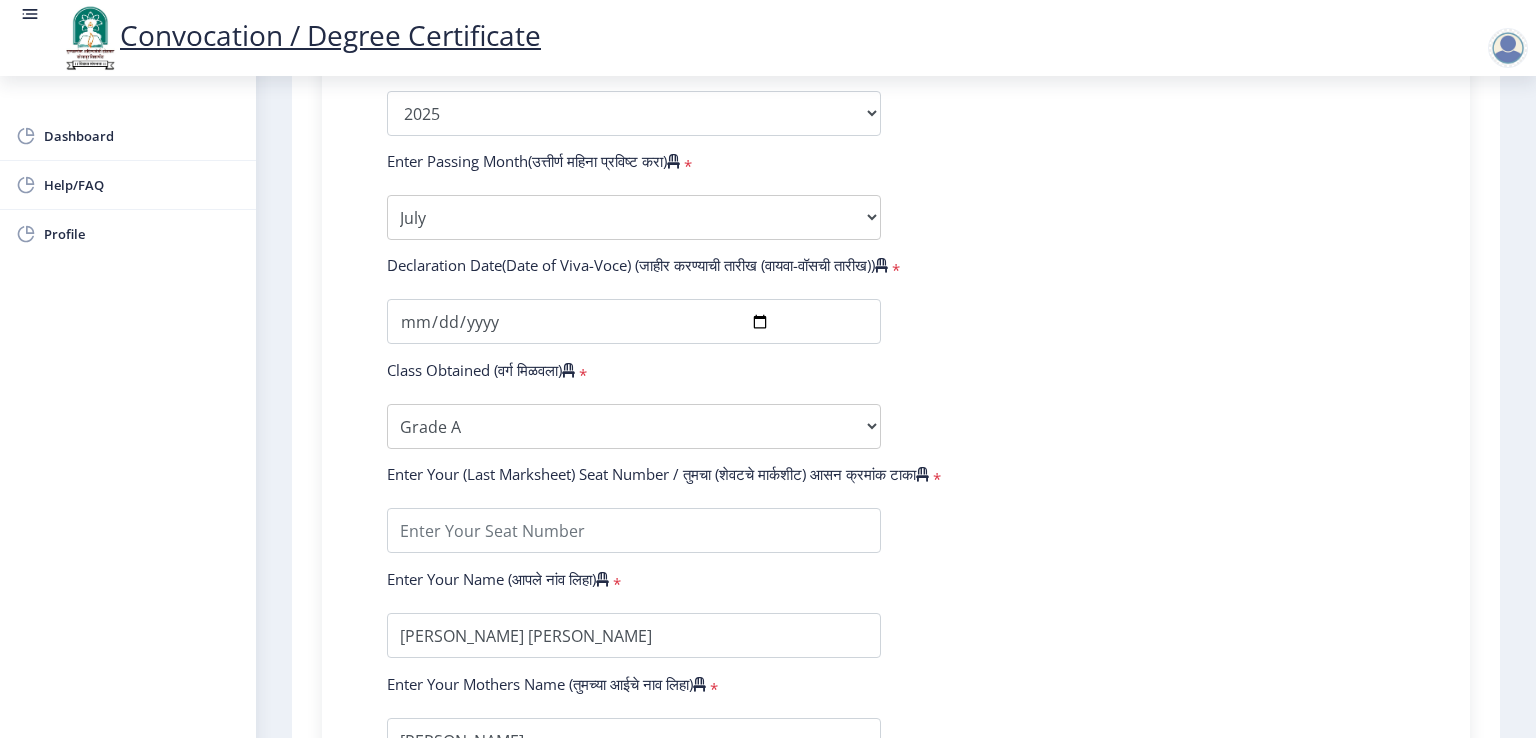 click on "Enter Your PRN Number (तुमचा पीआरएन (कायम नोंदणी क्रमांक) एंटर करा)   * Student Type (विद्यार्थी प्रकार)    * Select Student Type Regular External College Name(कॉलेजचे नाव)   * School of Chemical Sciences Select College Name Course Name(अभ्यासक्रमाचे नाव)   * Doctor of Philosophy in Science & Technology Select Course Name  Specialization(विशेषज्ञता)   * Specialization Biotechnology Botany Chemistry Civil Engineering Computer Science Computer Science & Engineering Electronics Electronics & Telecommunincation Engg. Electronics Engieering Geography Mathematics Mechanical Engineering Pharmacy Physics Zoology Statistics Other Enter passing Year(उत्तीर्ण वर्ष प्रविष्ट करा)   *  2025   2024   2023   2022   2021   2020   2019   2018   2017   2016   2015   2014   2013   2012   2011   2010" 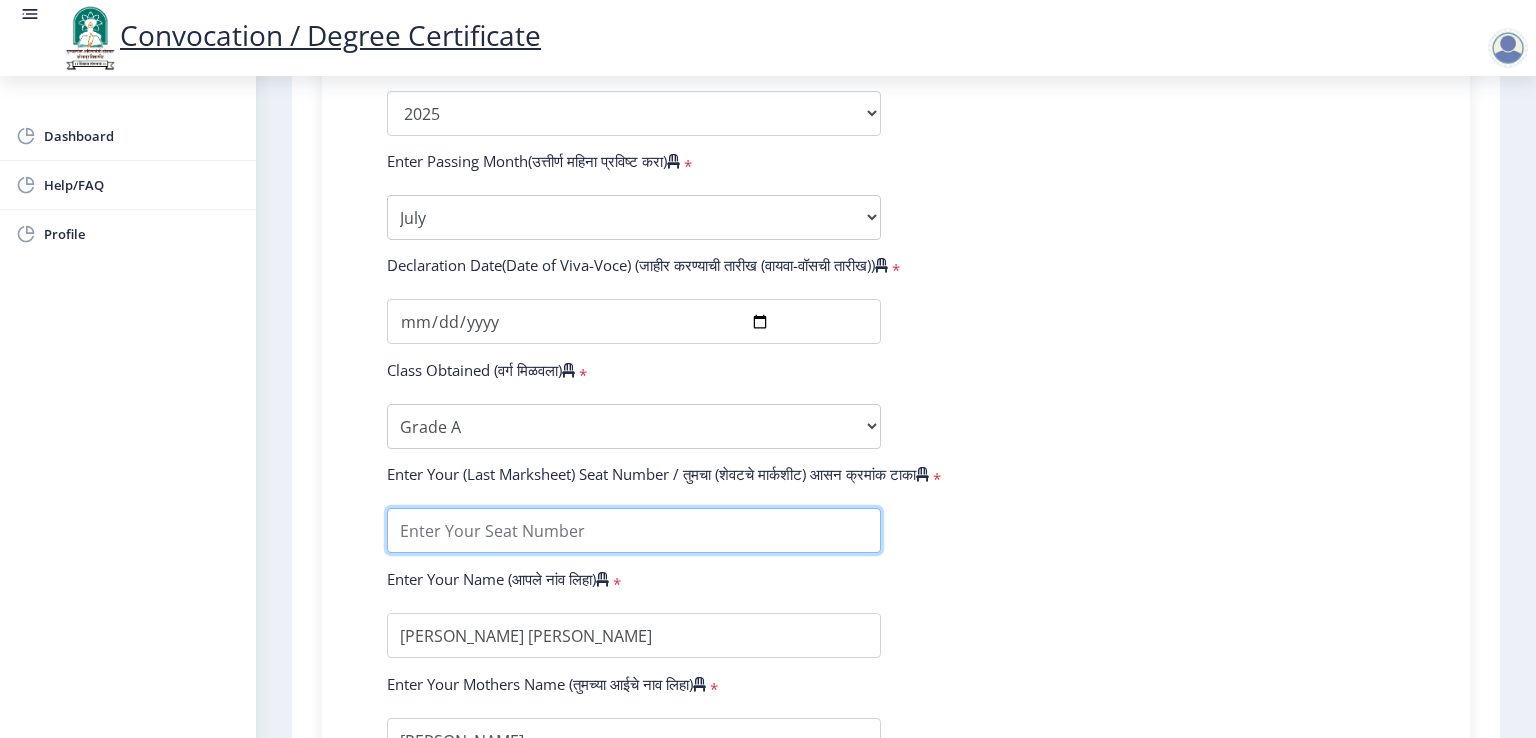 click at bounding box center [634, 530] 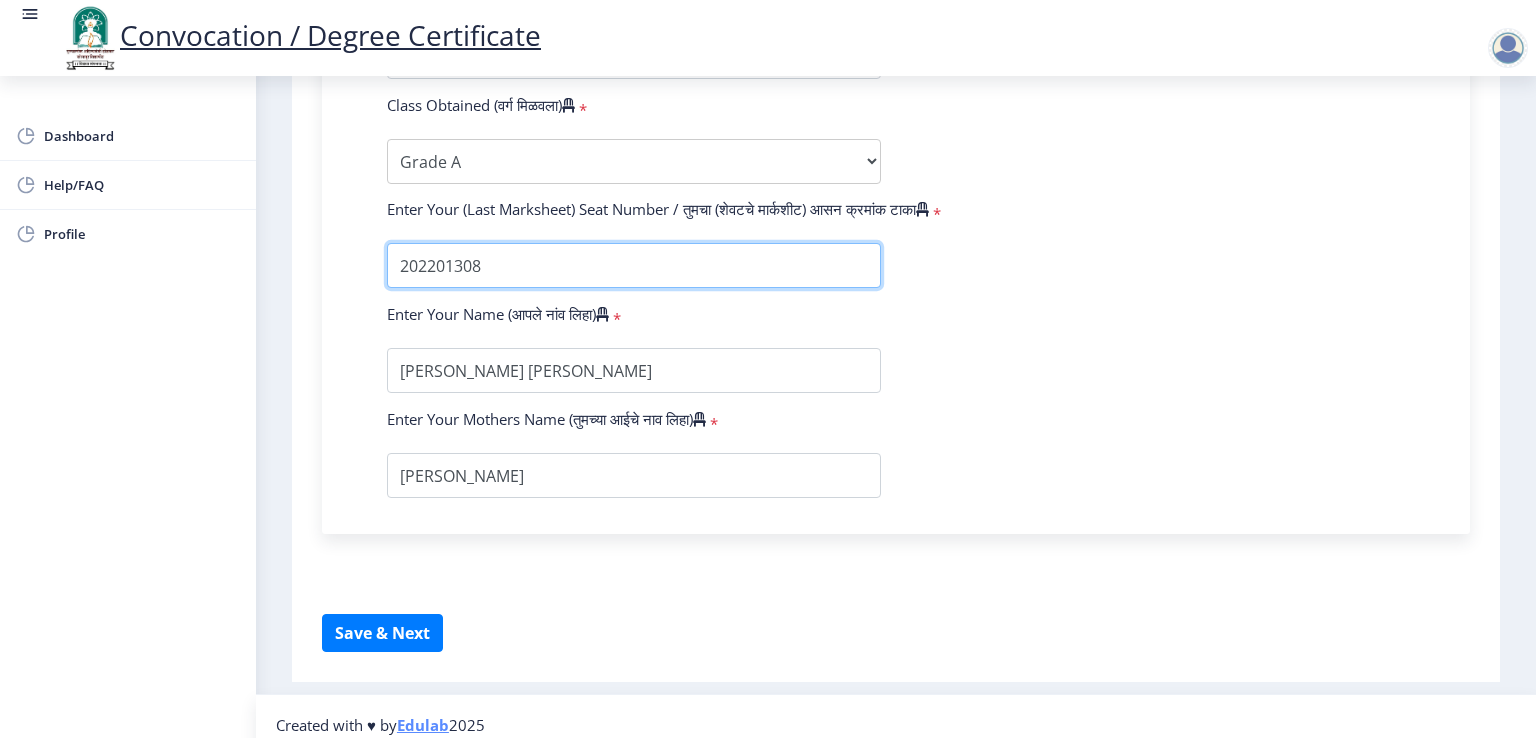 scroll, scrollTop: 1406, scrollLeft: 0, axis: vertical 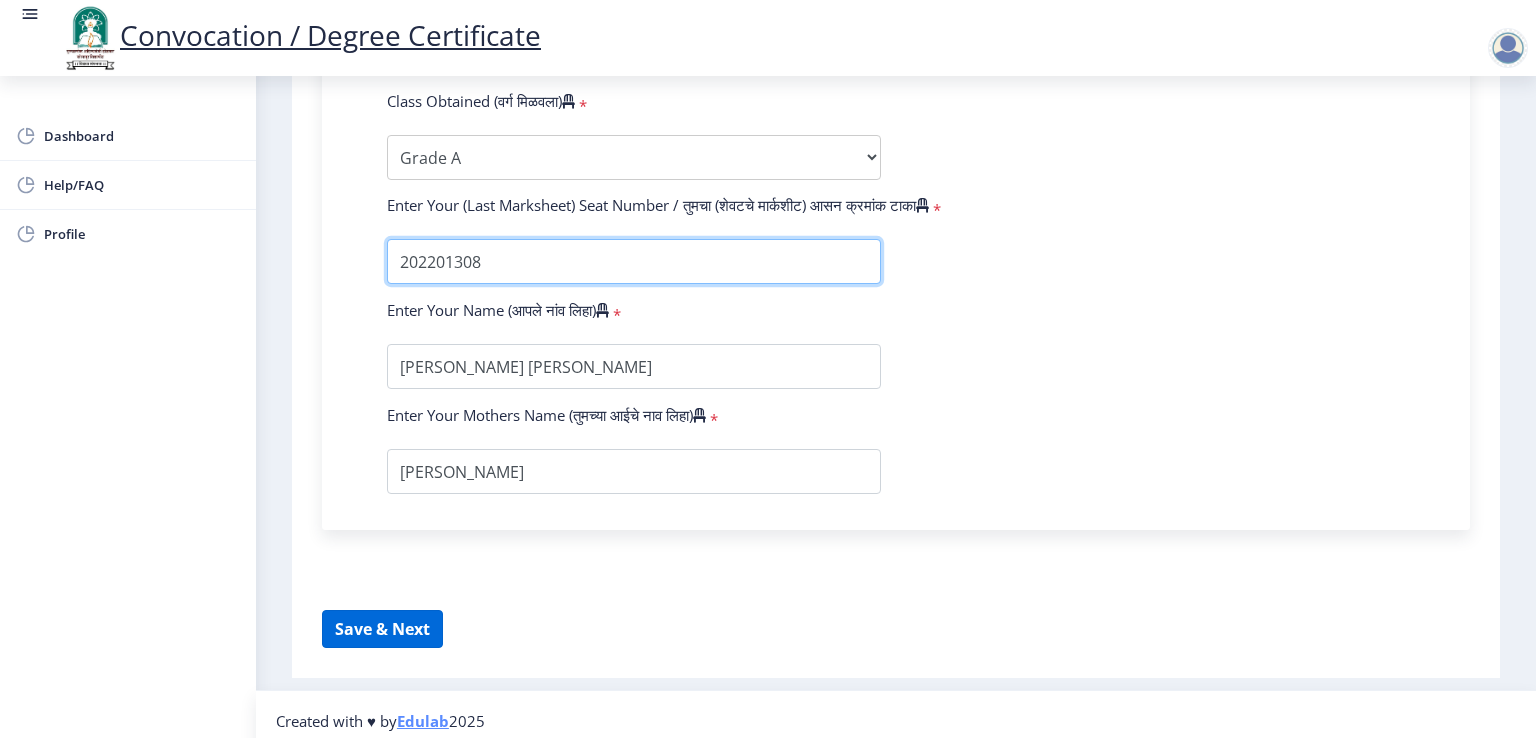 type on "202201308" 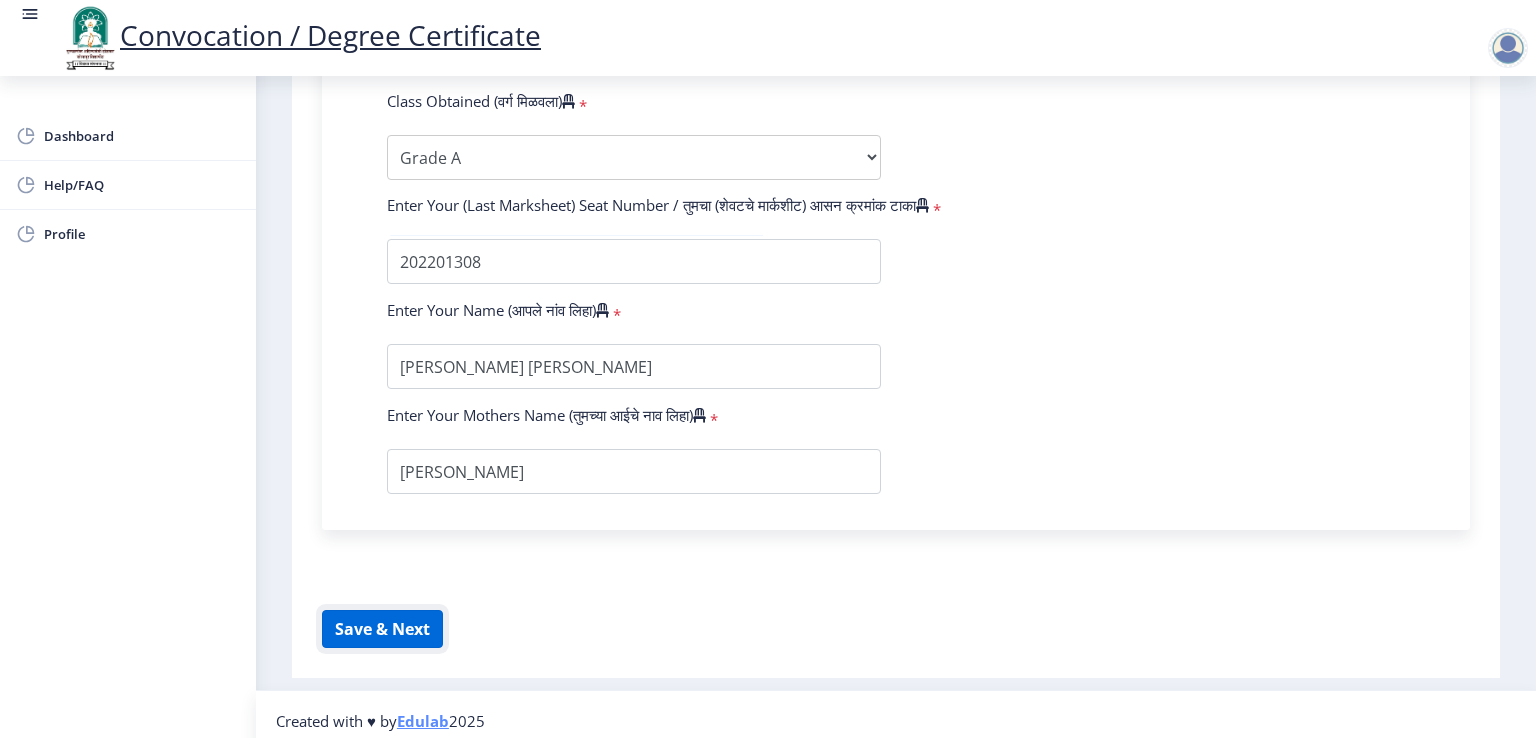 click on "Save & Next" 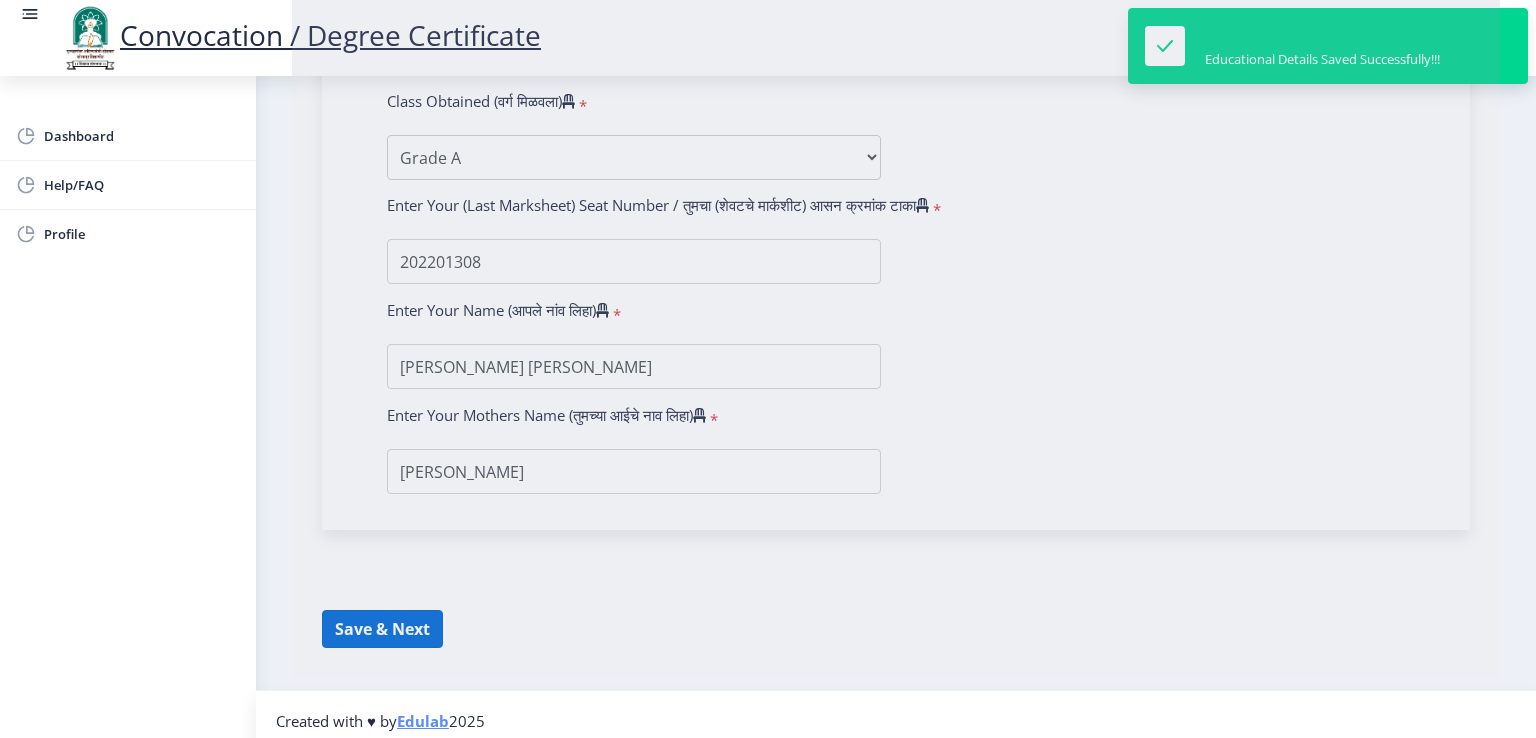 select 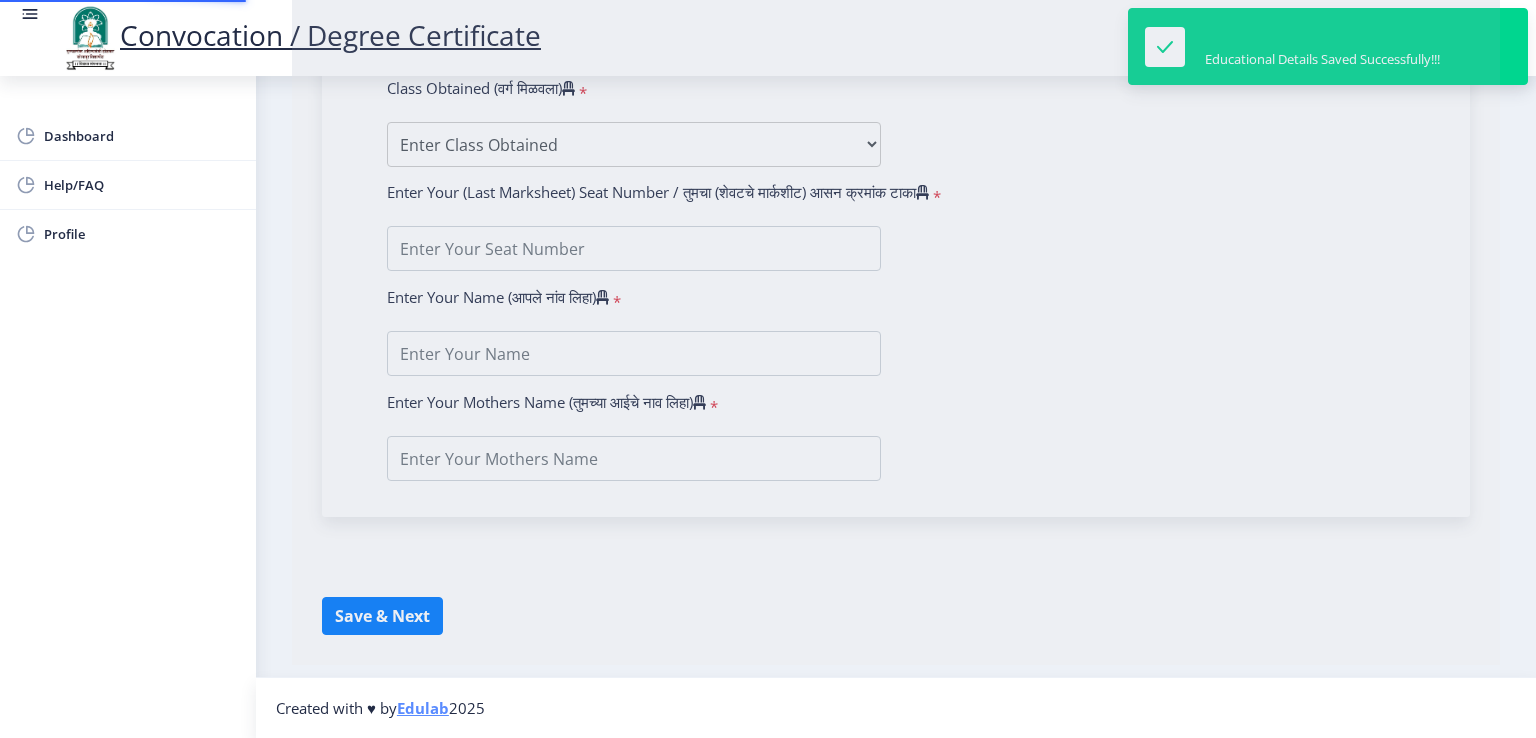 type on "[PERSON_NAME] [PERSON_NAME]" 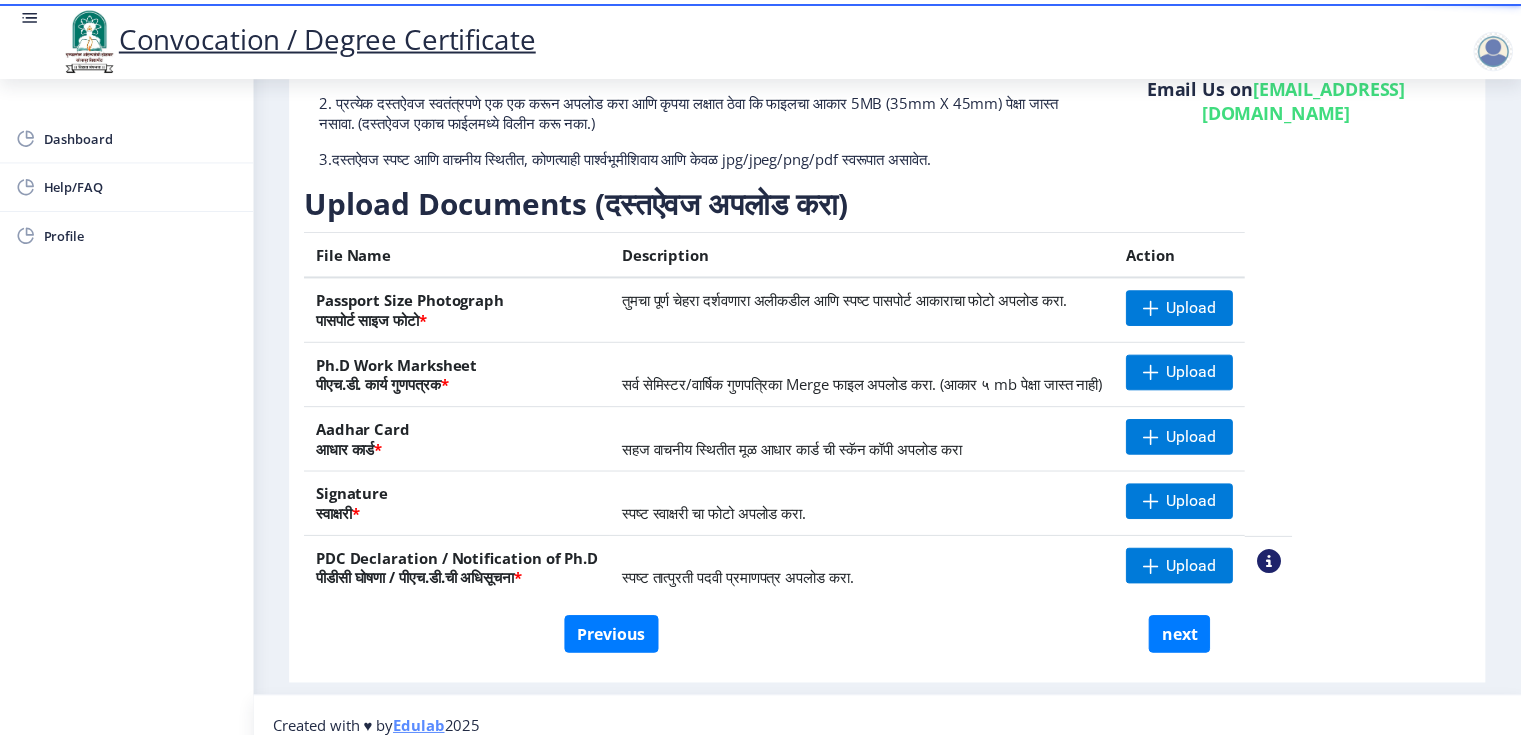 scroll, scrollTop: 210, scrollLeft: 0, axis: vertical 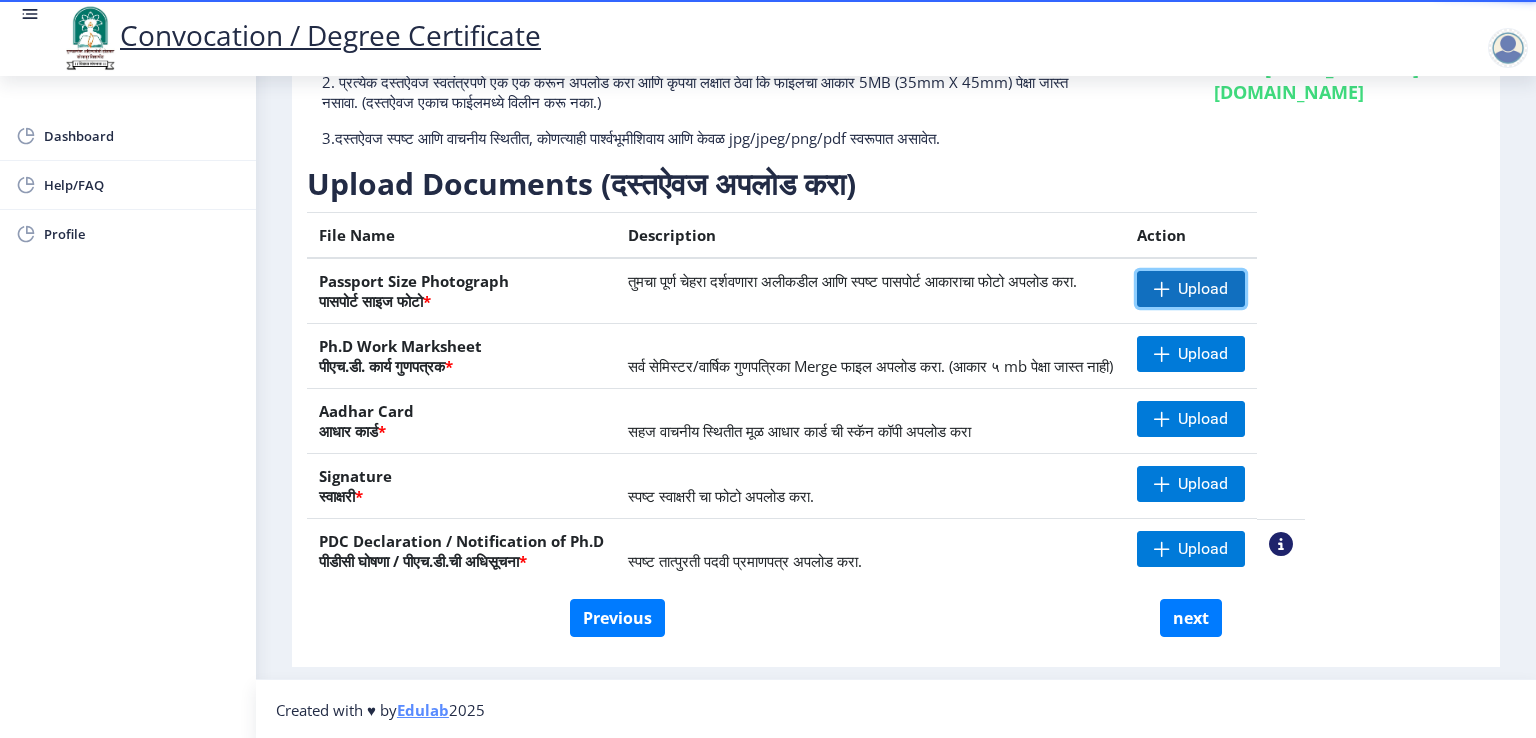 click on "Upload" 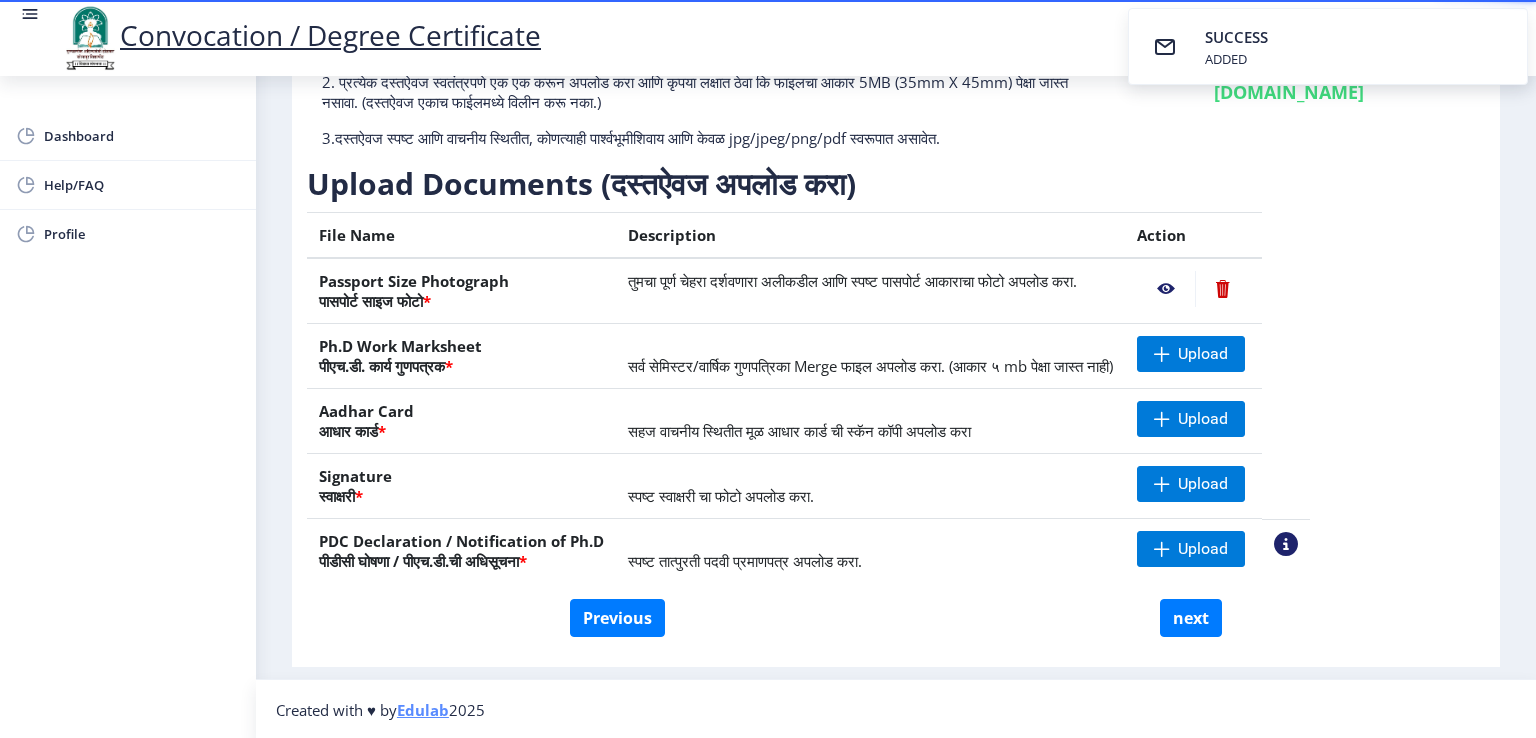 click 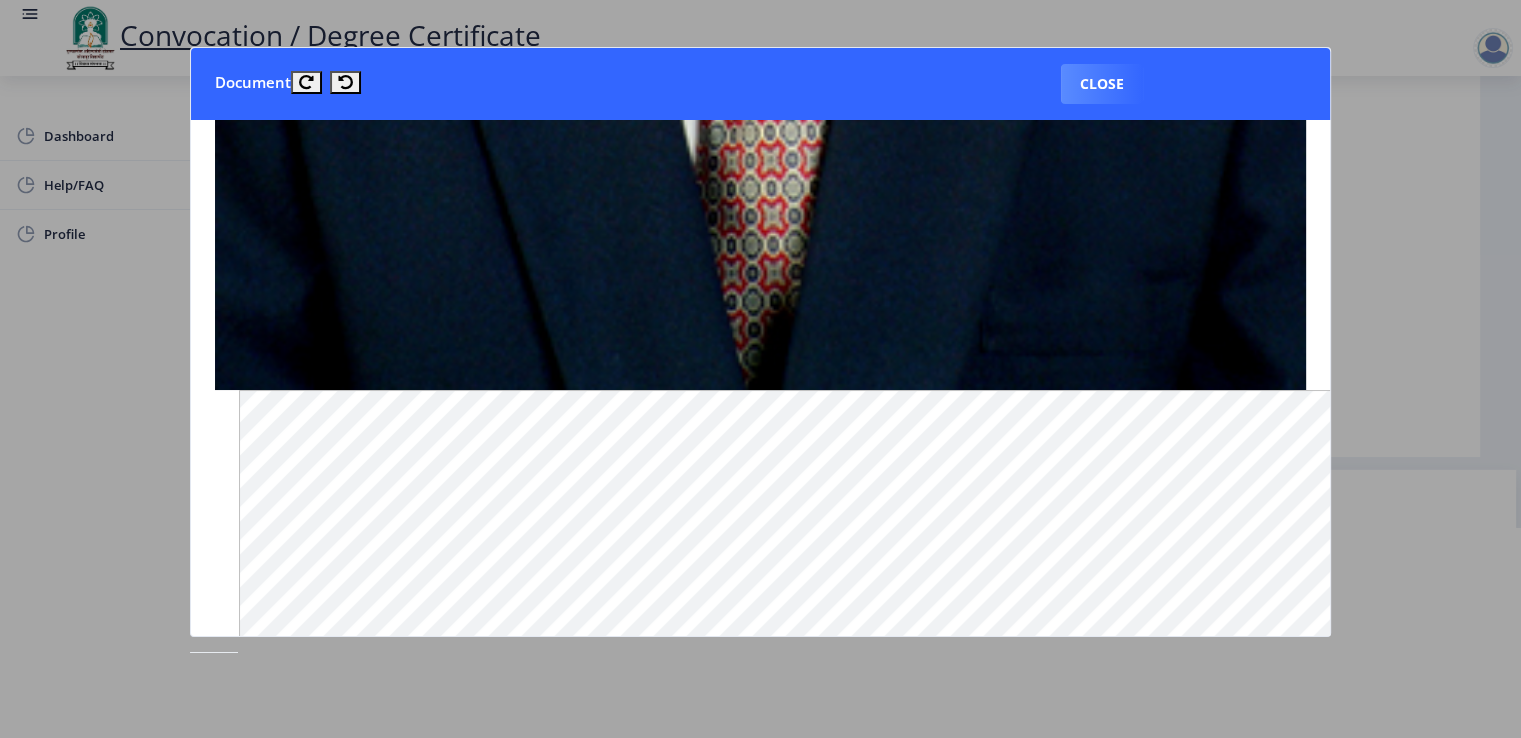 scroll, scrollTop: 1100, scrollLeft: 0, axis: vertical 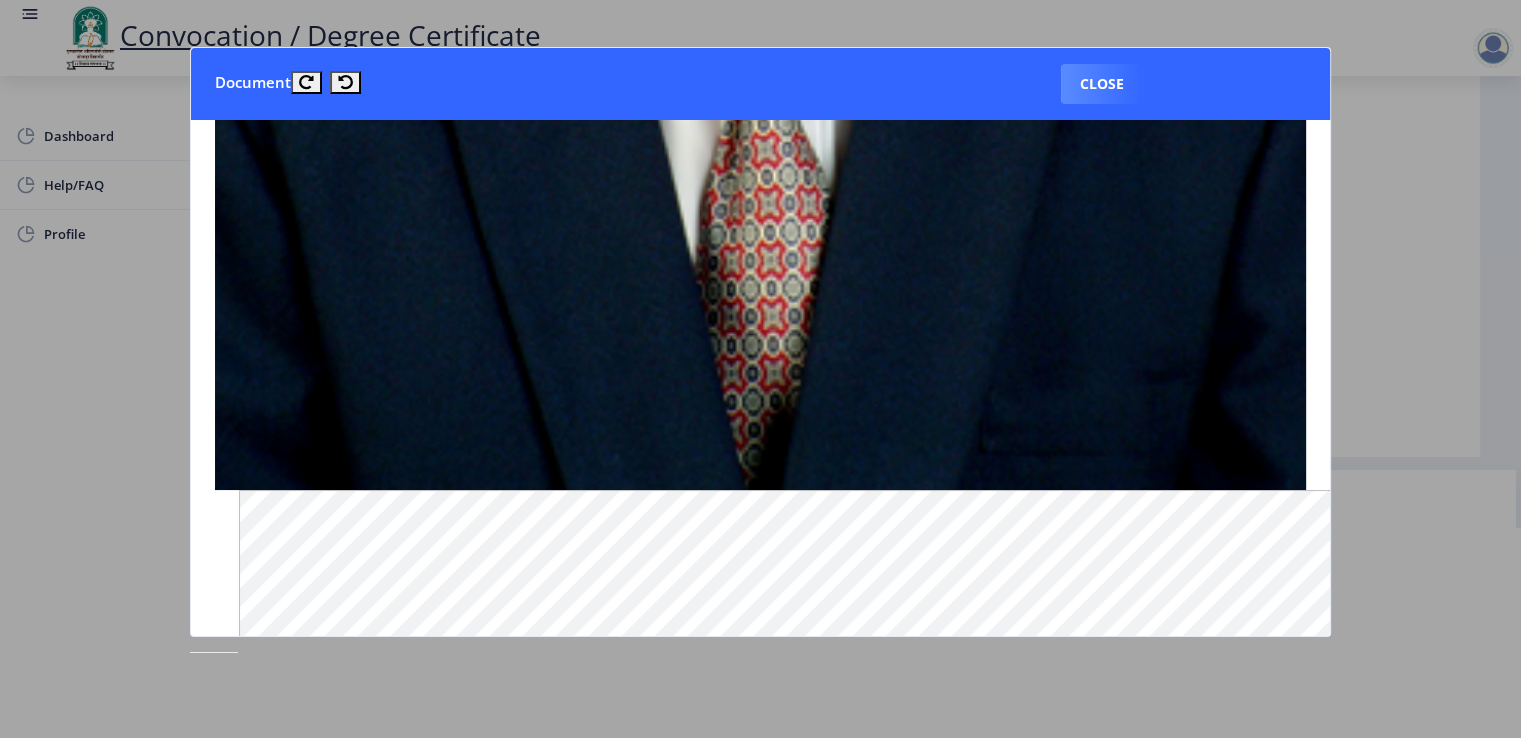 click 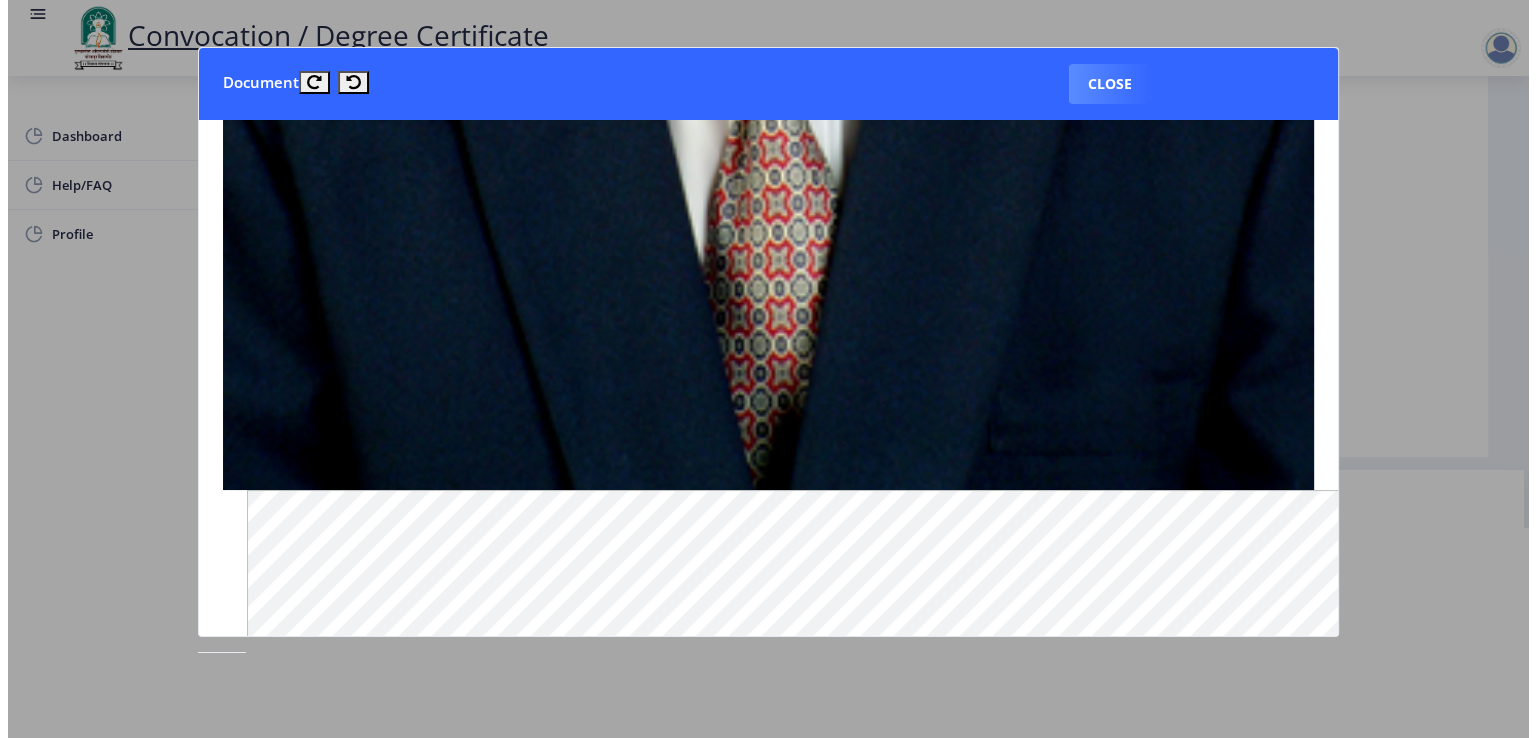scroll, scrollTop: 15, scrollLeft: 0, axis: vertical 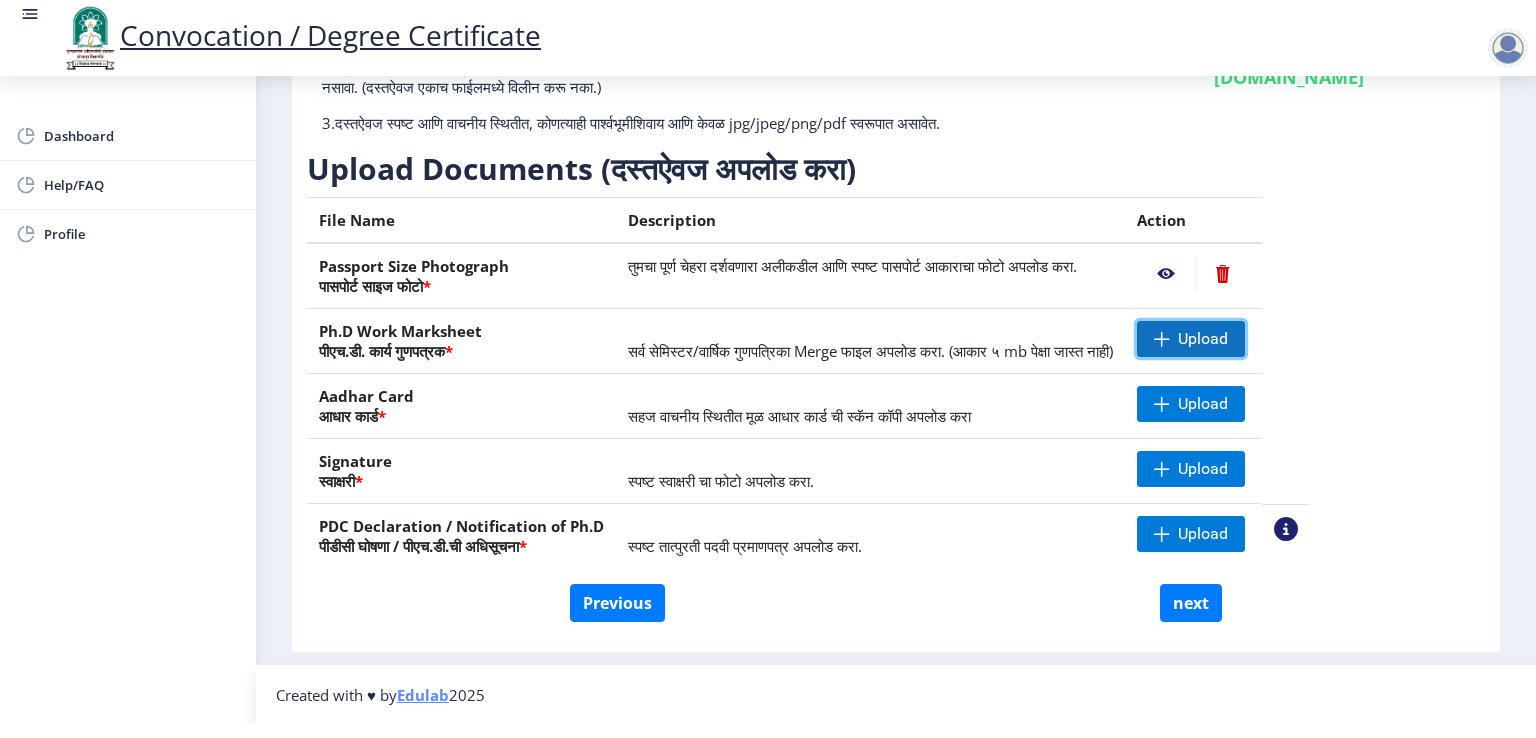 click on "Upload" 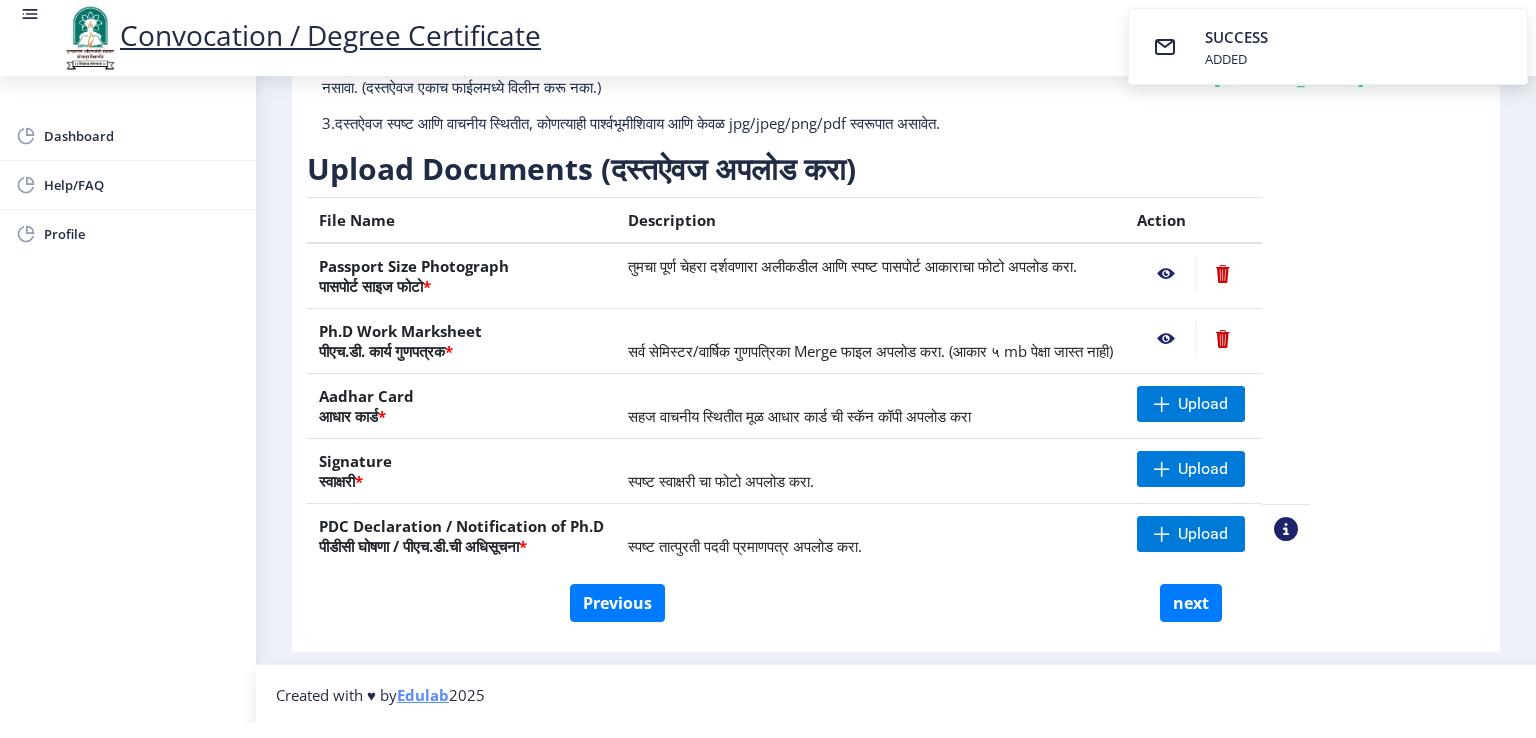 click 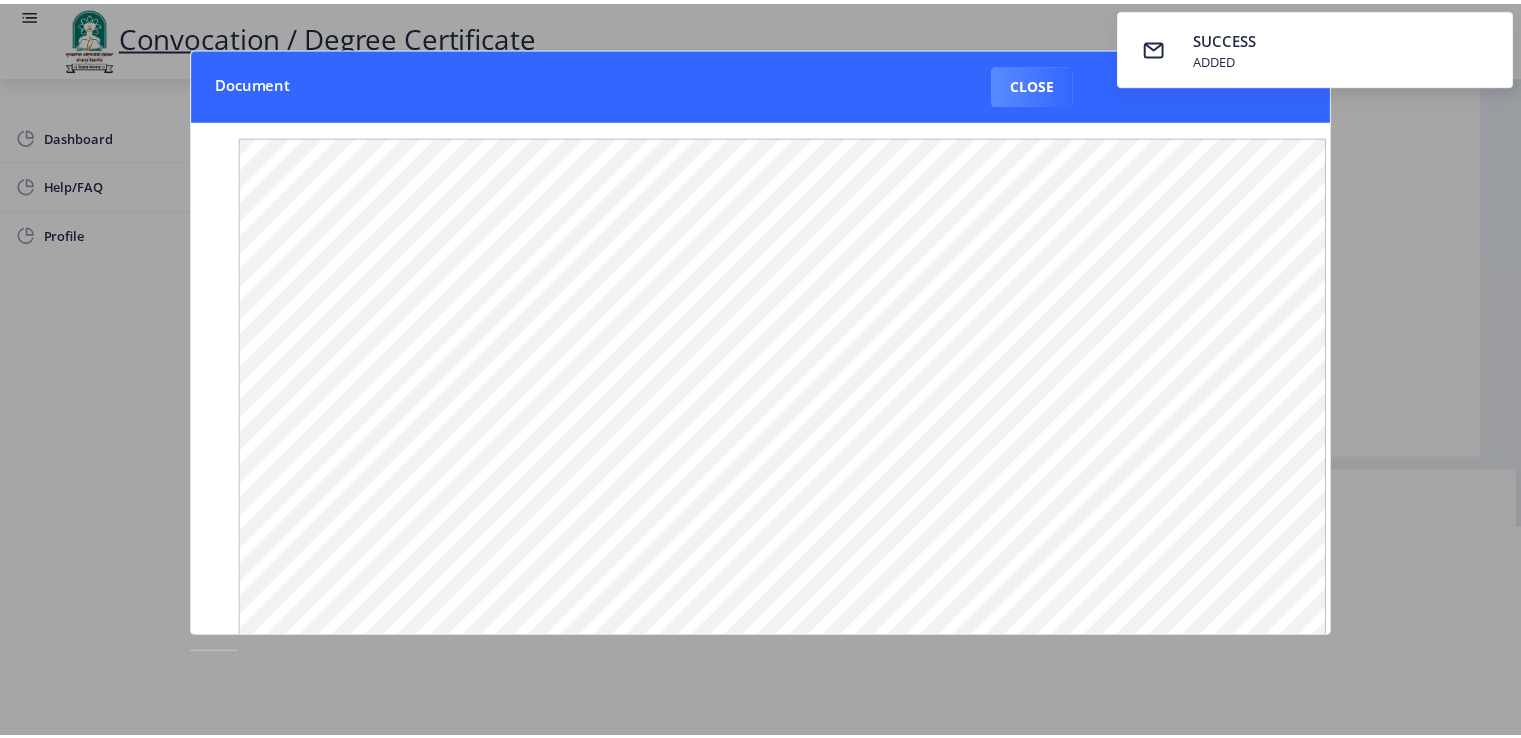 scroll, scrollTop: 0, scrollLeft: 0, axis: both 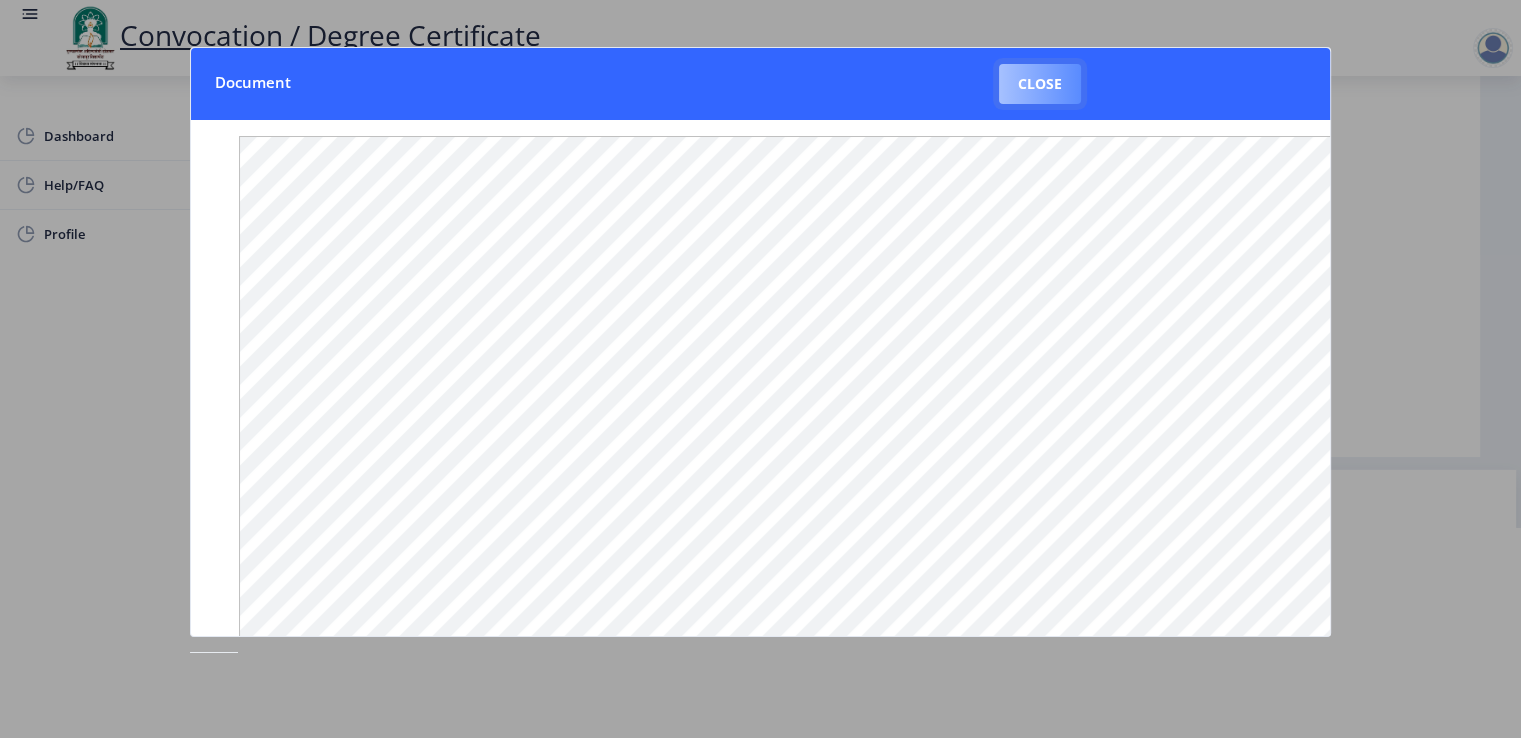 click on "Close" at bounding box center [1040, 84] 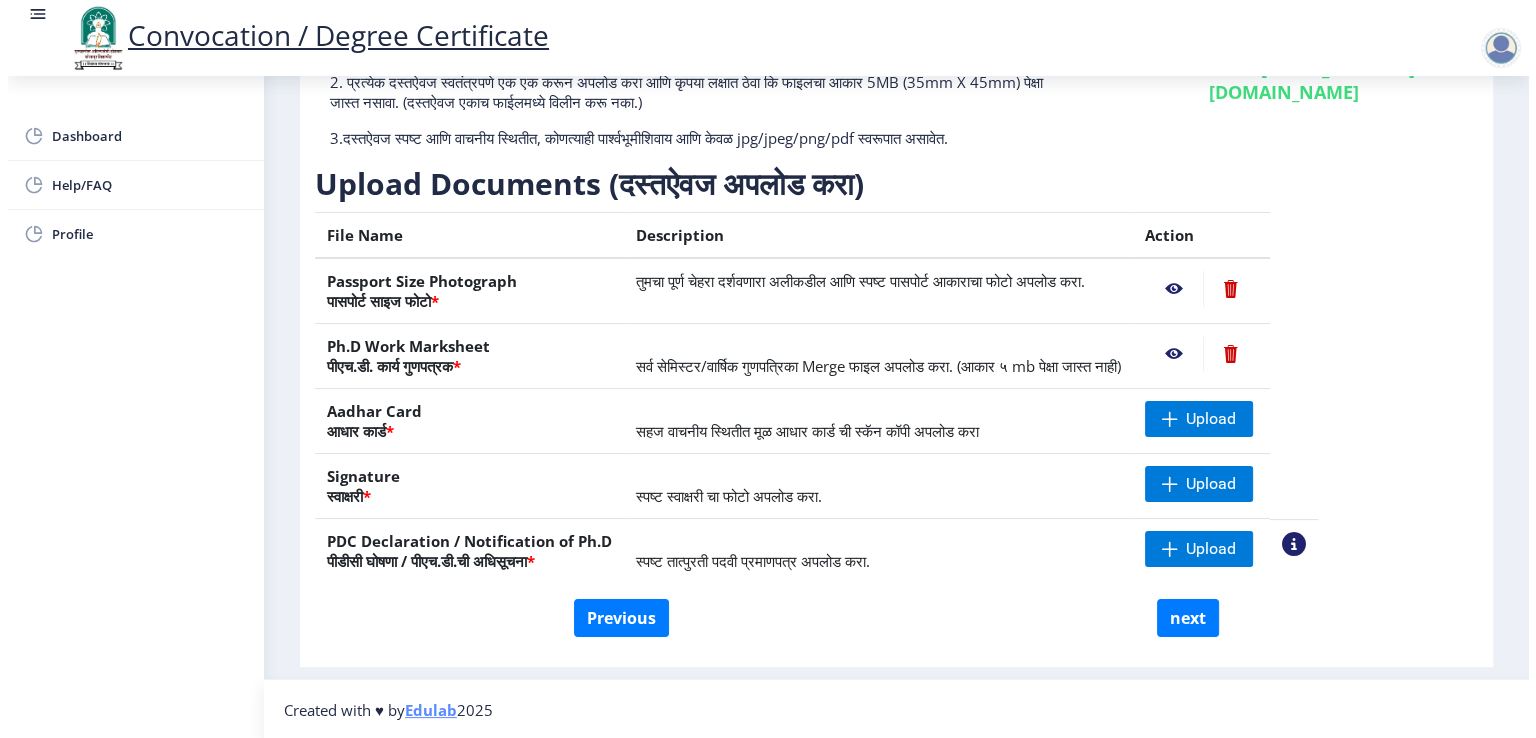 scroll, scrollTop: 15, scrollLeft: 0, axis: vertical 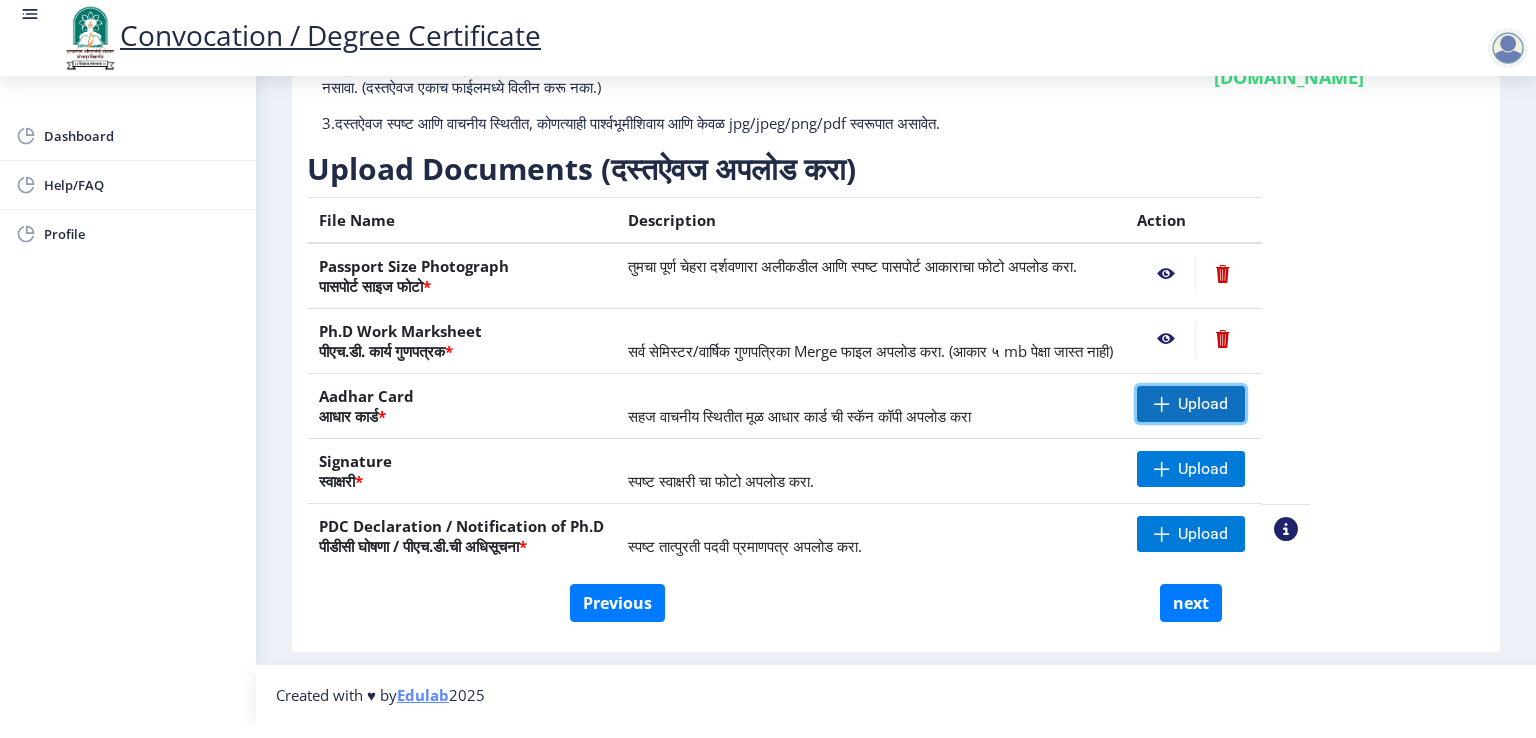 click on "Upload" 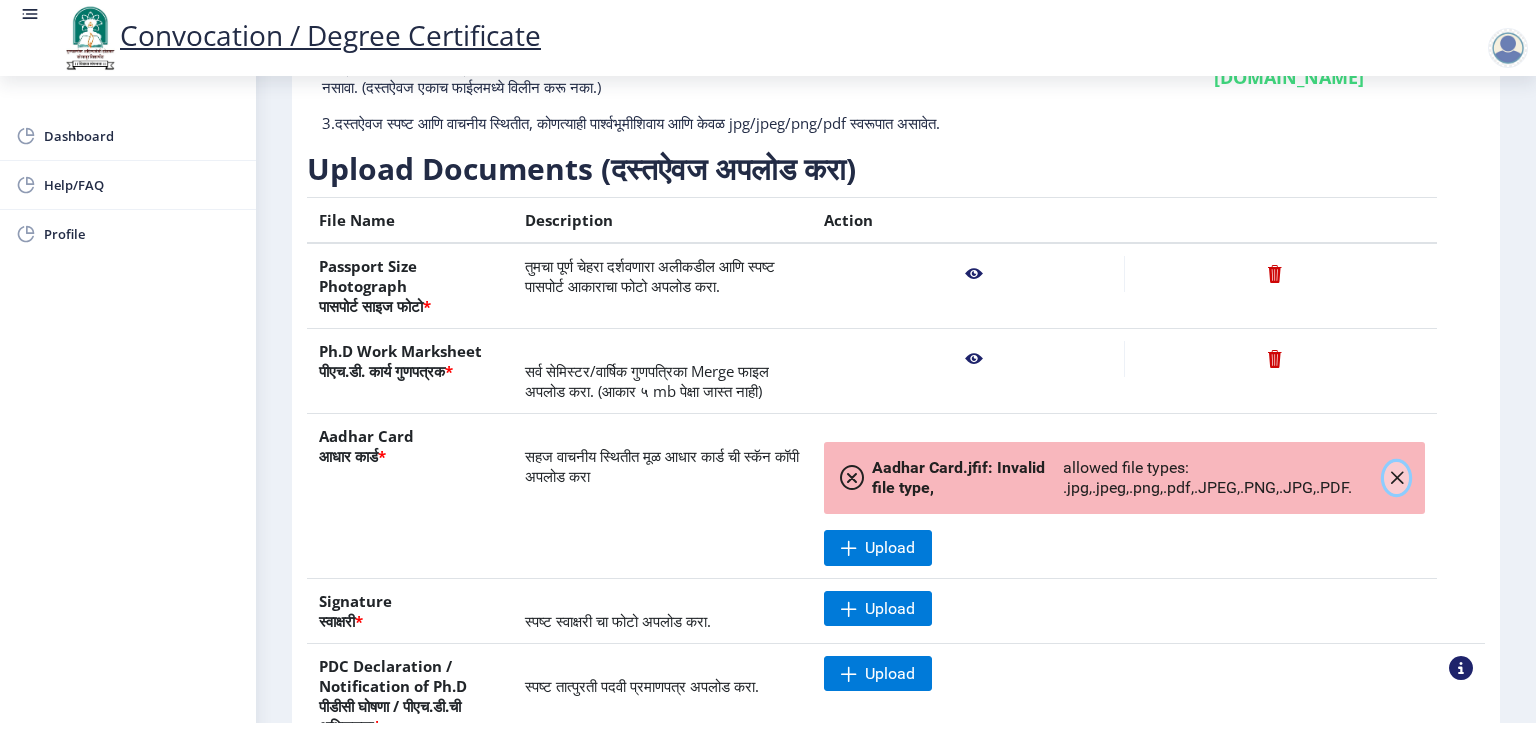 click 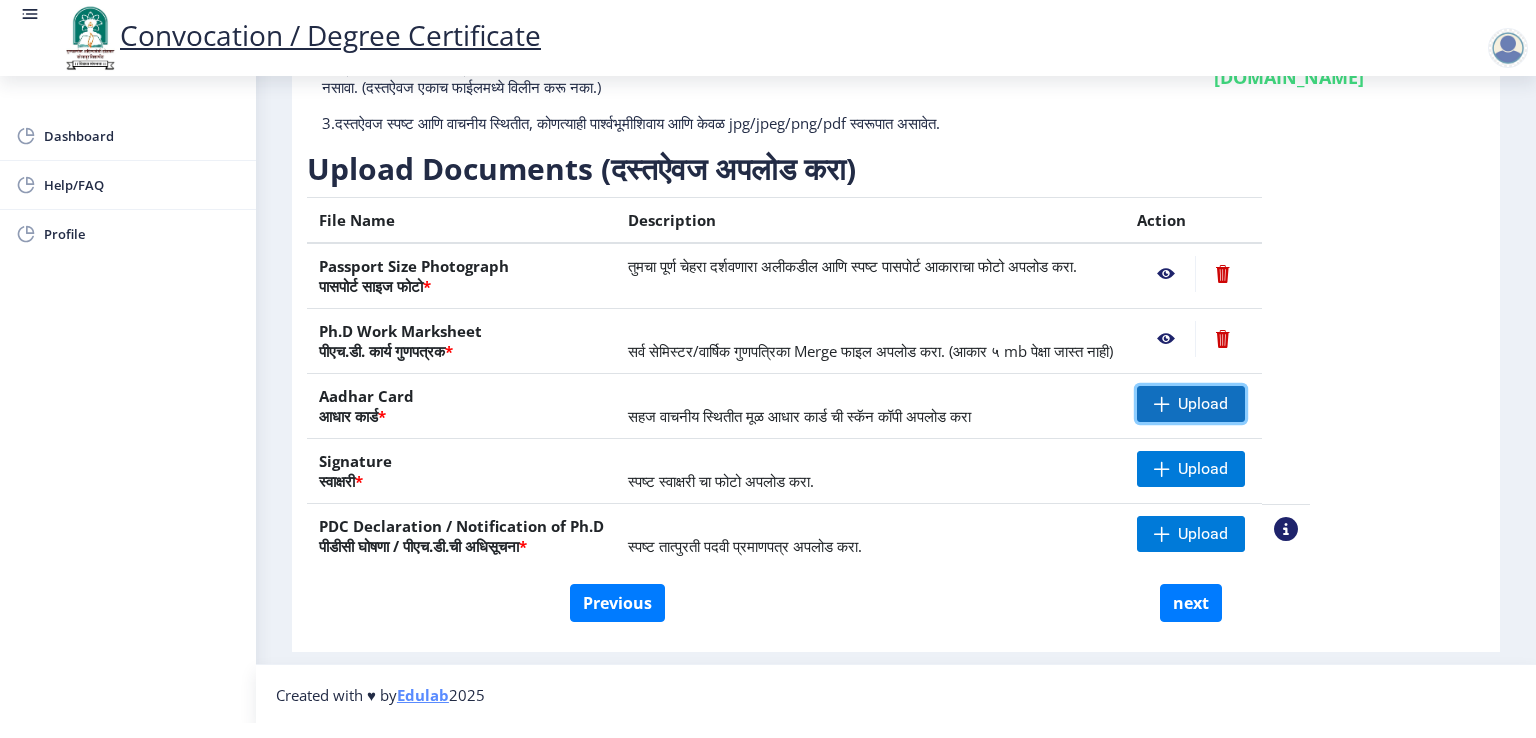 click on "Upload" 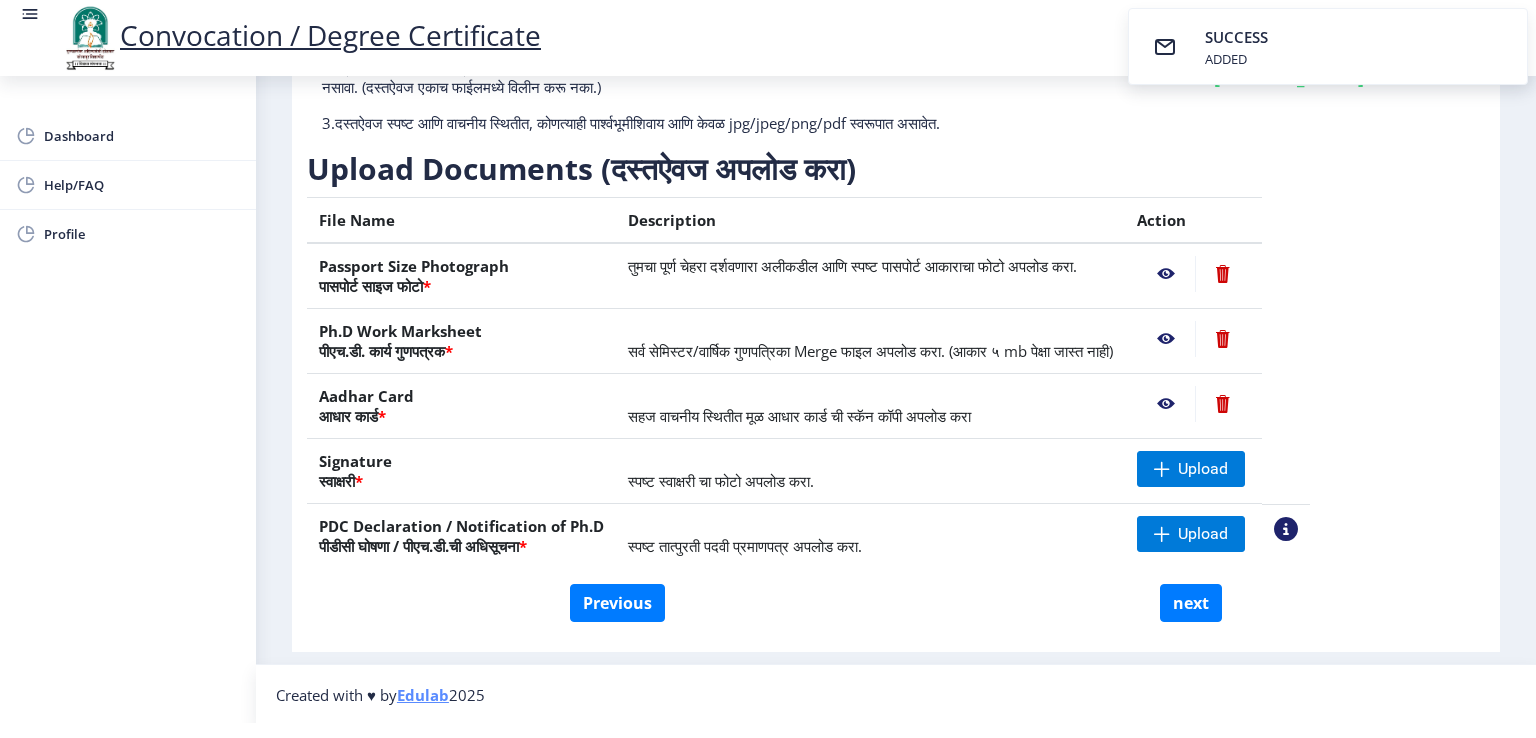 click 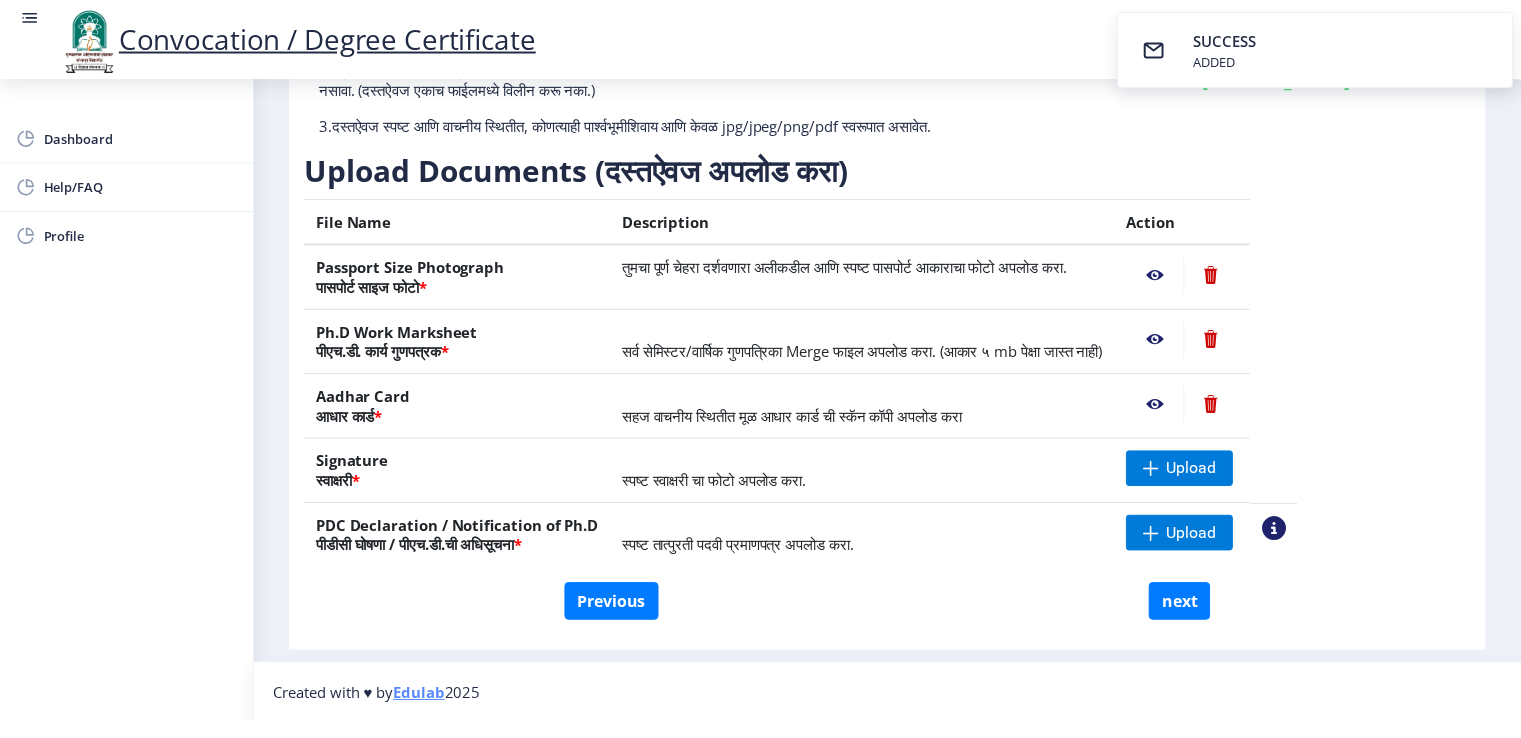 scroll, scrollTop: 0, scrollLeft: 0, axis: both 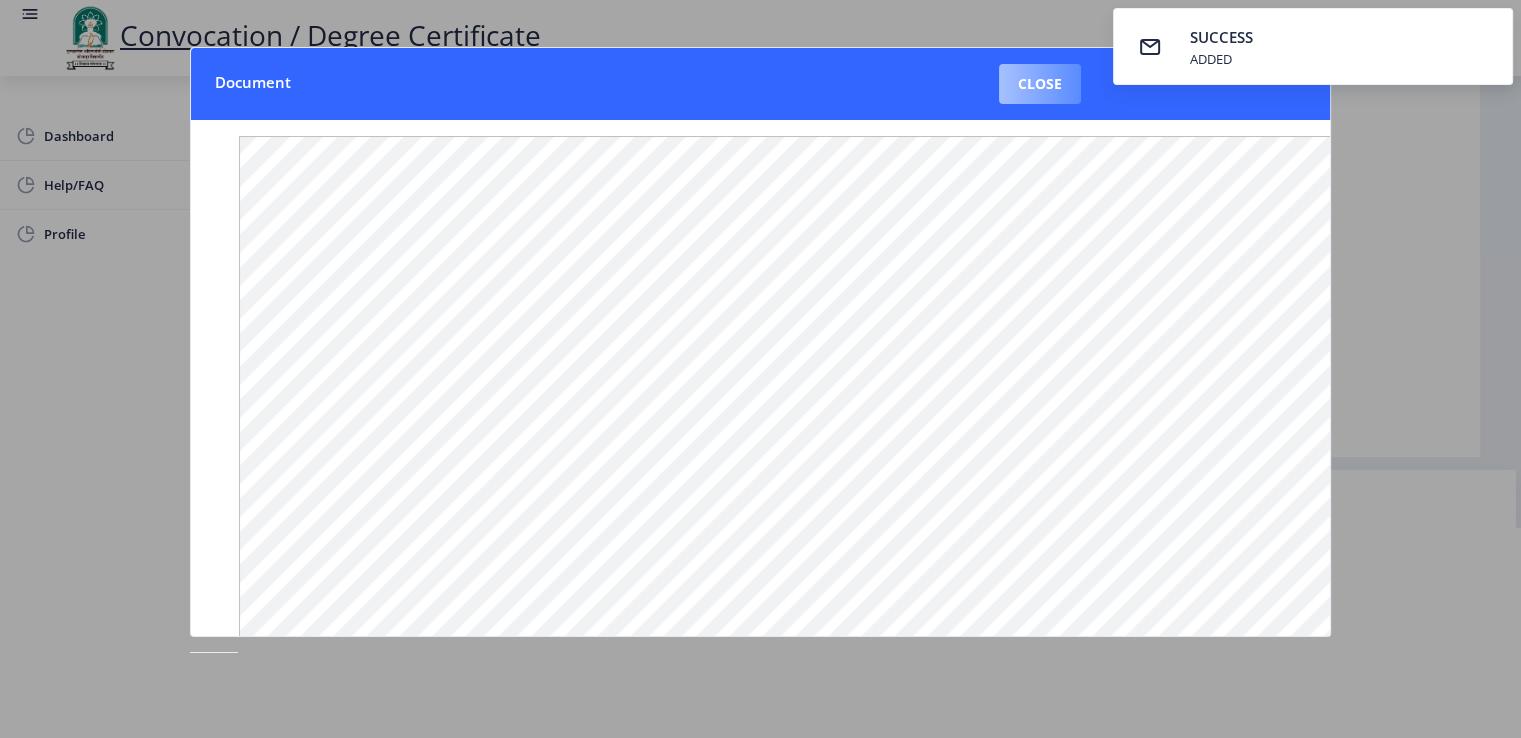click on "Close" at bounding box center (1040, 84) 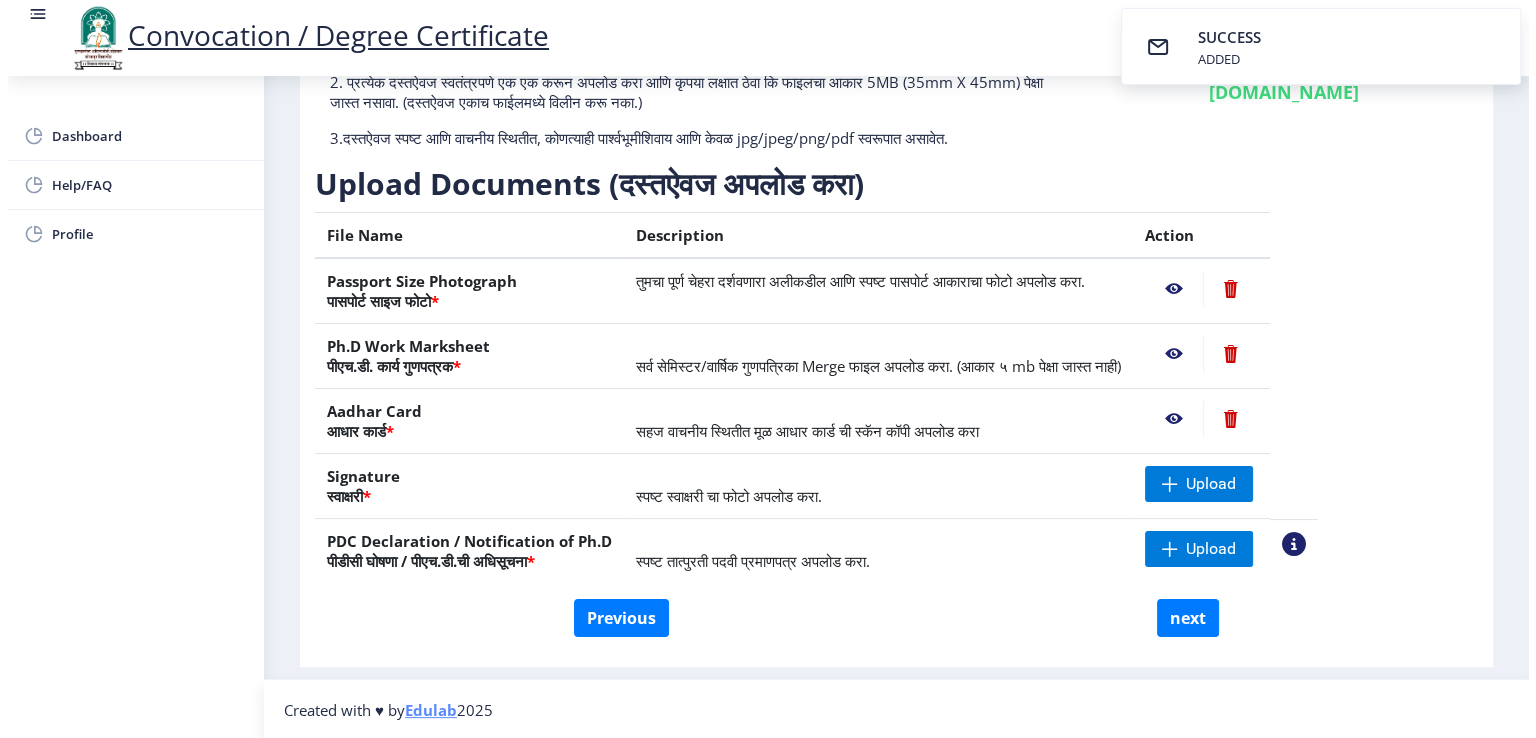 scroll, scrollTop: 15, scrollLeft: 0, axis: vertical 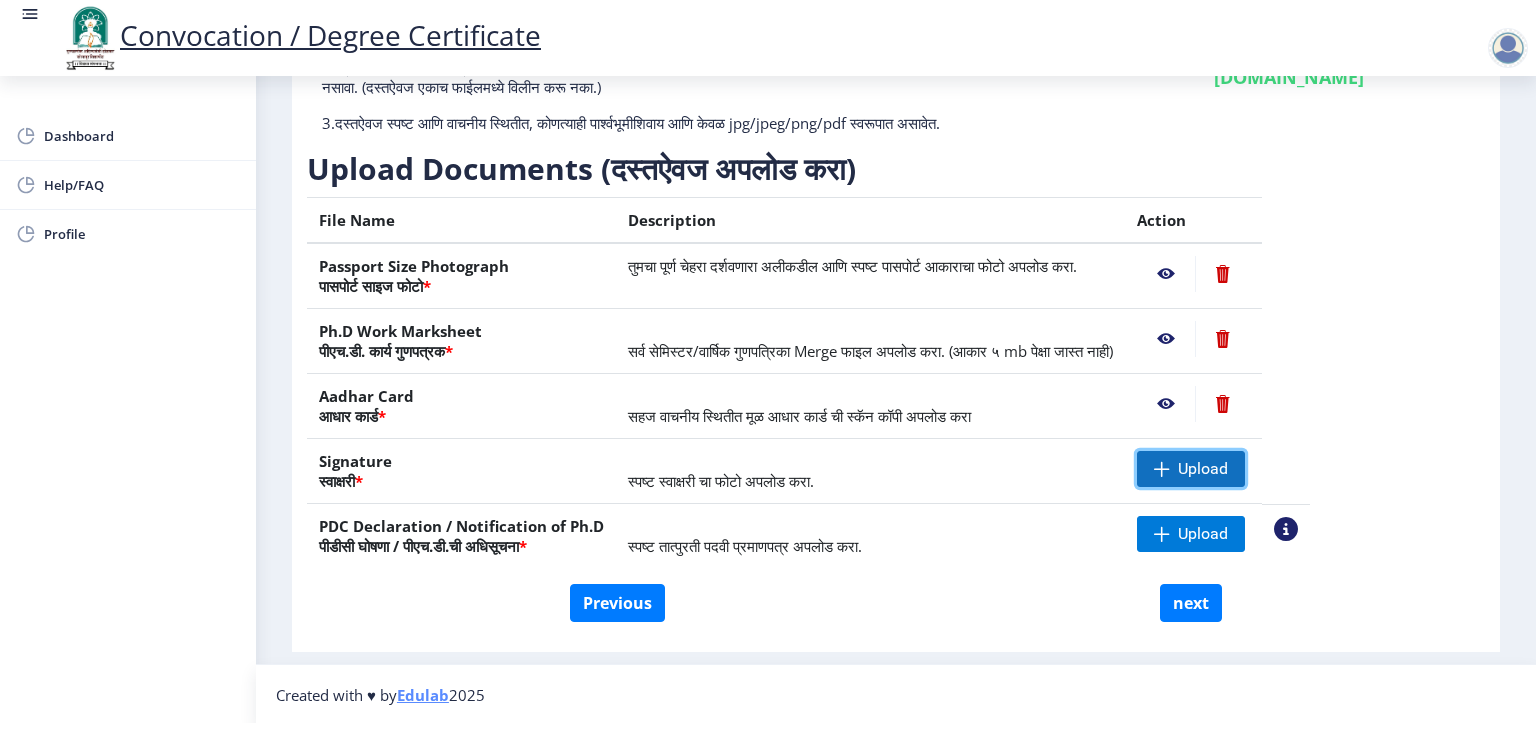click on "Upload" 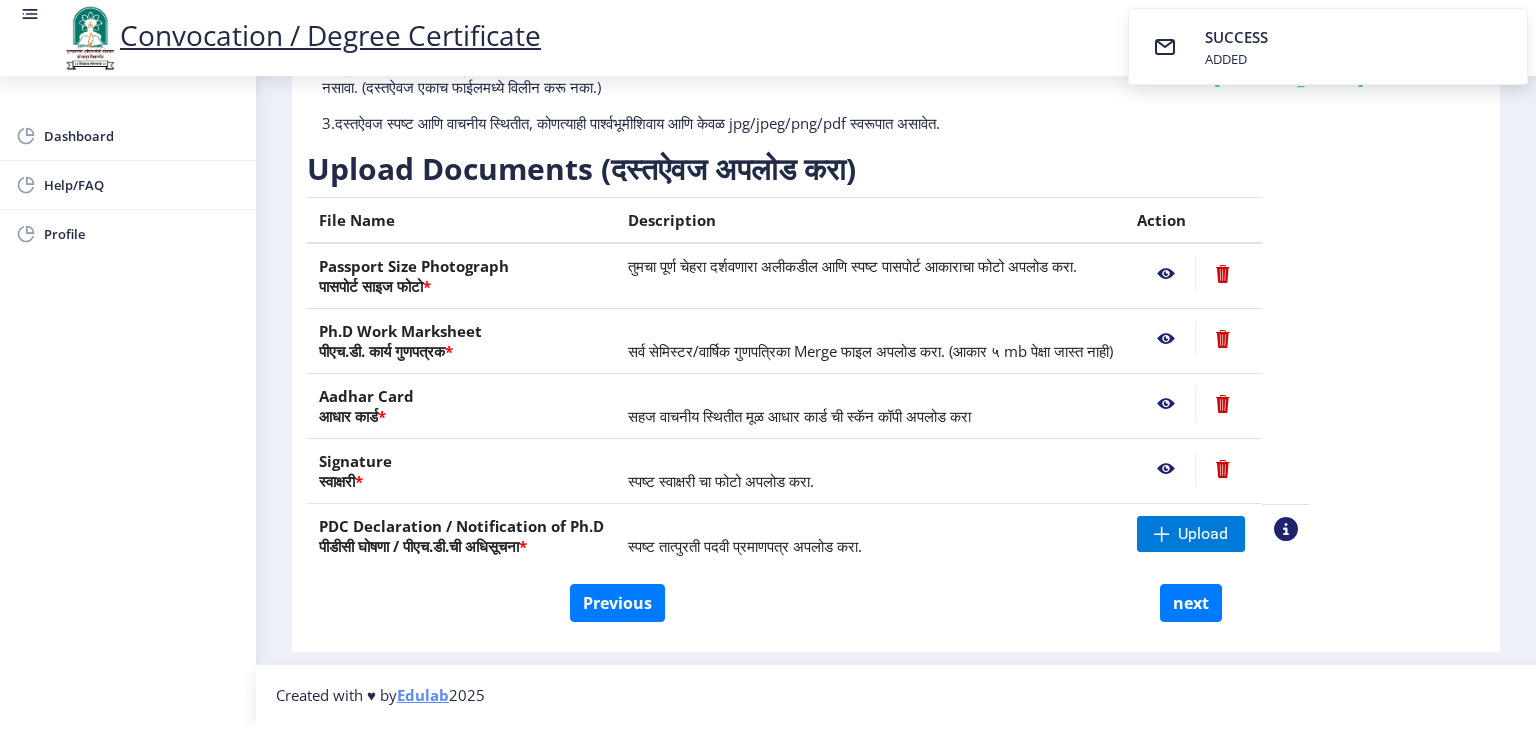 click 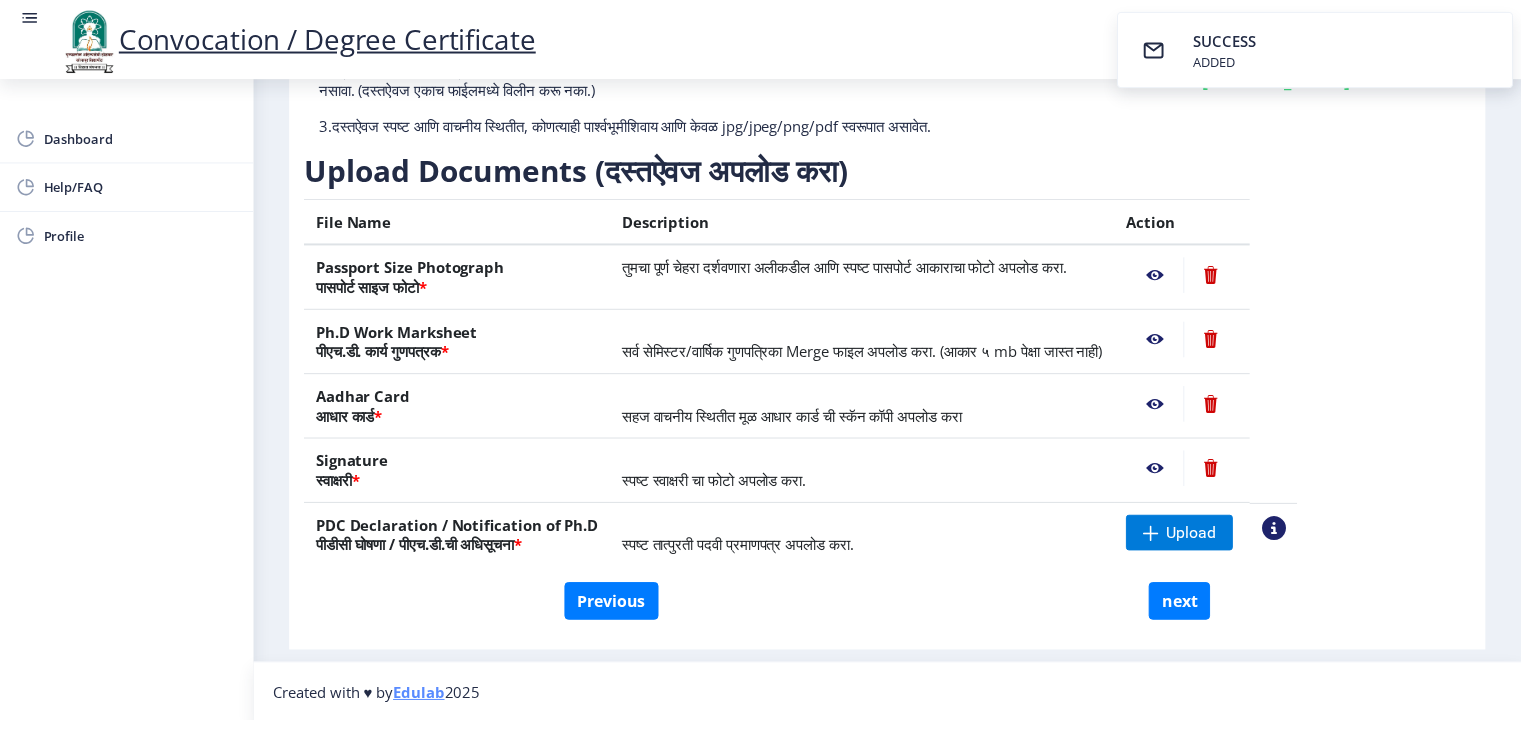 scroll, scrollTop: 0, scrollLeft: 0, axis: both 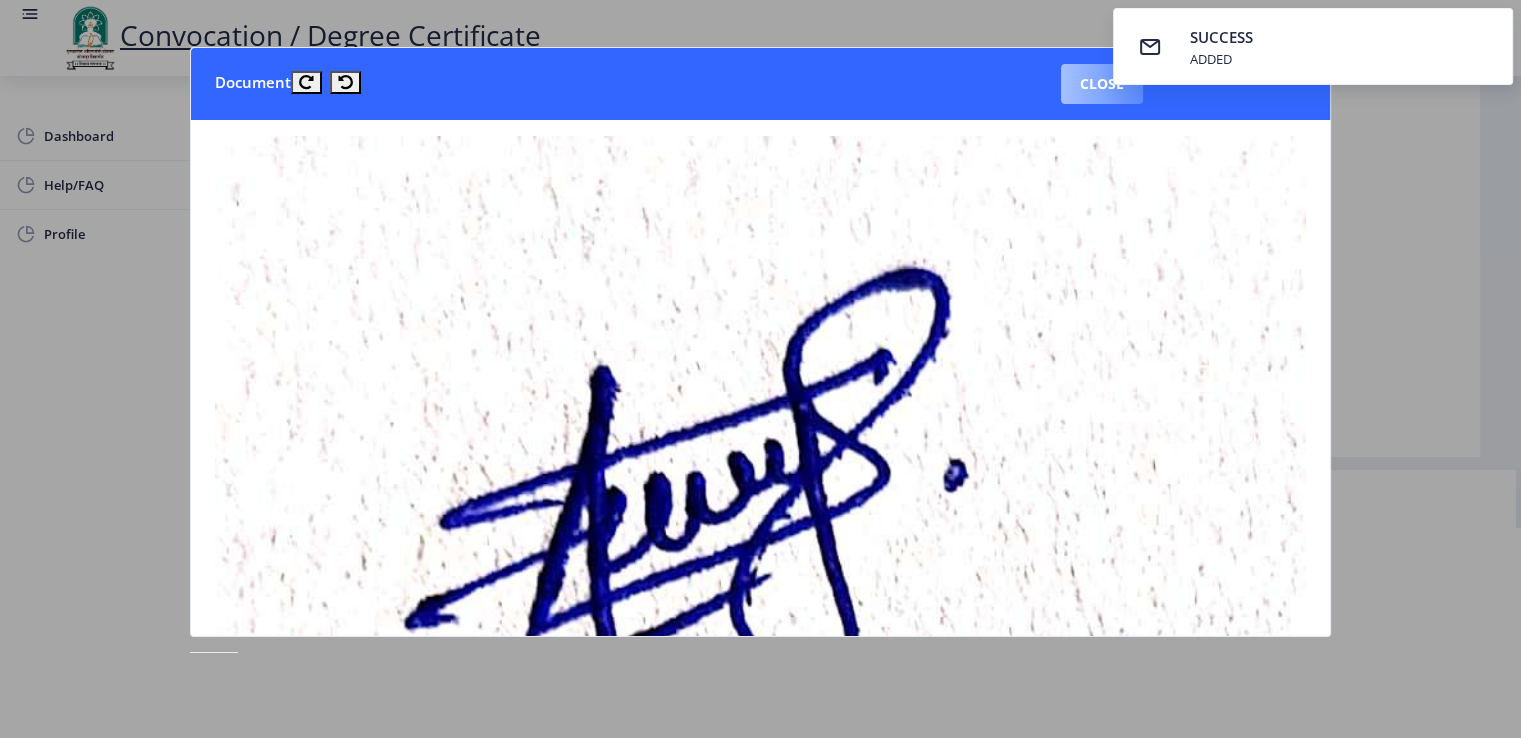 click on "Close" at bounding box center [1102, 84] 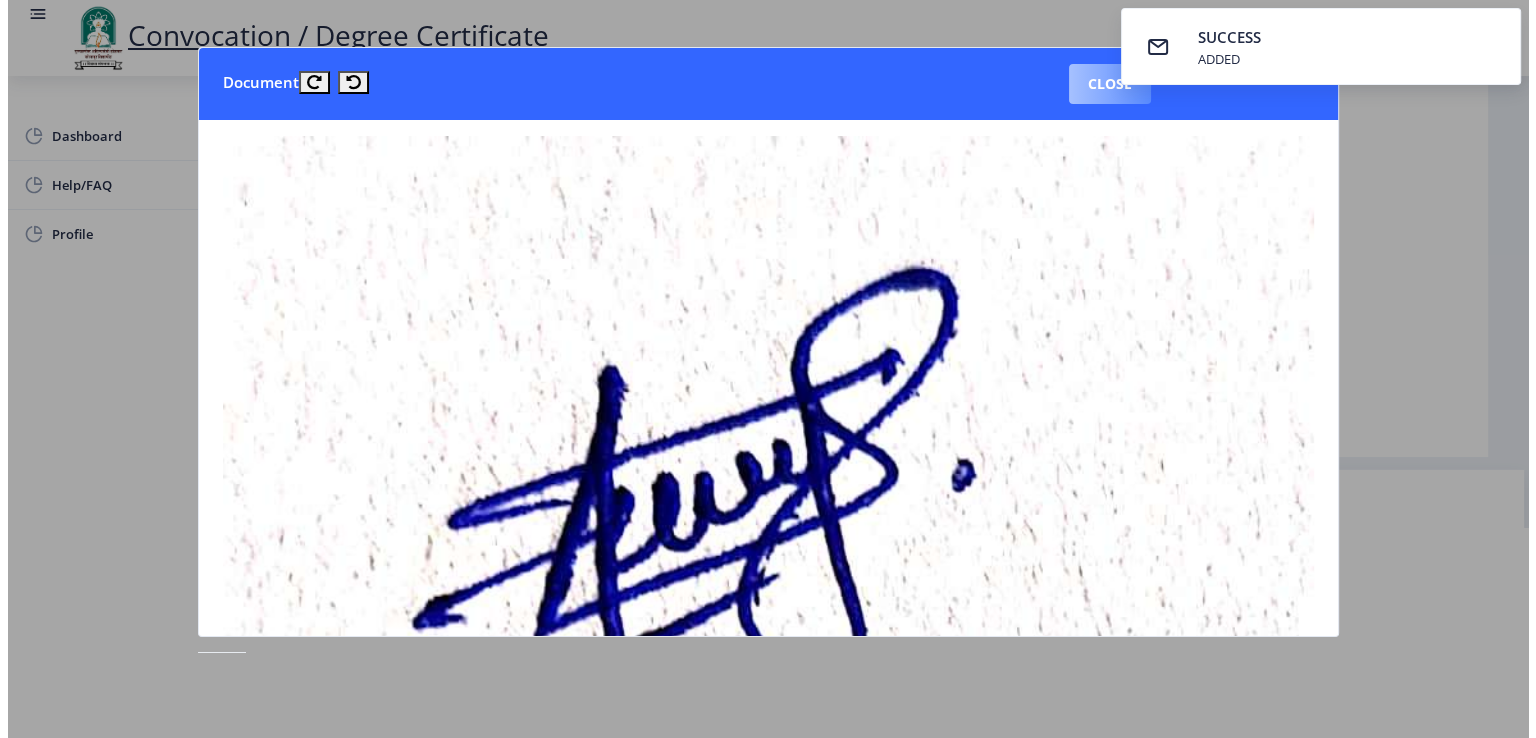 scroll, scrollTop: 15, scrollLeft: 0, axis: vertical 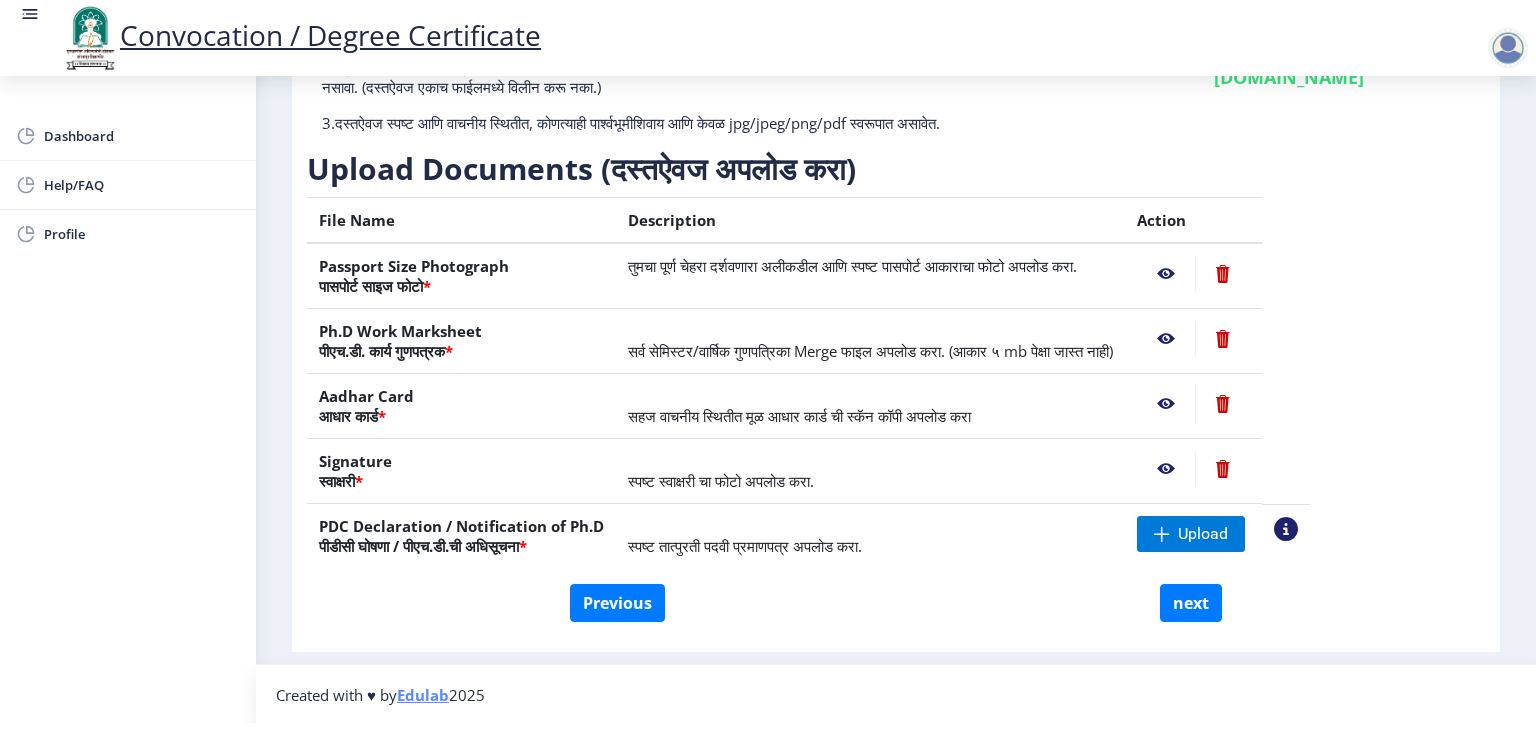 click 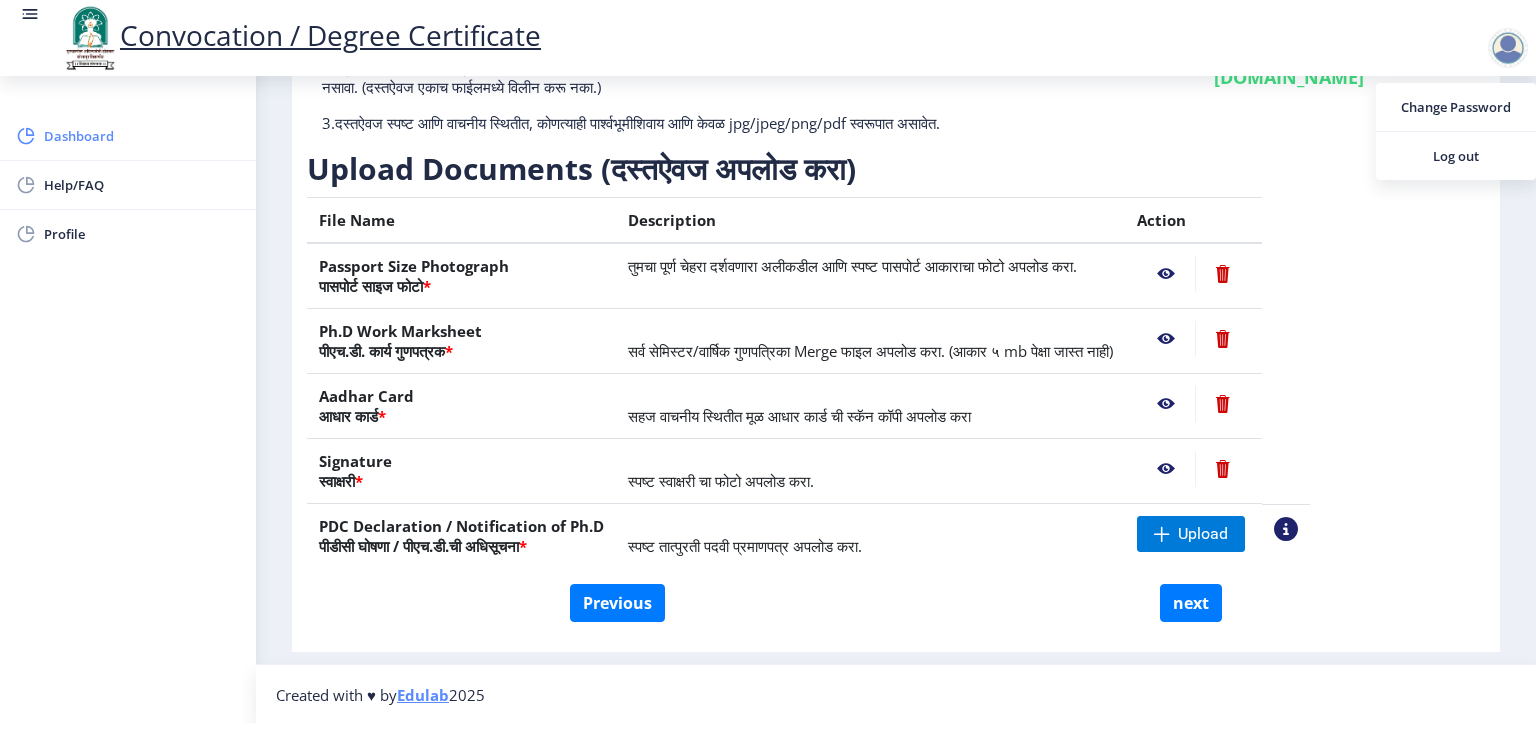 click on "Dashboard" 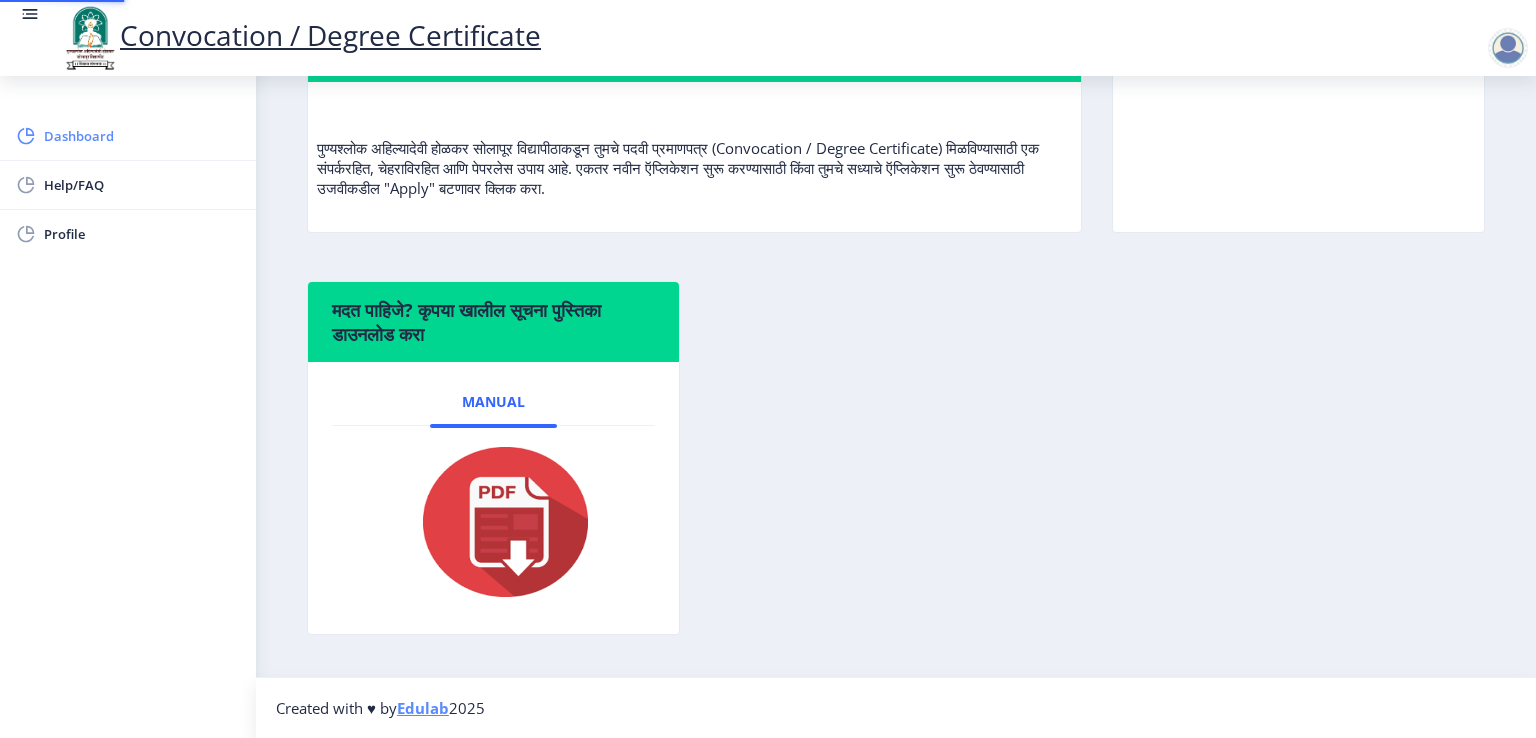 scroll, scrollTop: 0, scrollLeft: 0, axis: both 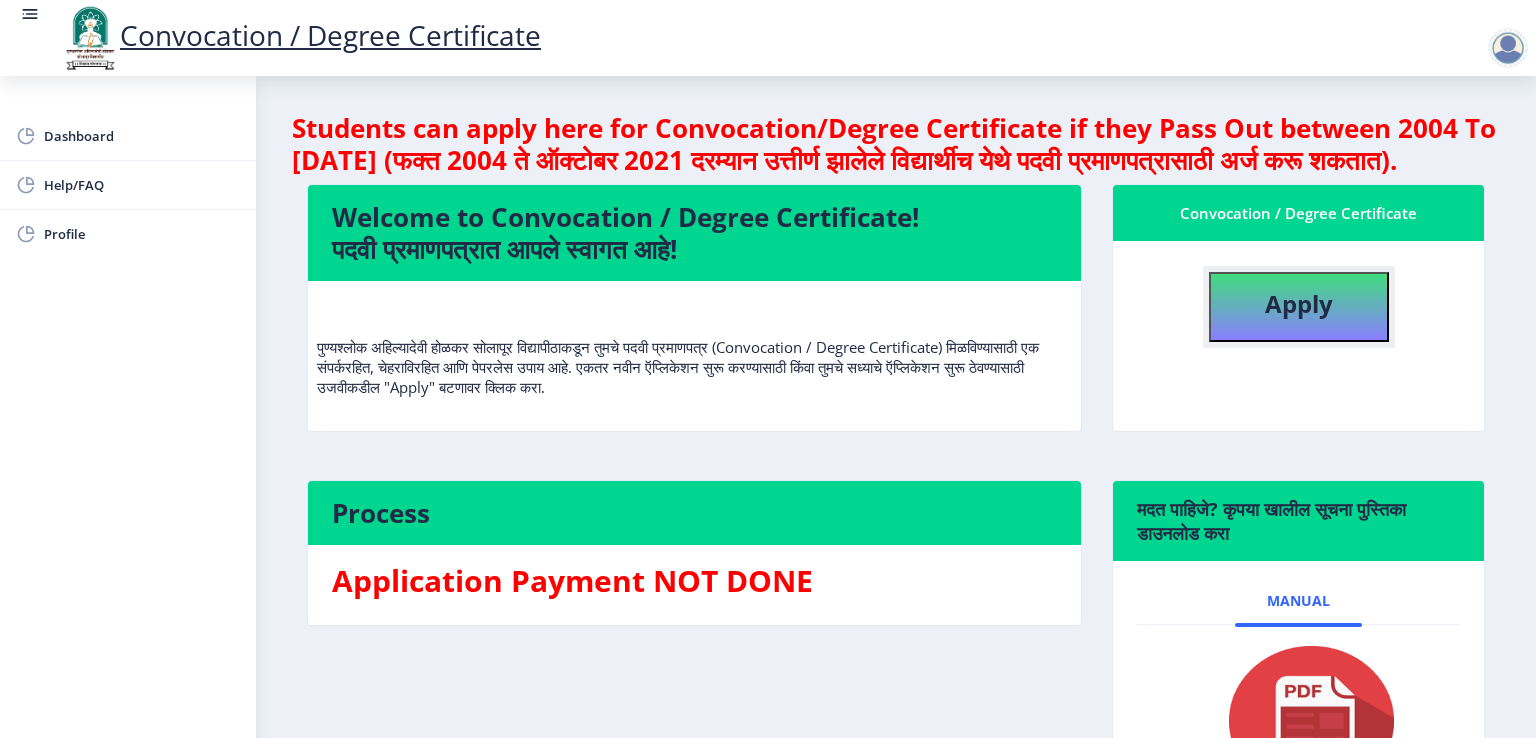 click on "Apply" 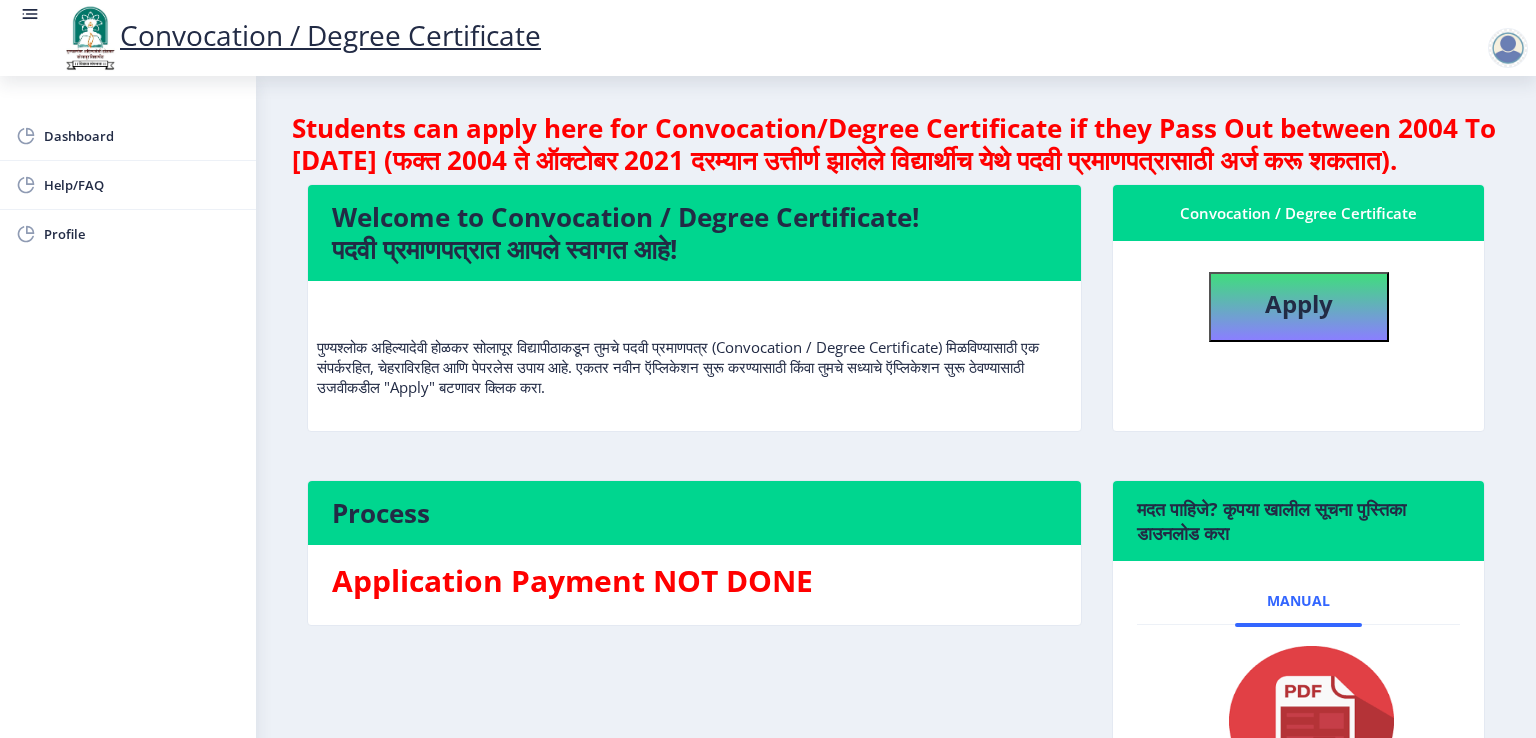 select 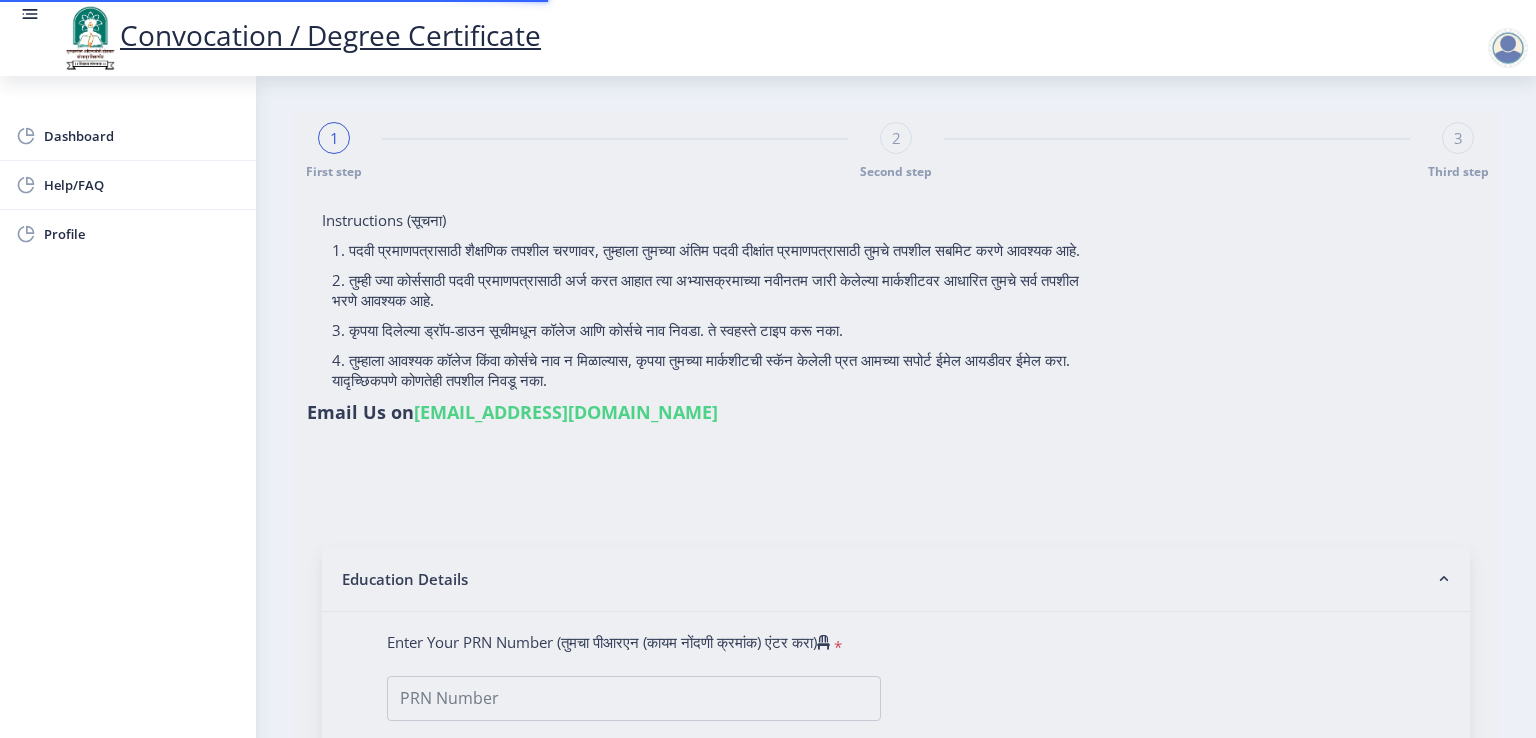 type on "[PERSON_NAME] [PERSON_NAME]" 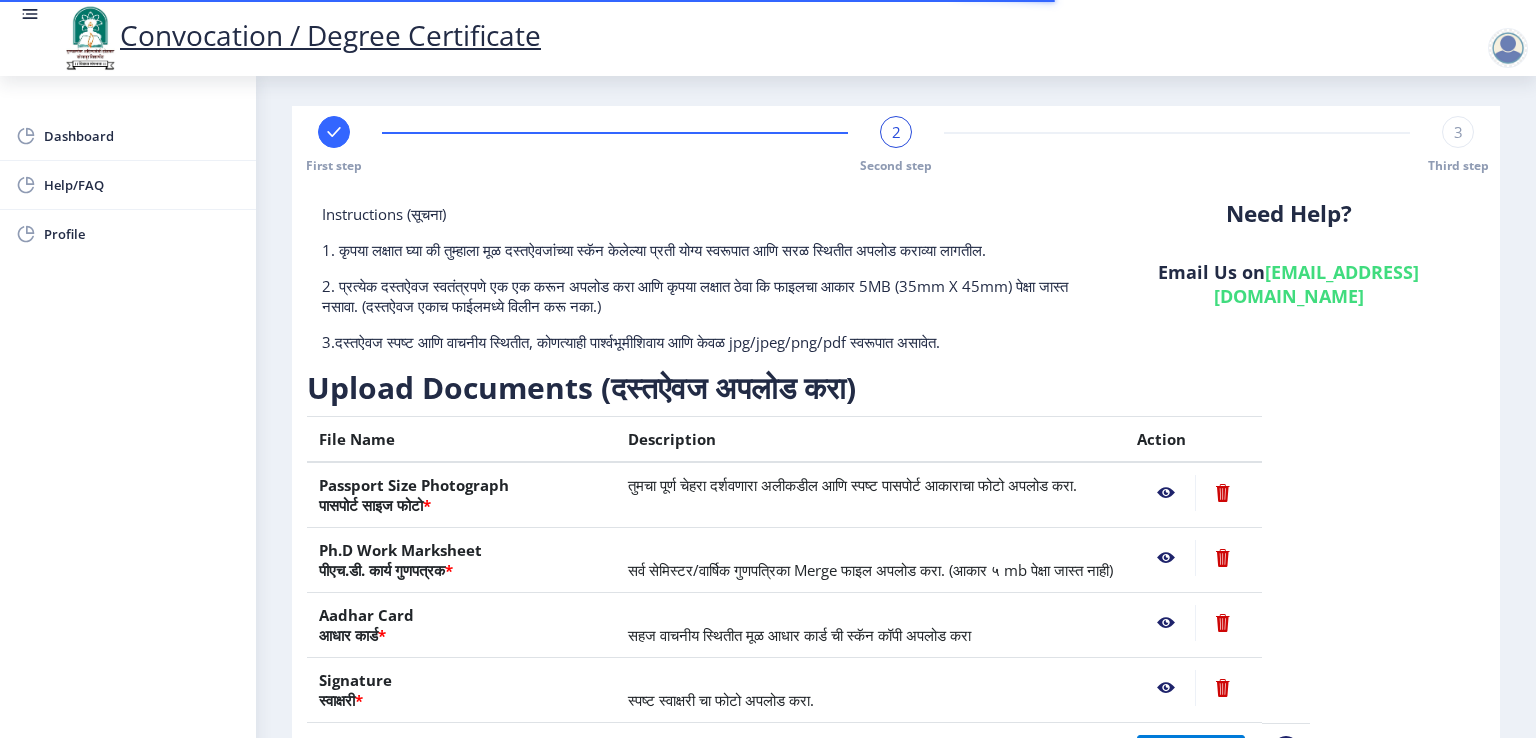 scroll, scrollTop: 200, scrollLeft: 0, axis: vertical 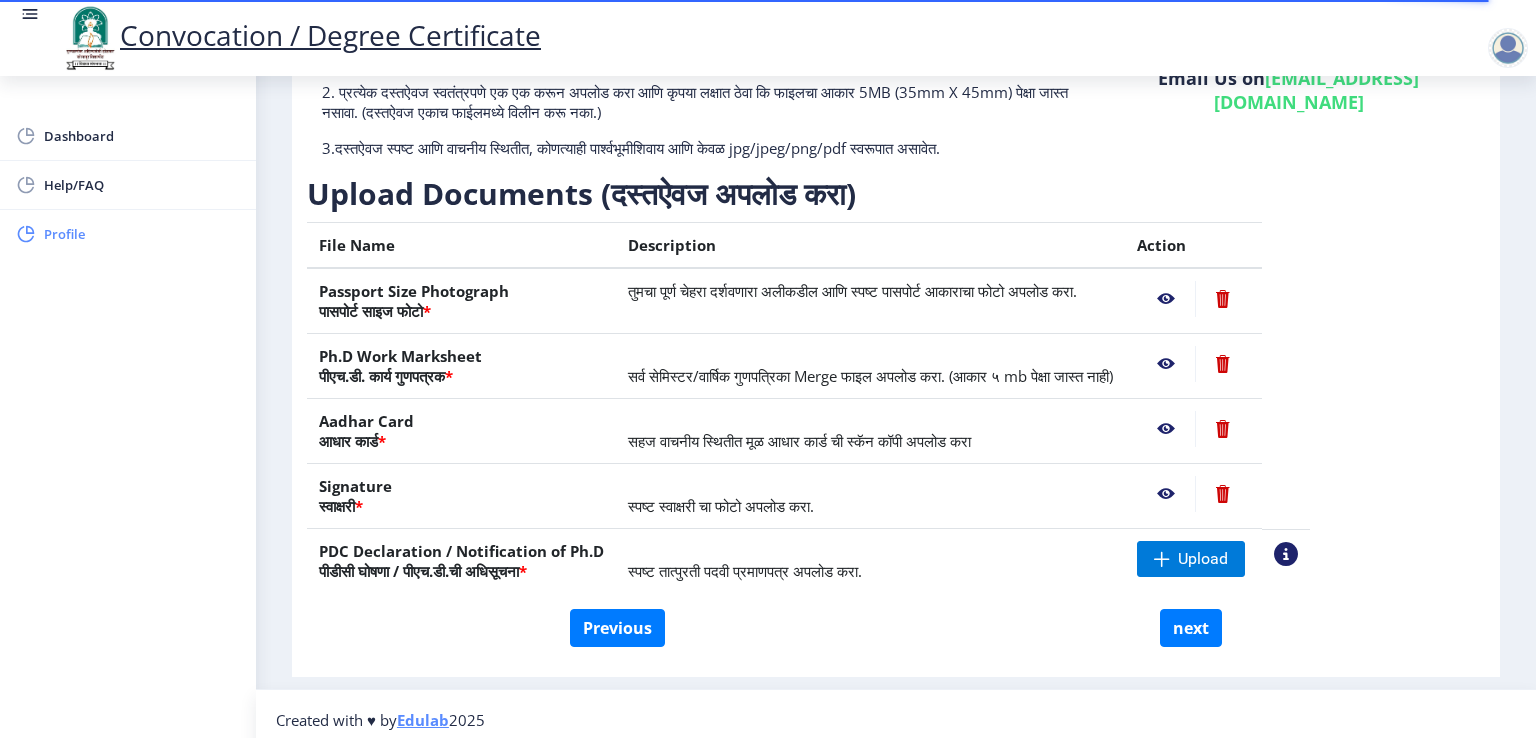 click on "Profile" 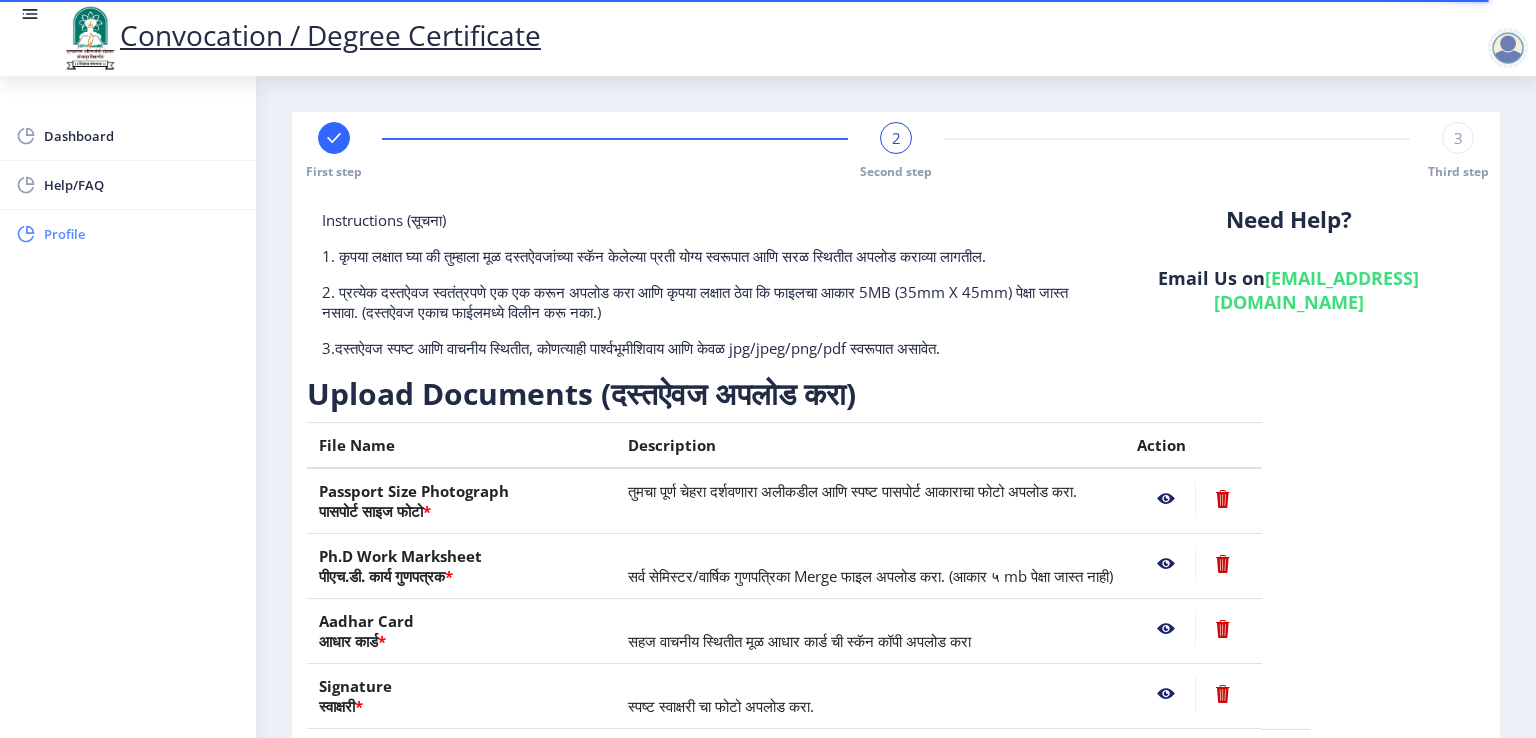 select on "[DEMOGRAPHIC_DATA]" 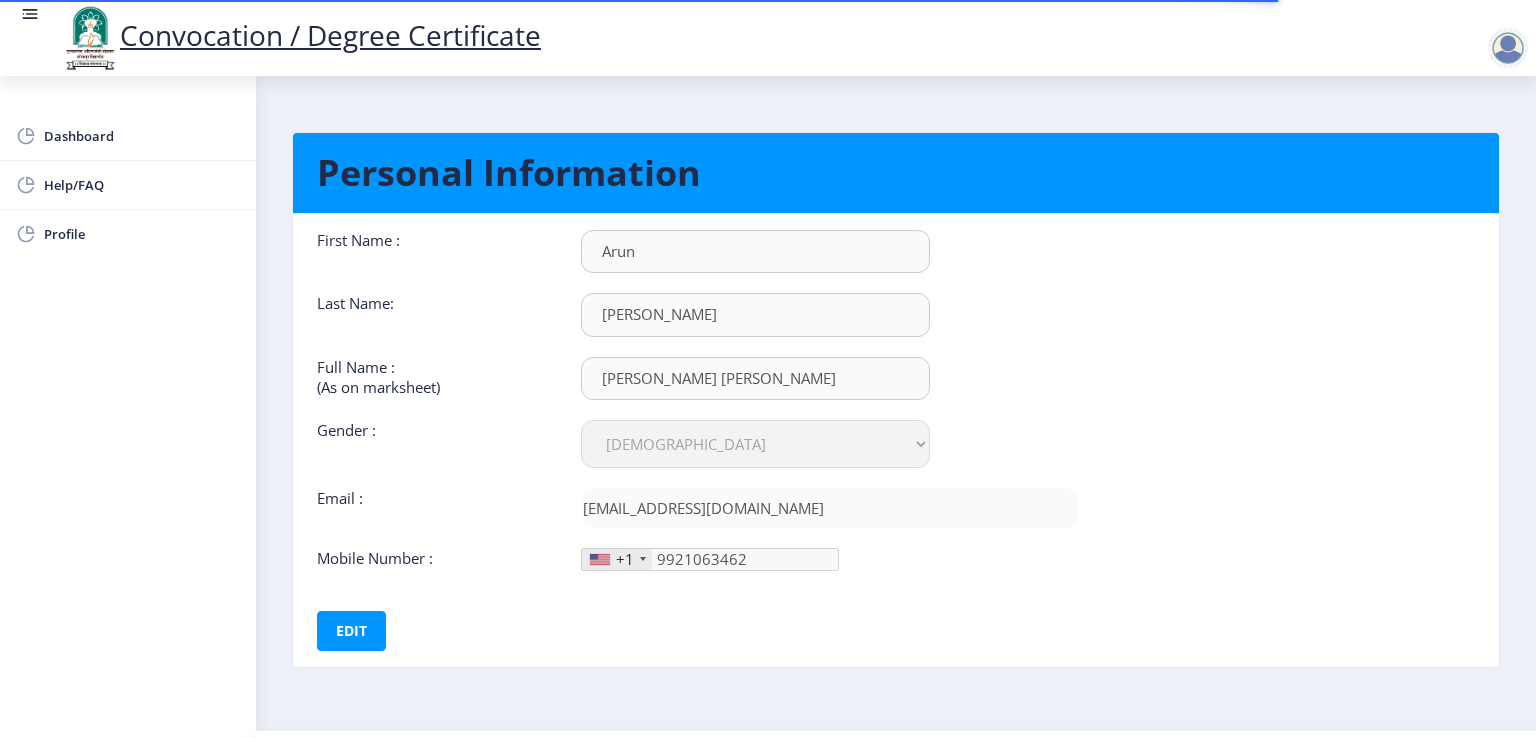 scroll, scrollTop: 0, scrollLeft: 0, axis: both 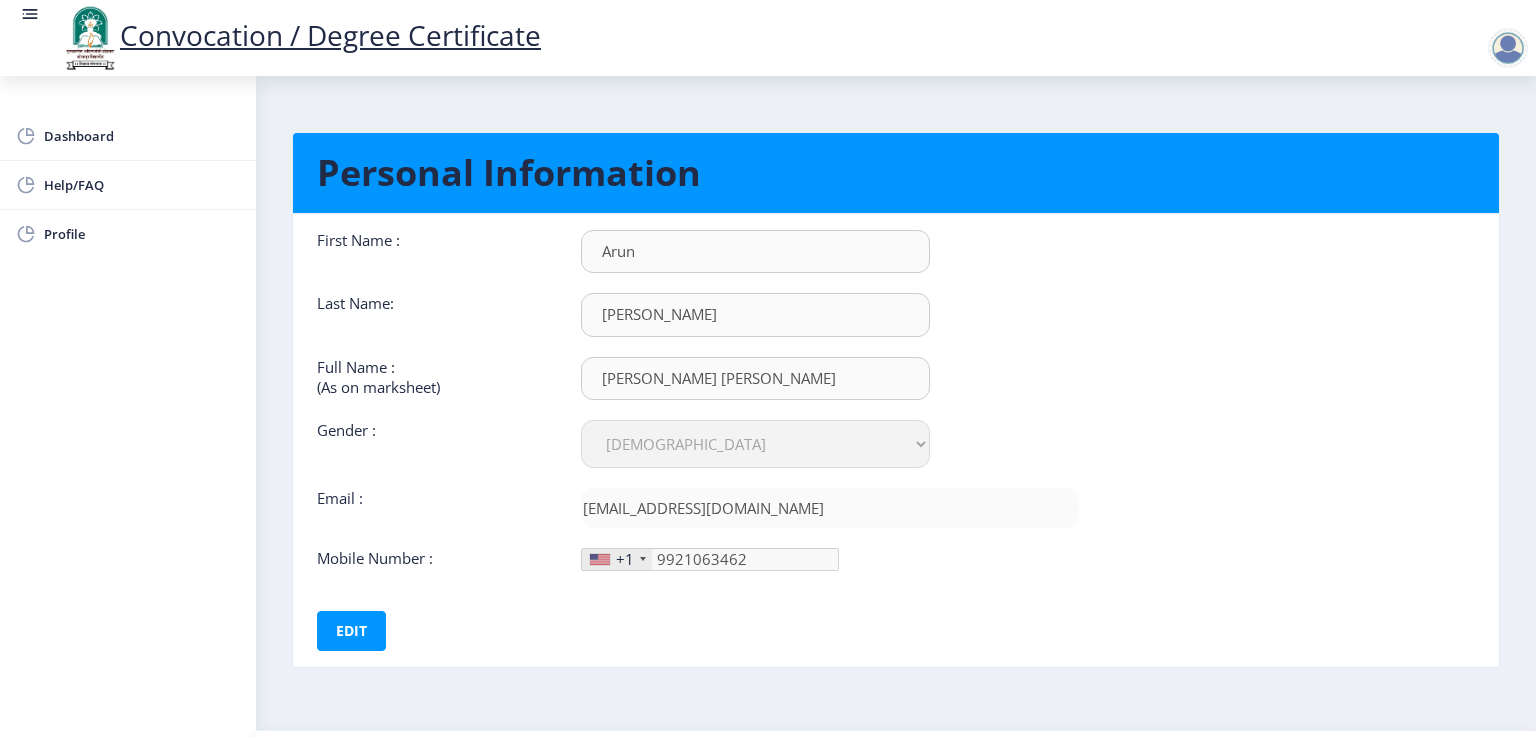 click 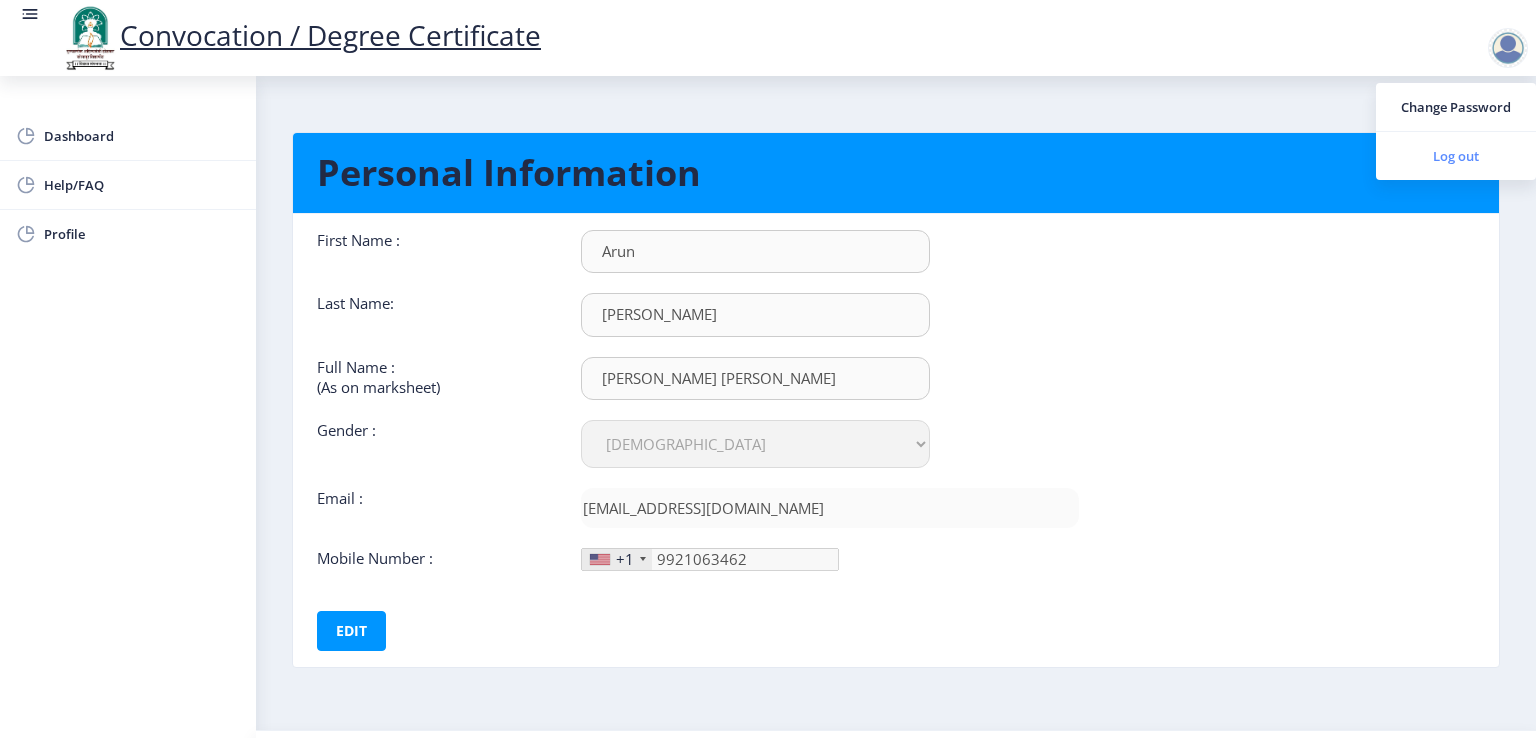 click on "Log out" at bounding box center (1456, 156) 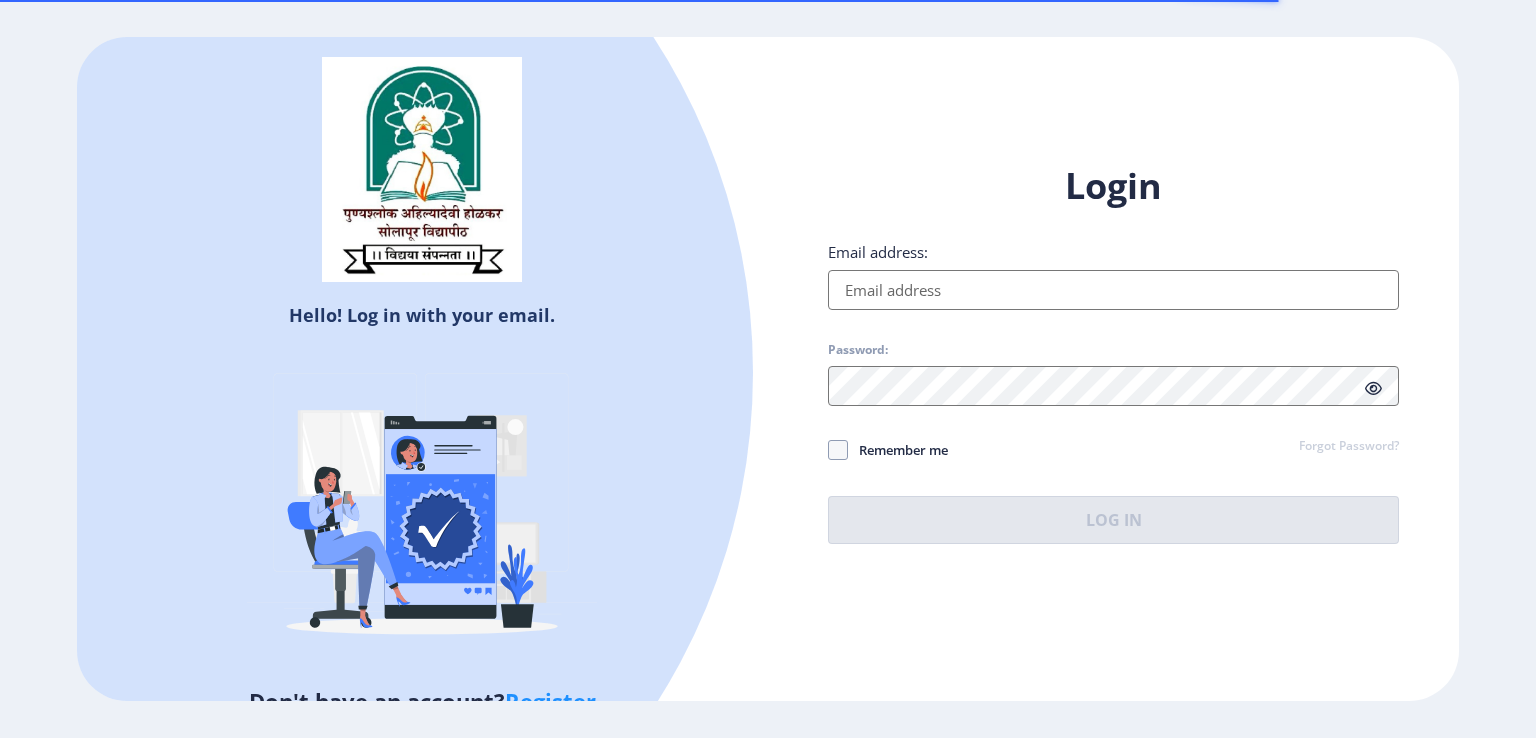 type on "[EMAIL_ADDRESS][DOMAIN_NAME]" 